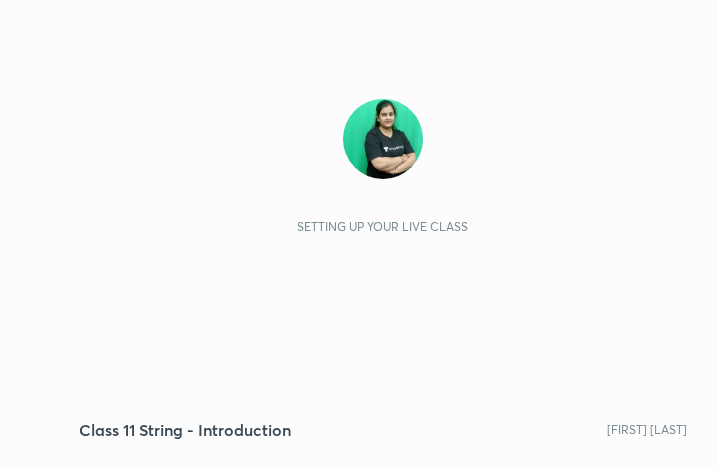 scroll, scrollTop: 0, scrollLeft: 0, axis: both 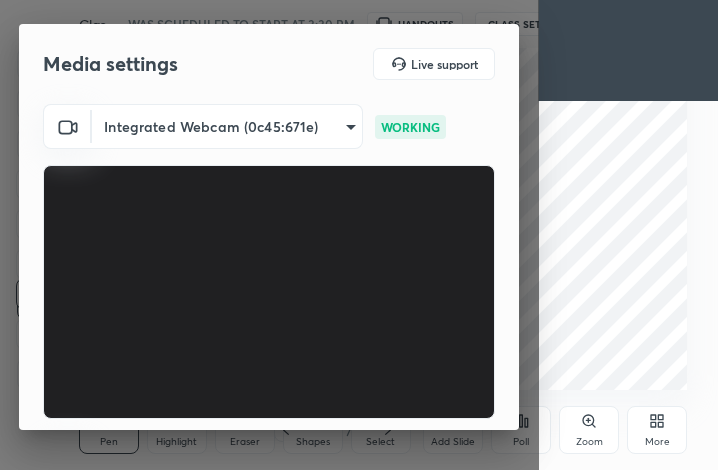 click on "More" at bounding box center [657, 442] 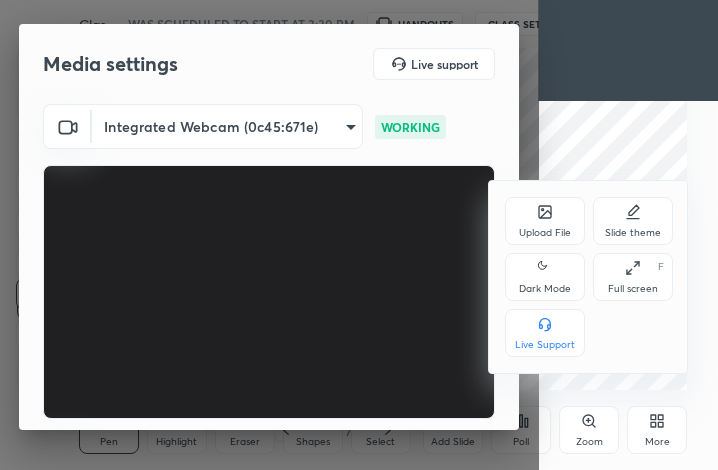 click on "Full screen F" at bounding box center (633, 277) 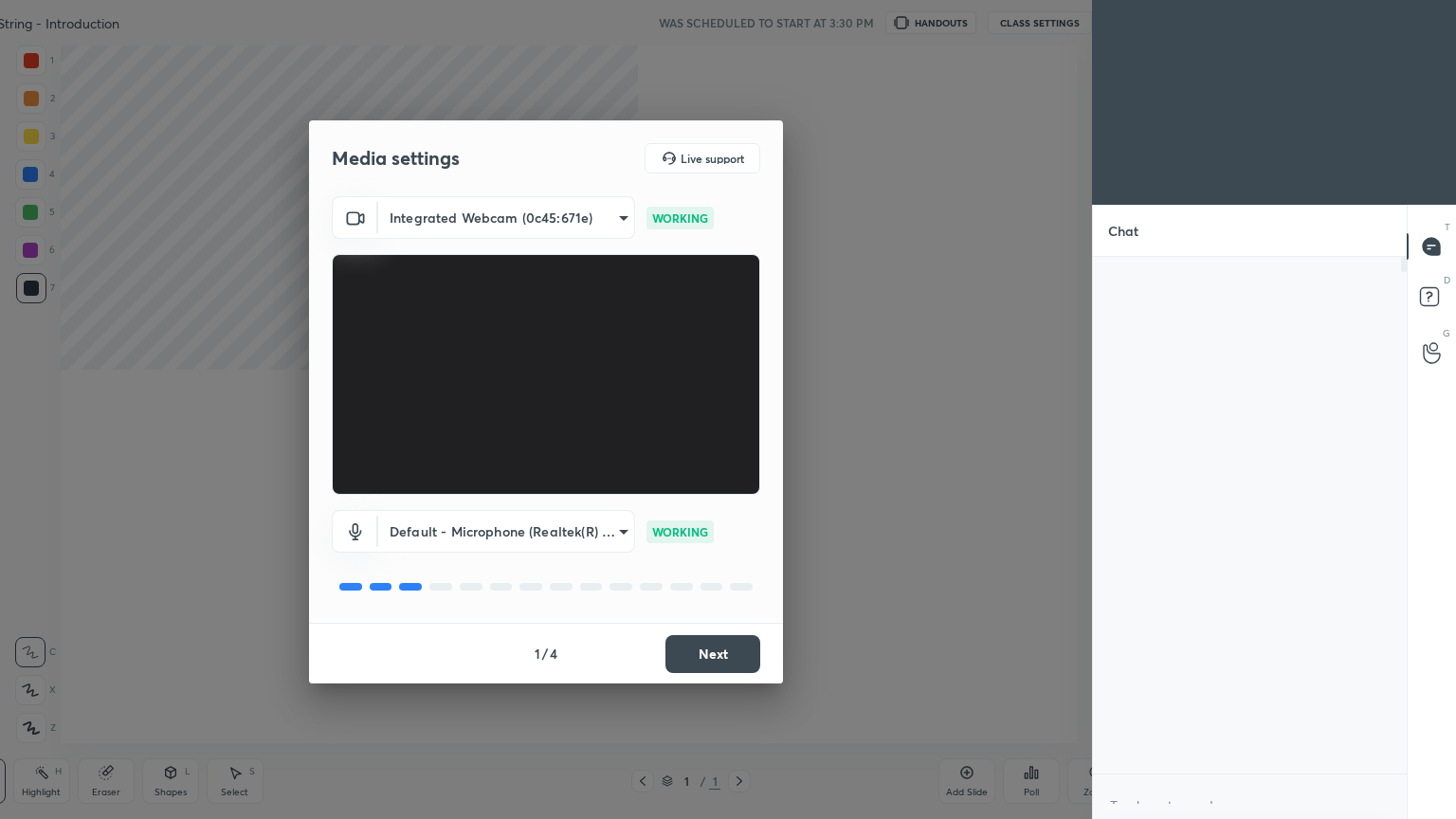 scroll, scrollTop: 94094, scrollLeft: 93412, axis: both 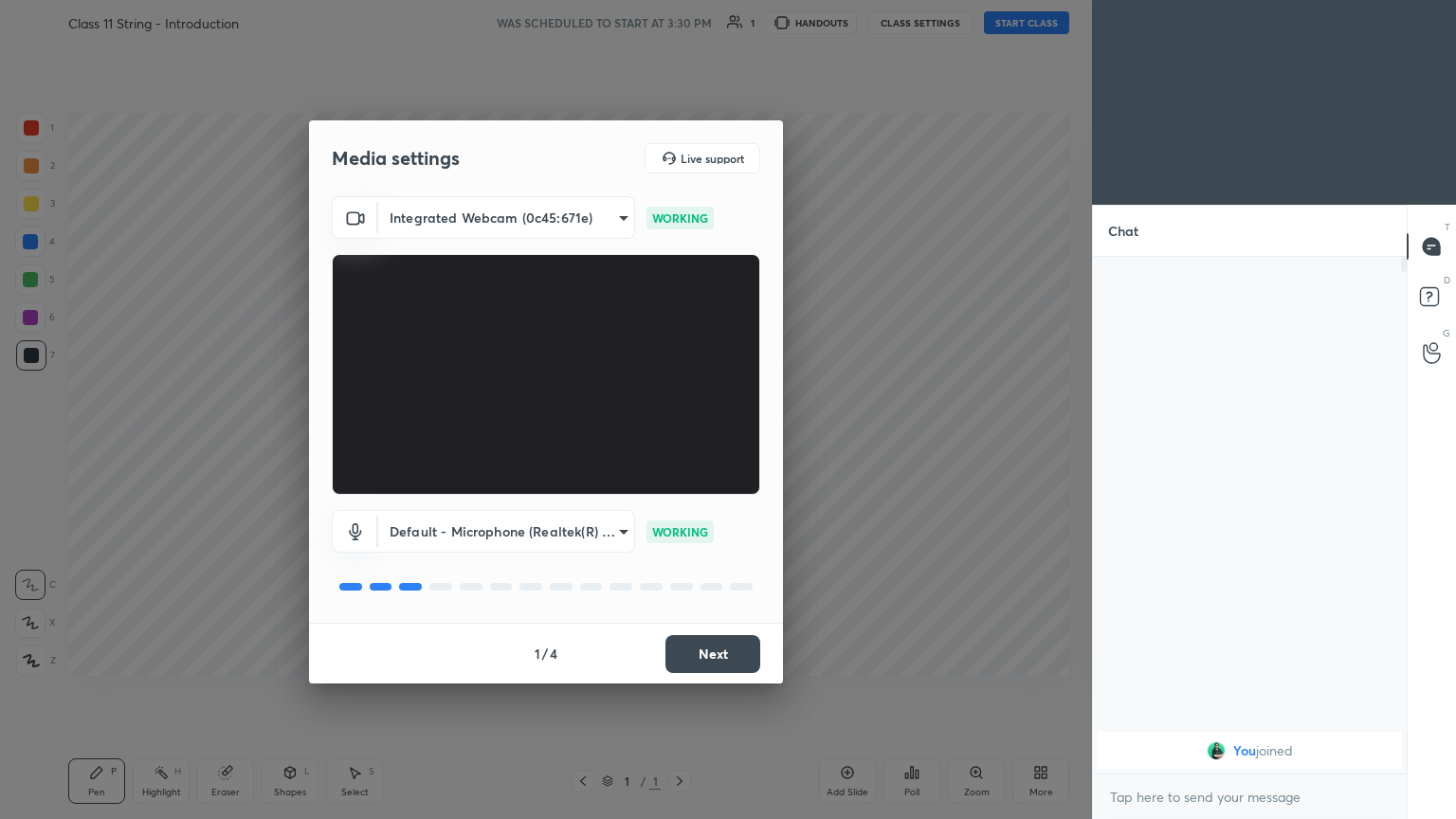 click on "Next" at bounding box center (713, 654) 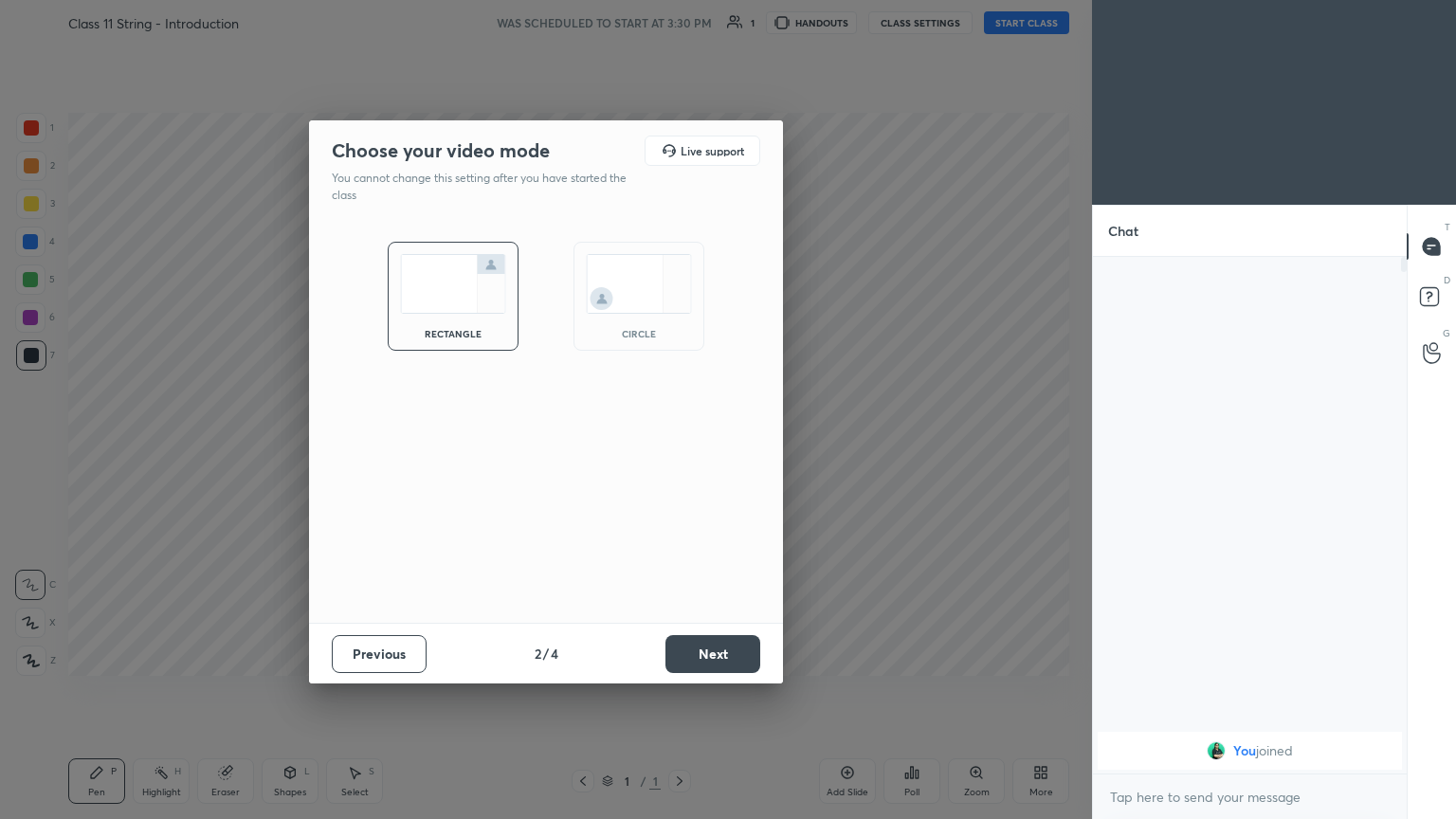 click on "Next" at bounding box center [713, 654] 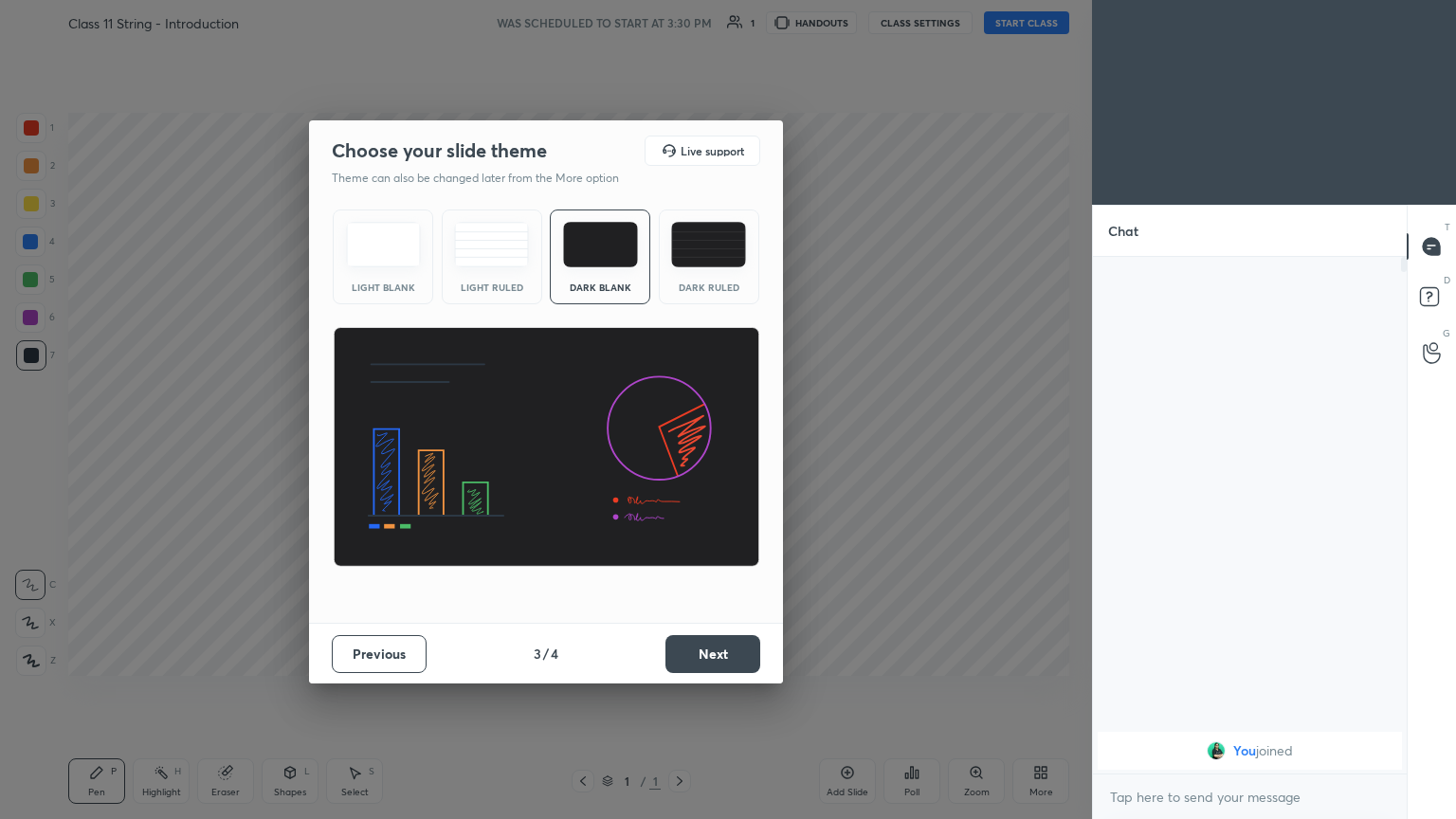 click on "Next" at bounding box center (713, 654) 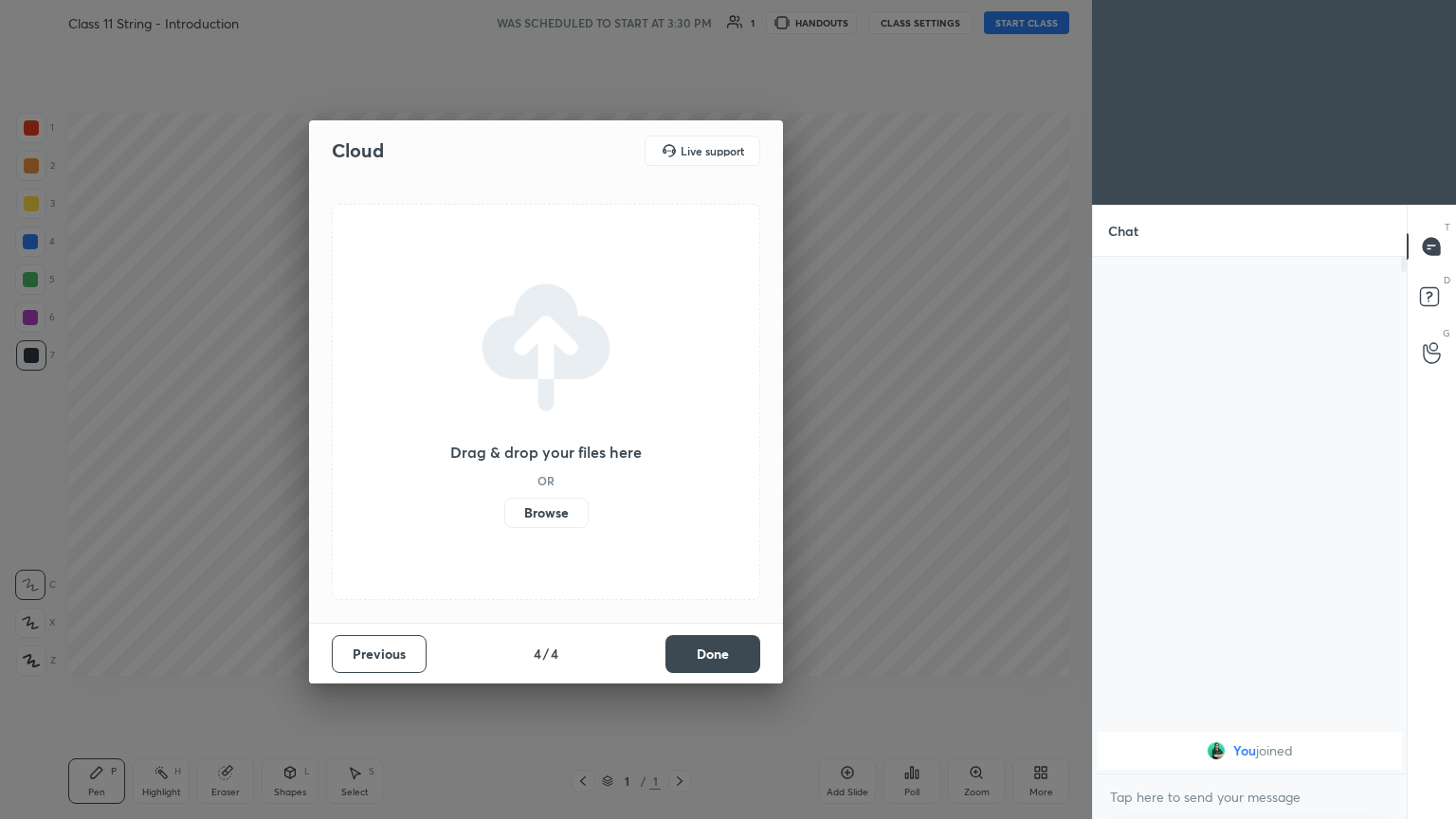 click on "Done" at bounding box center [713, 654] 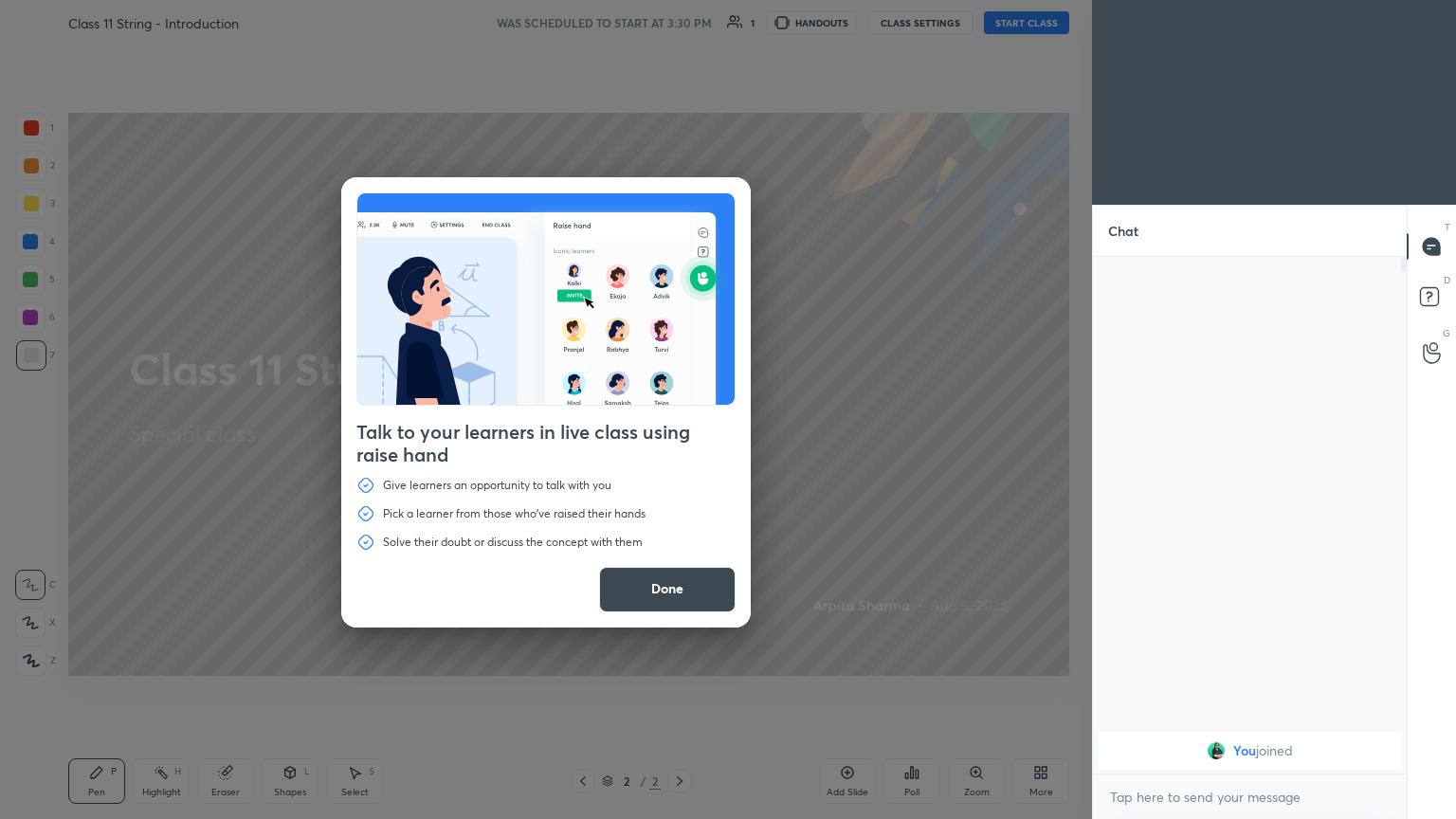 click on "Done" at bounding box center (667, 590) 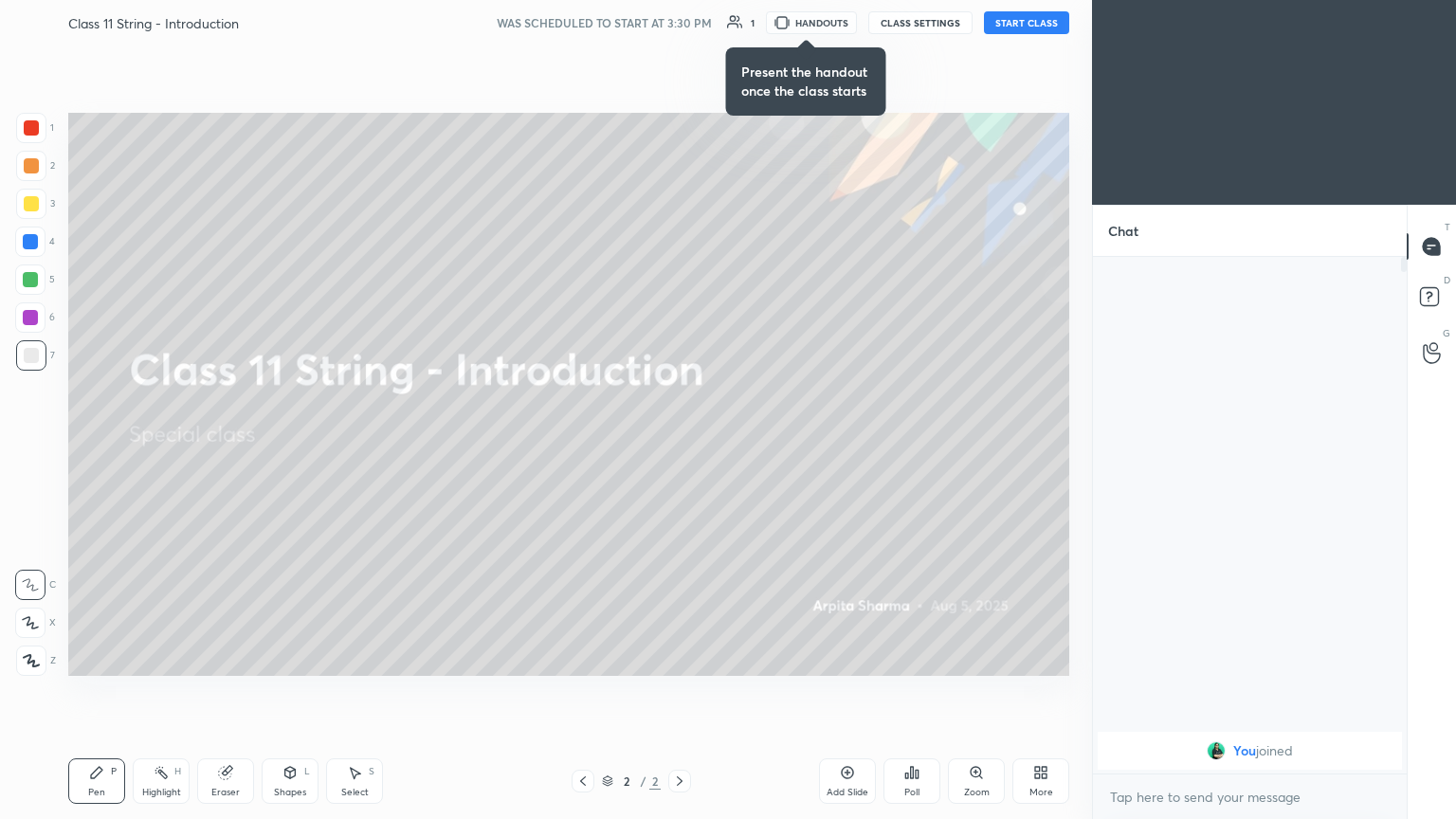 click on "START CLASS" at bounding box center (1027, 23) 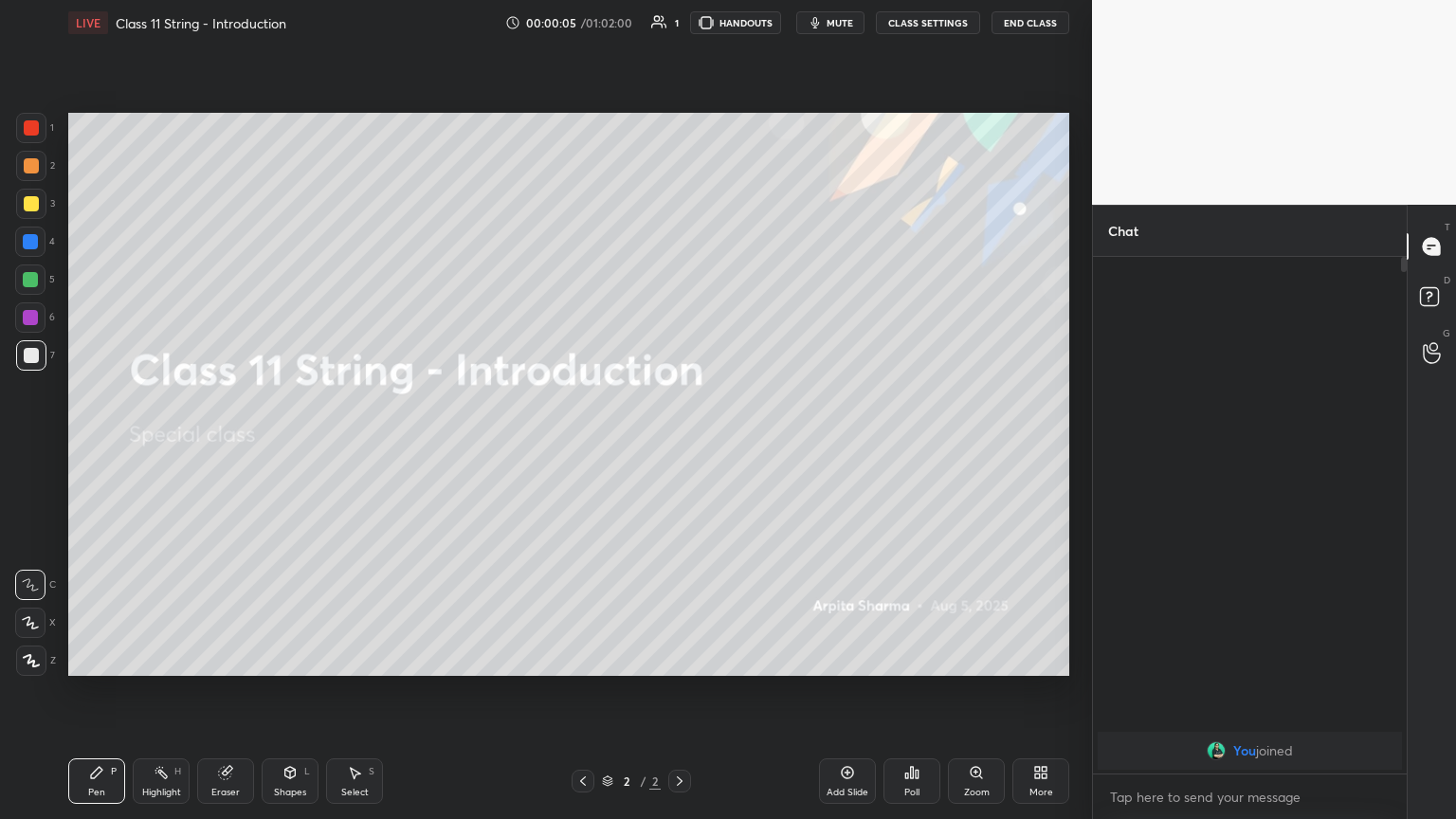 click on "mute" at bounding box center [840, 23] 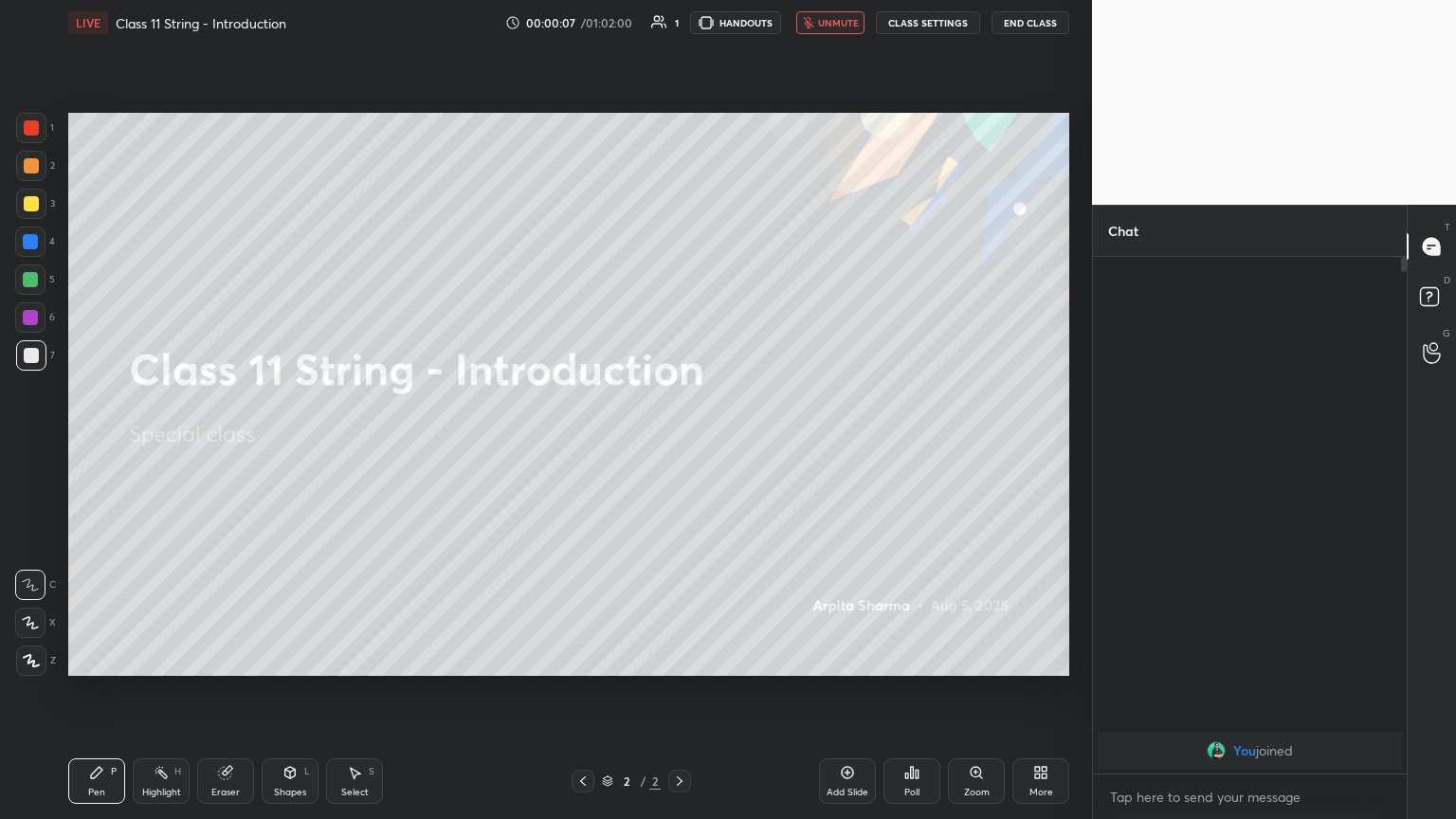click on "More" at bounding box center (1041, 792) 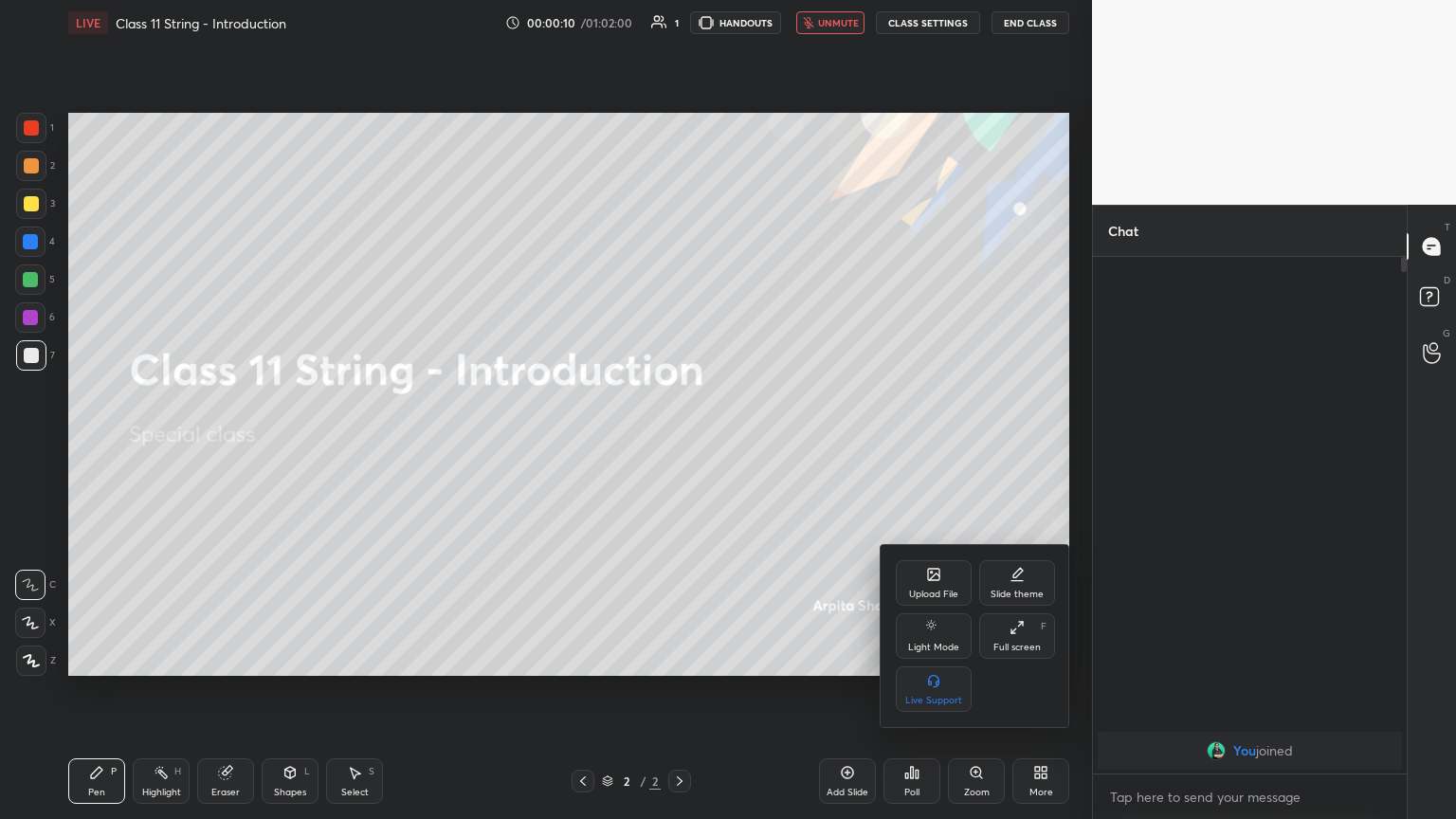 click on "Upload File" at bounding box center [934, 583] 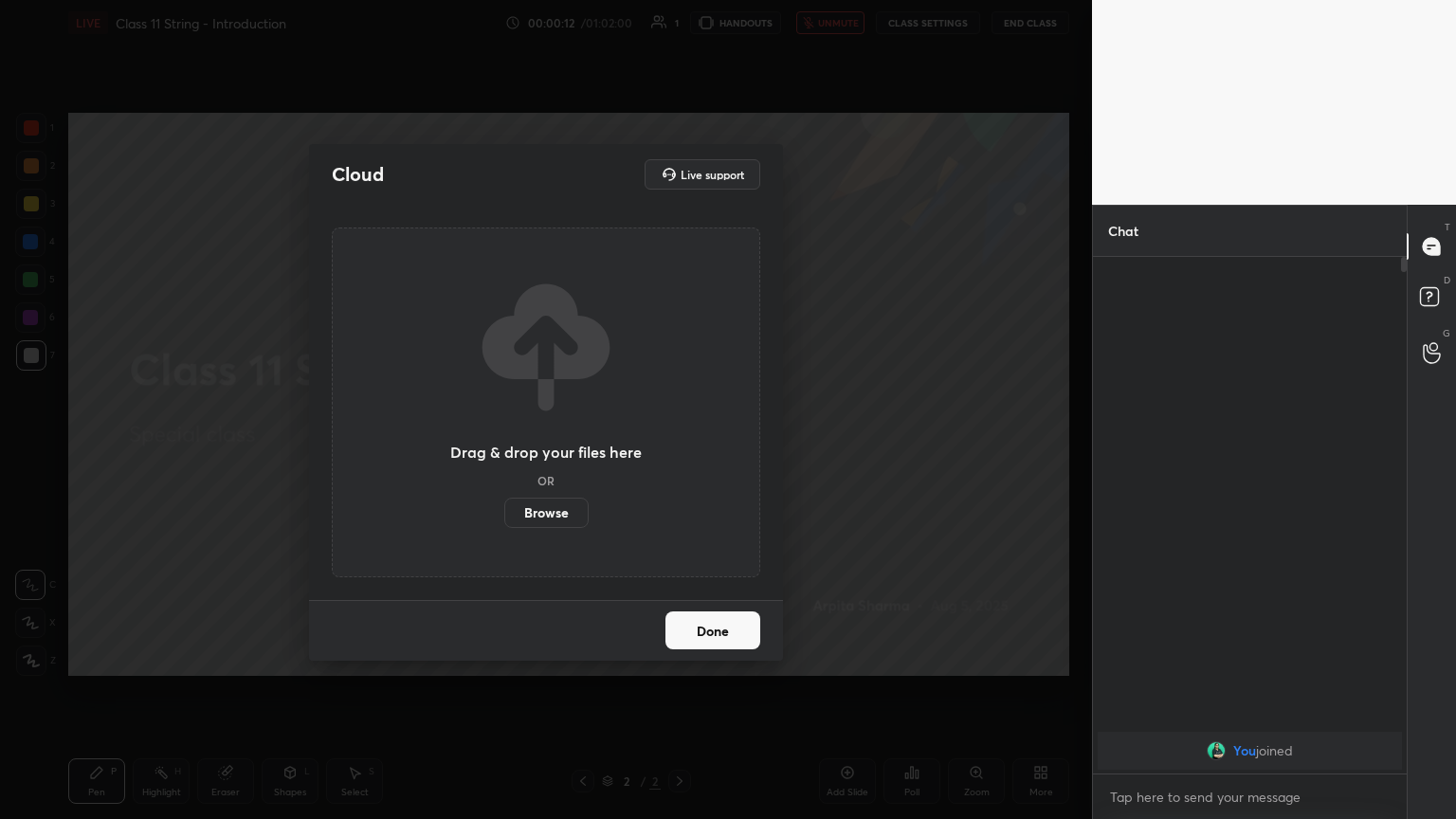 click on "Browse" at bounding box center [546, 513] 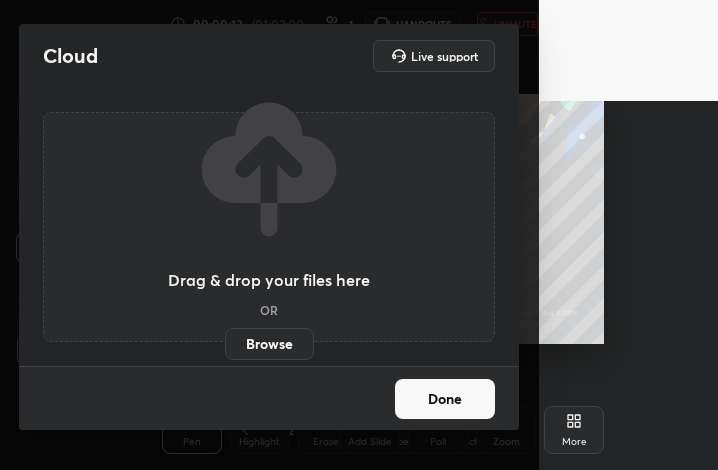 scroll, scrollTop: 342, scrollLeft: 462, axis: both 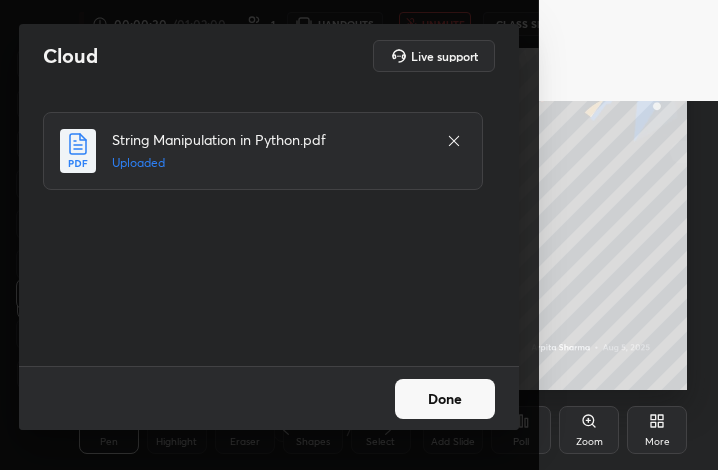 click on "Done" at bounding box center (445, 399) 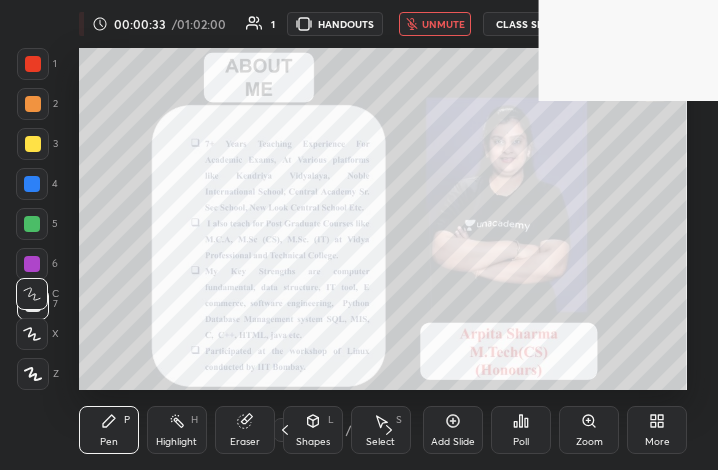 click on "More" at bounding box center [657, 442] 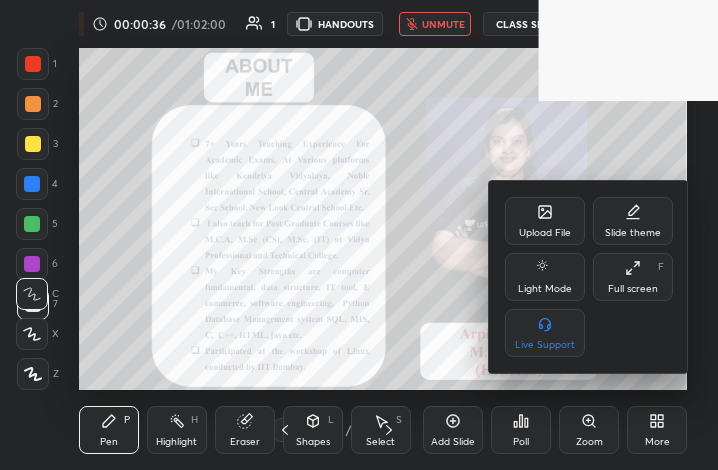 click on "Full screen" at bounding box center [633, 289] 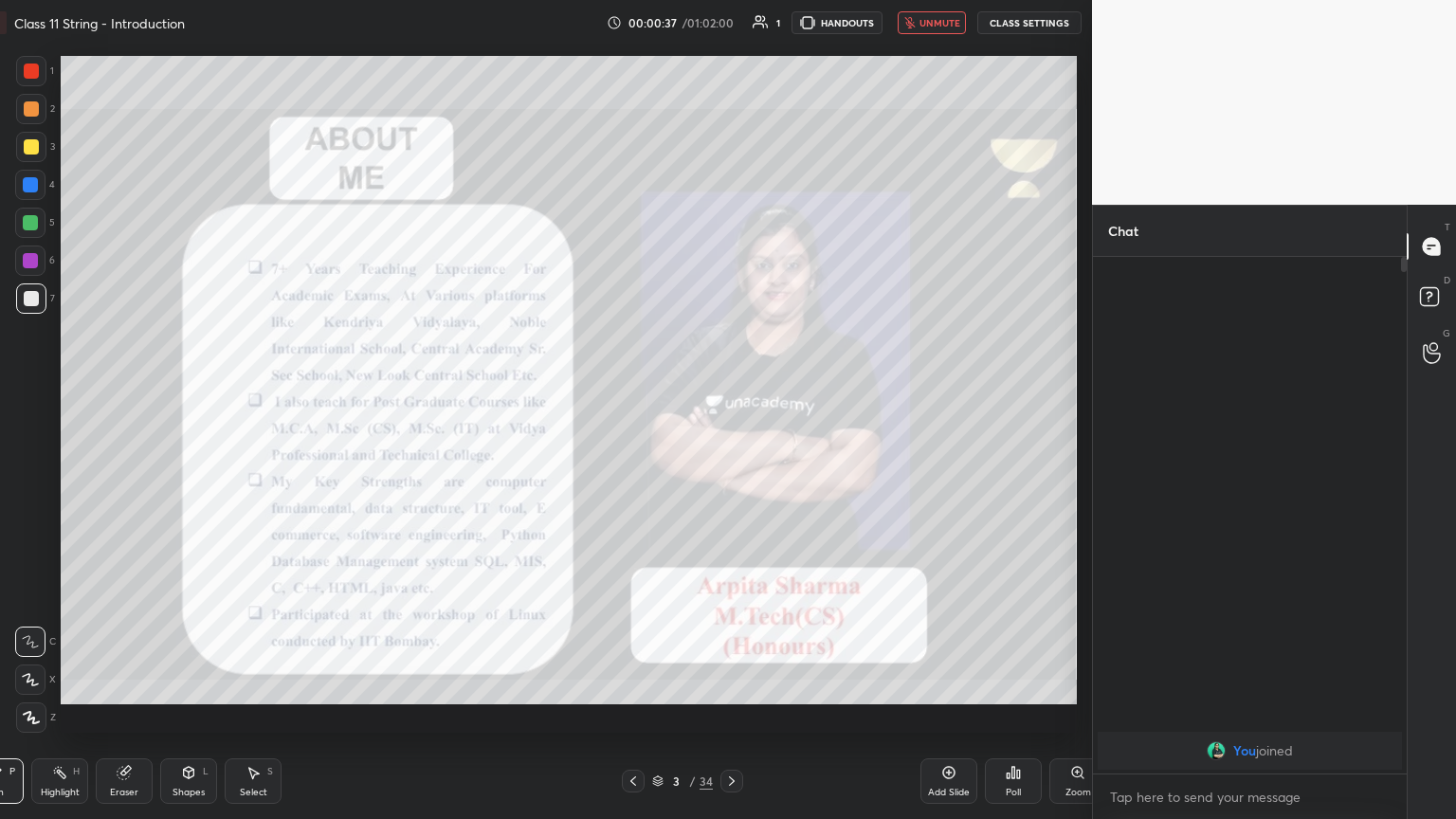 scroll, scrollTop: 94094, scrollLeft: 93654, axis: both 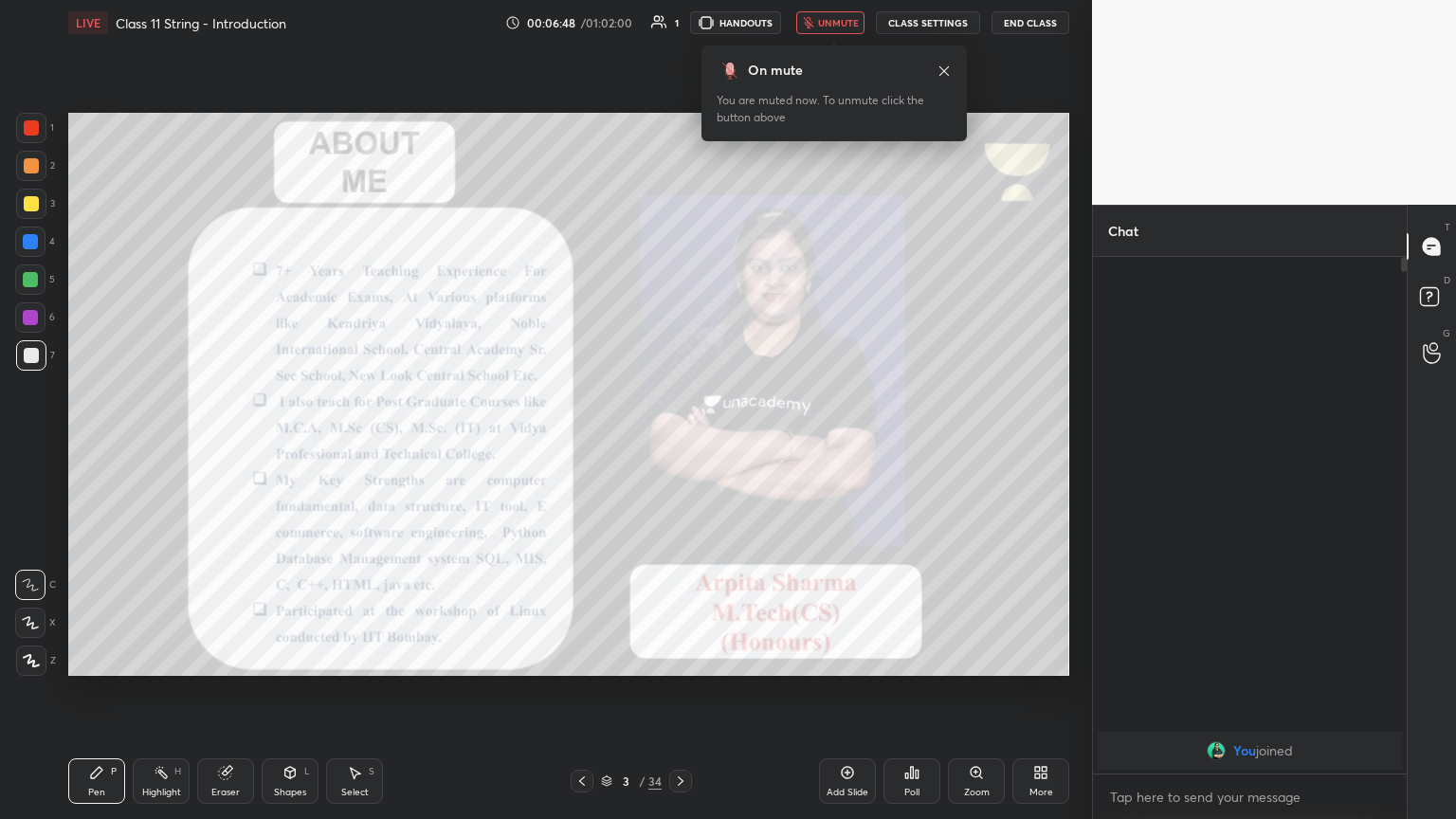 click on "unmute" at bounding box center (838, 23) 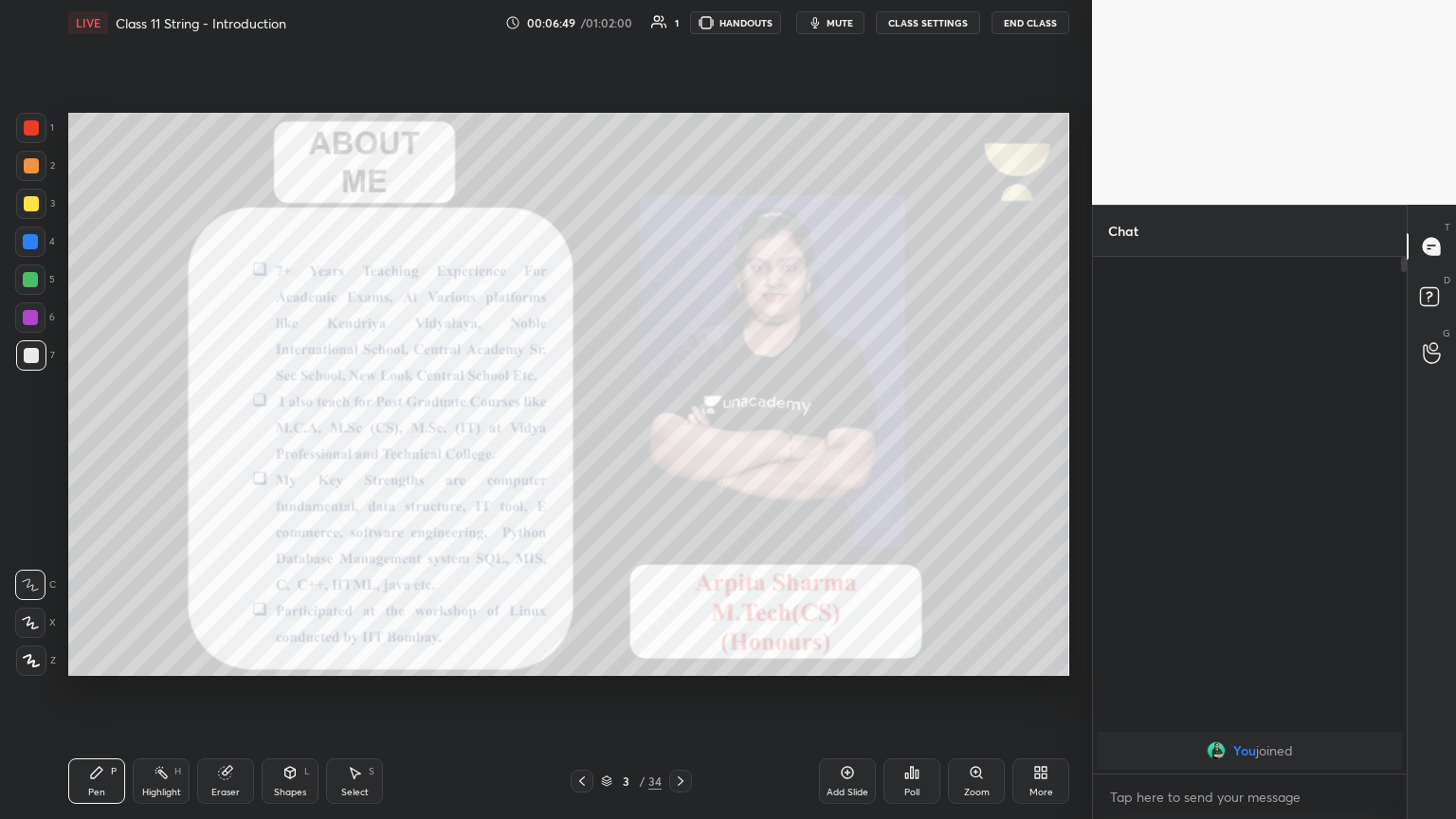 click at bounding box center (31, 128) 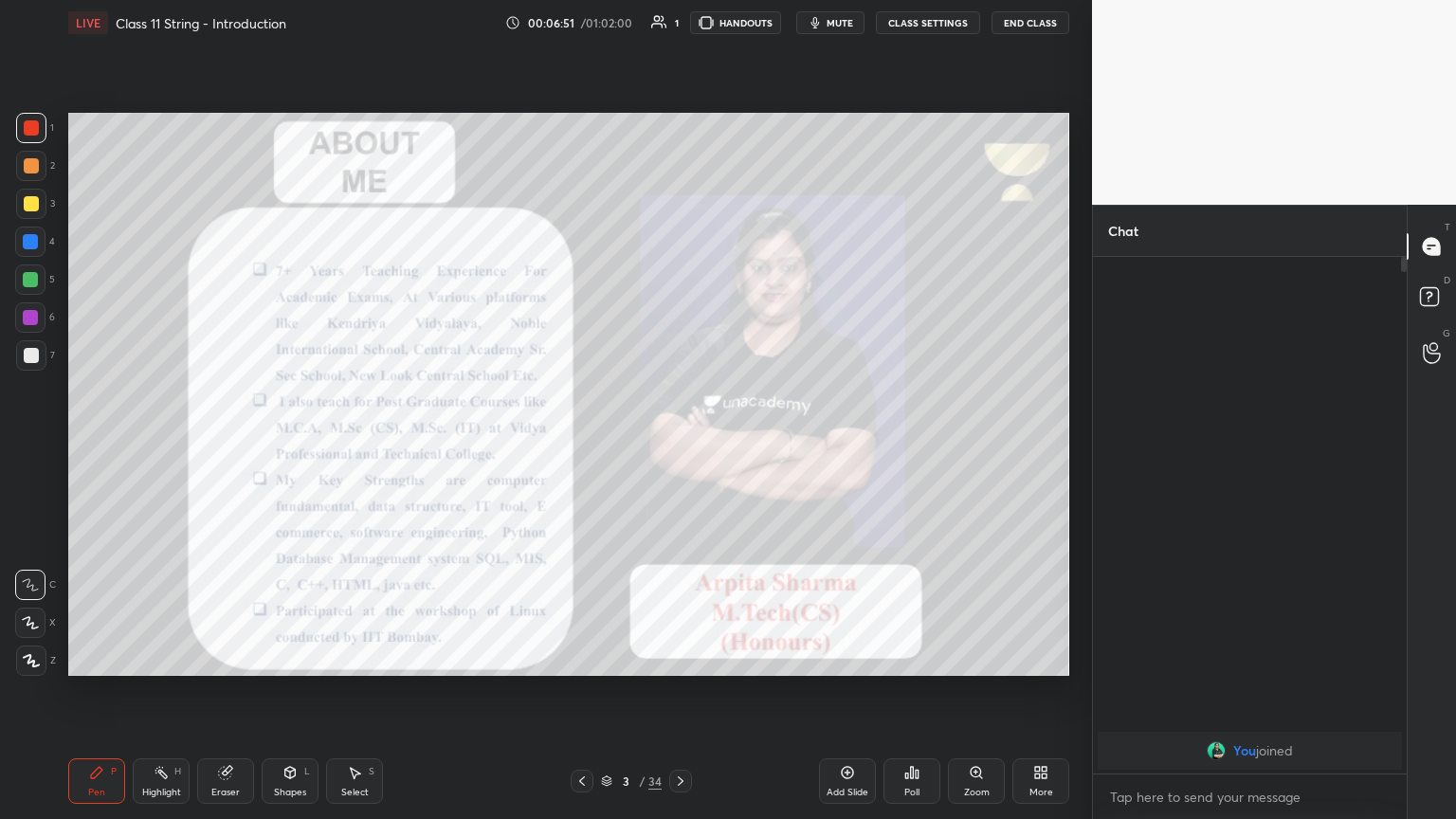 click at bounding box center [31, 661] 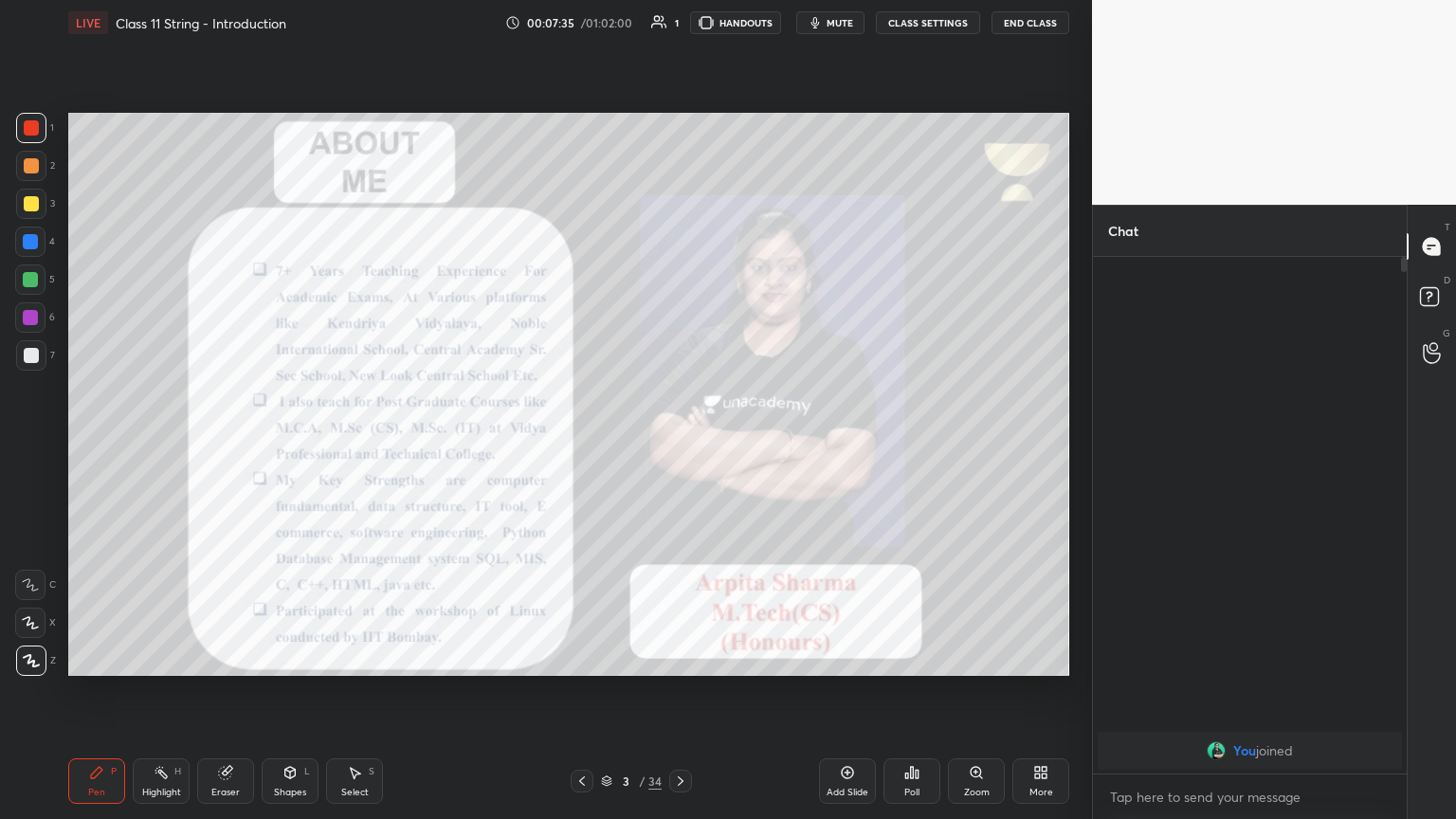 click on "mute" at bounding box center (840, 23) 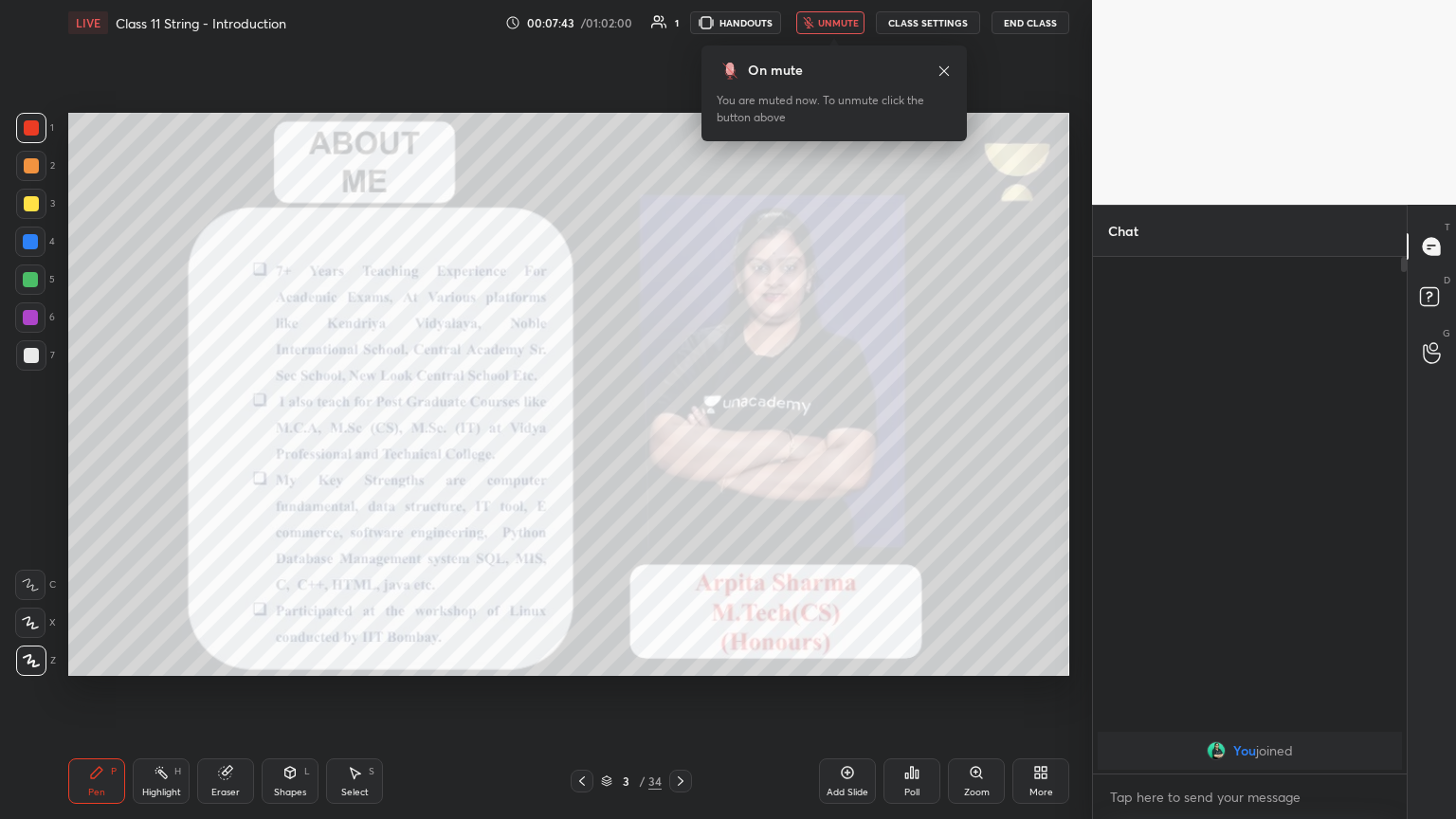 click 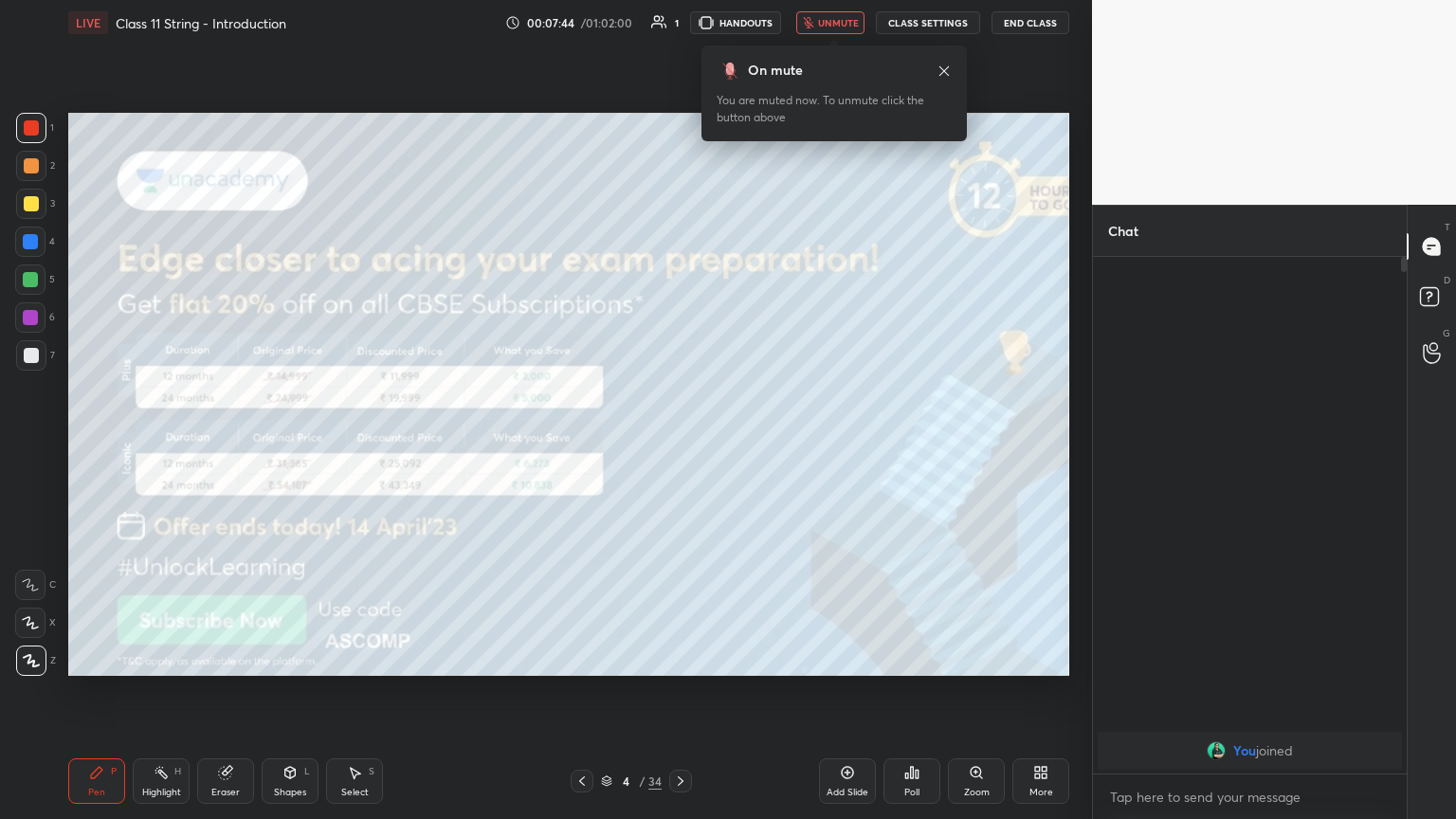 click 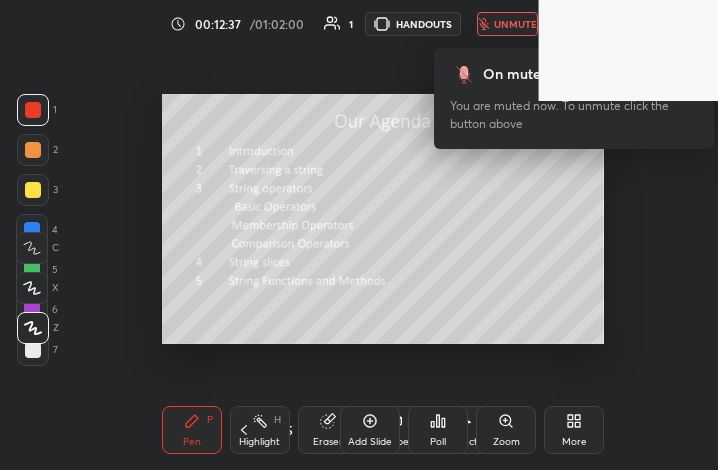 scroll, scrollTop: 342, scrollLeft: 485, axis: both 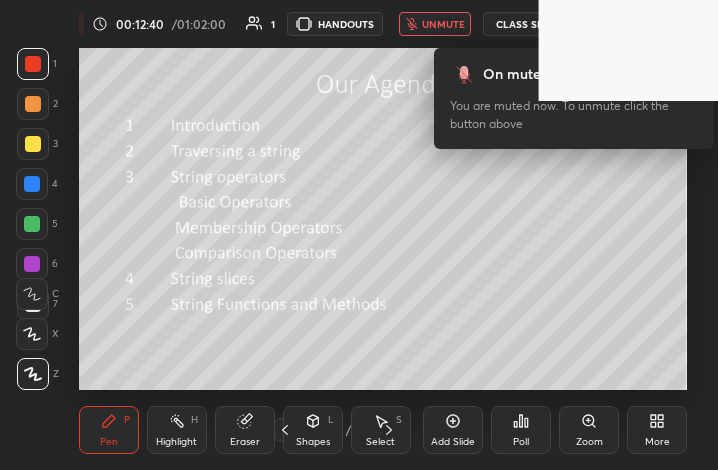 click on "More" at bounding box center [657, 442] 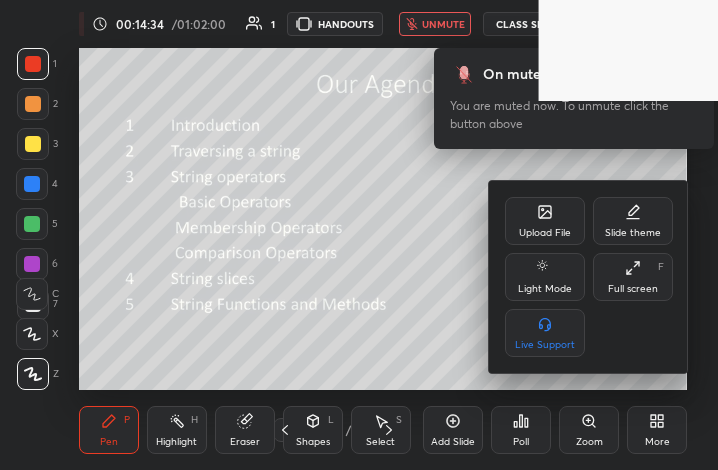 drag, startPoint x: 628, startPoint y: 281, endPoint x: 823, endPoint y: 568, distance: 346.9784 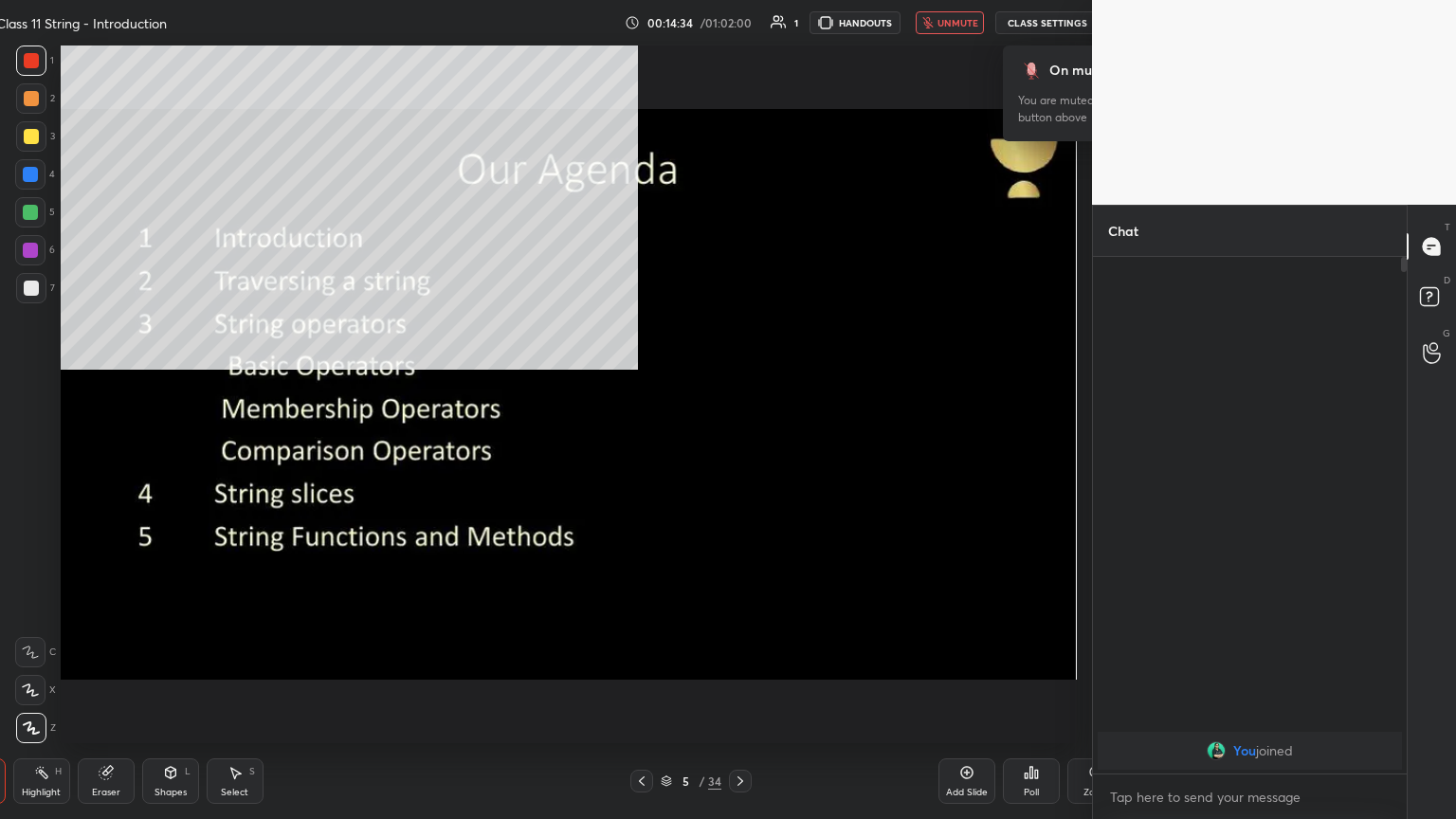 scroll, scrollTop: 94094, scrollLeft: 93532, axis: both 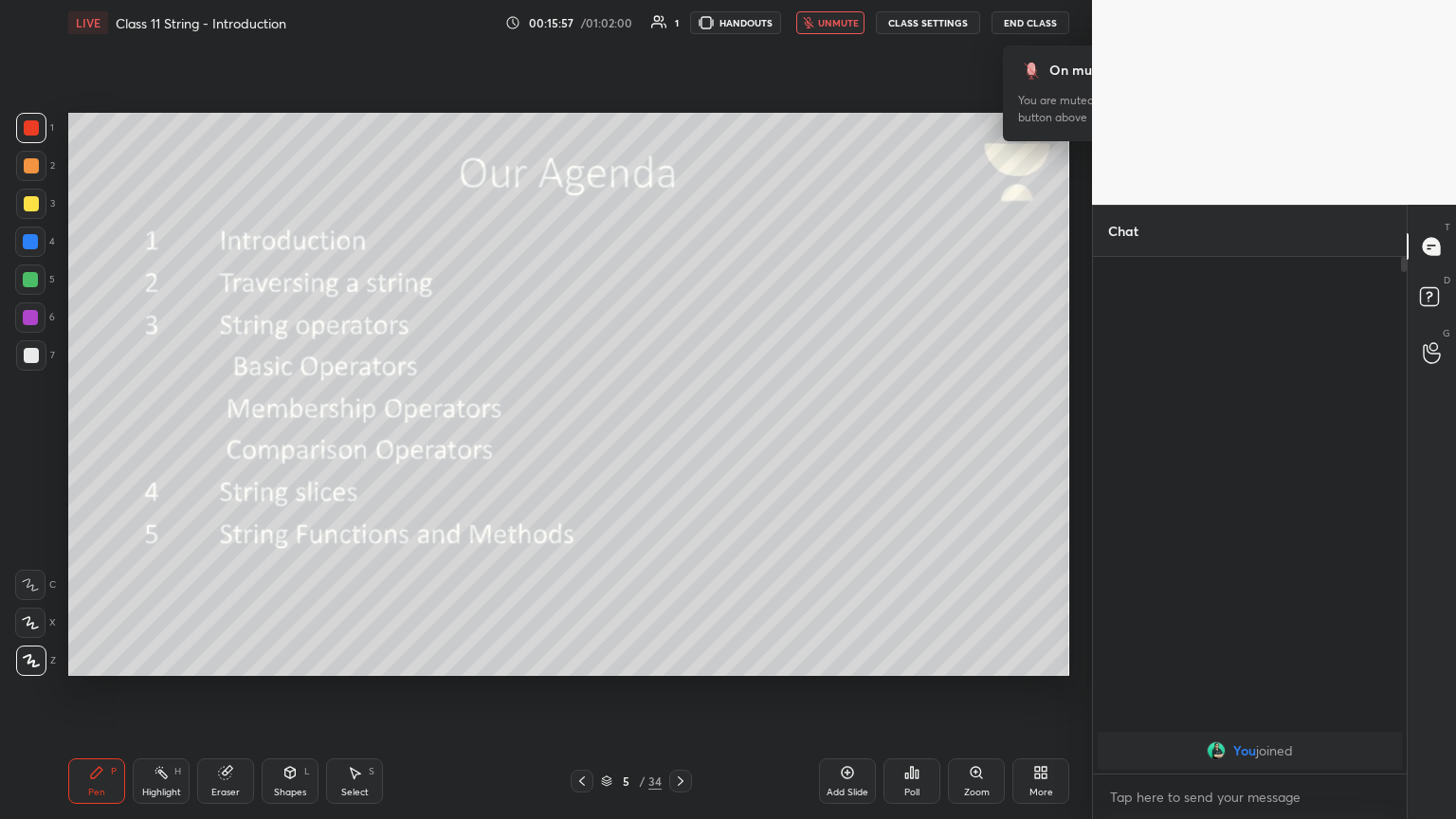 click 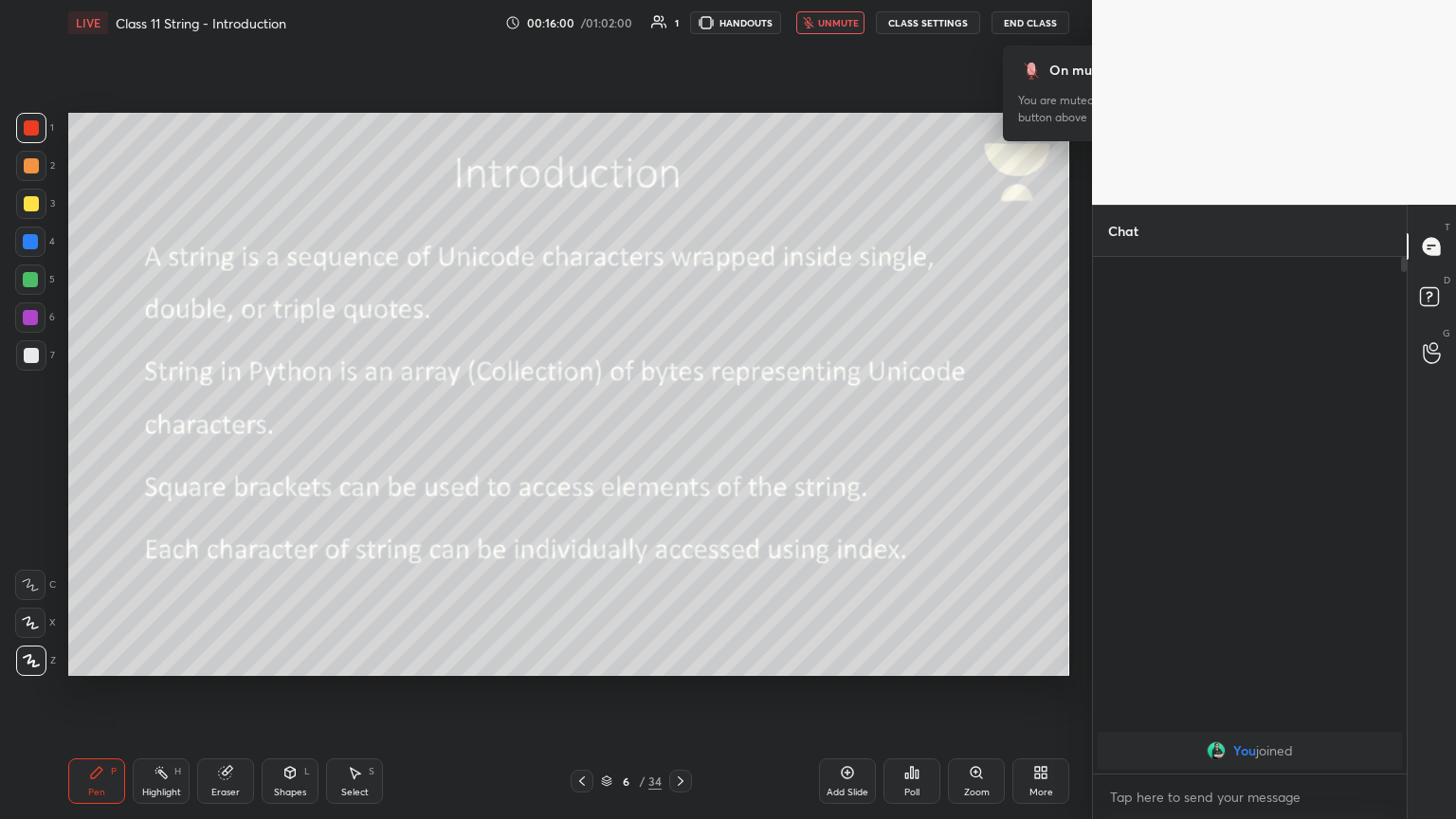 click on "unmute" at bounding box center (838, 23) 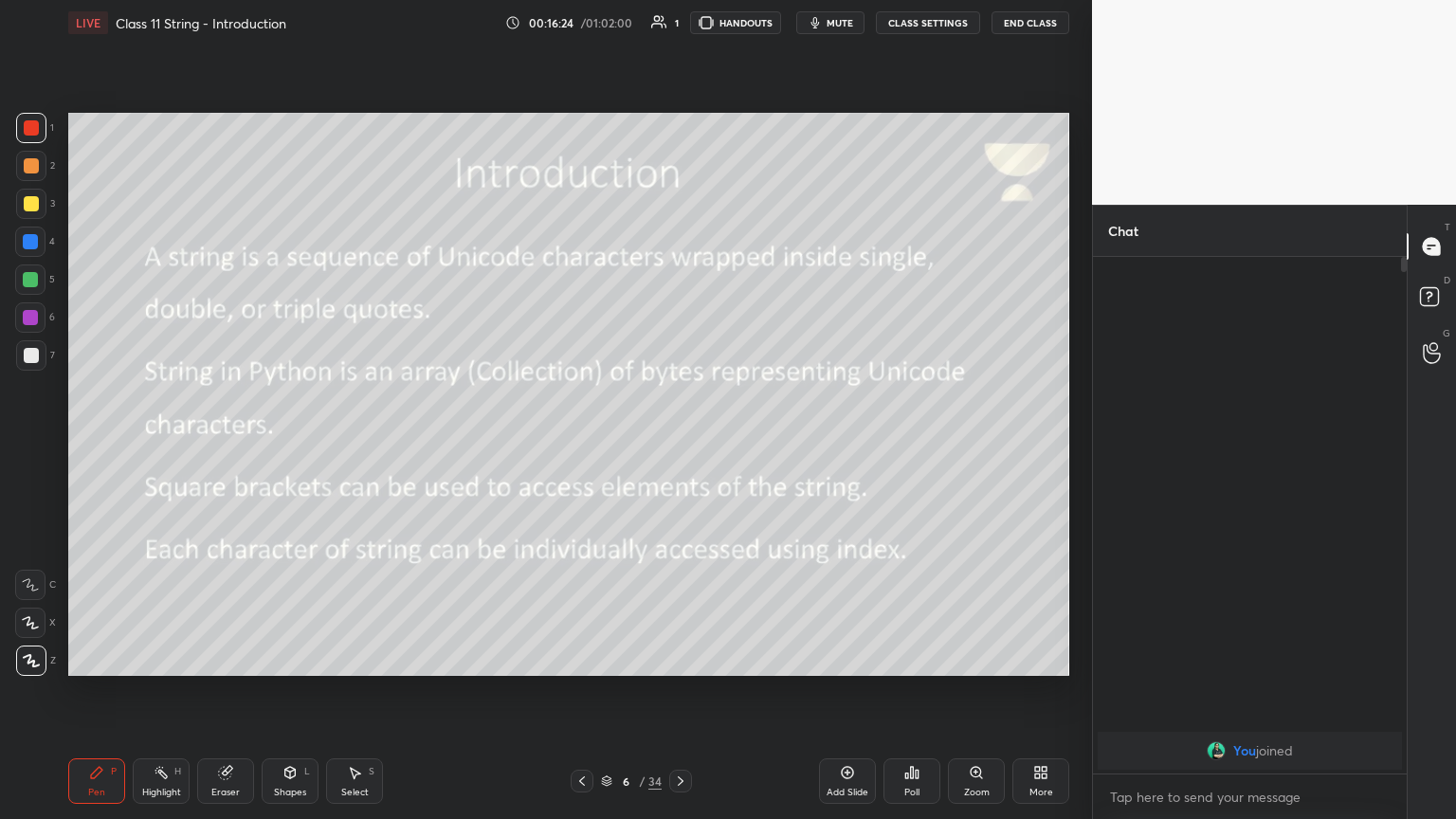 click on "mute" at bounding box center [840, 23] 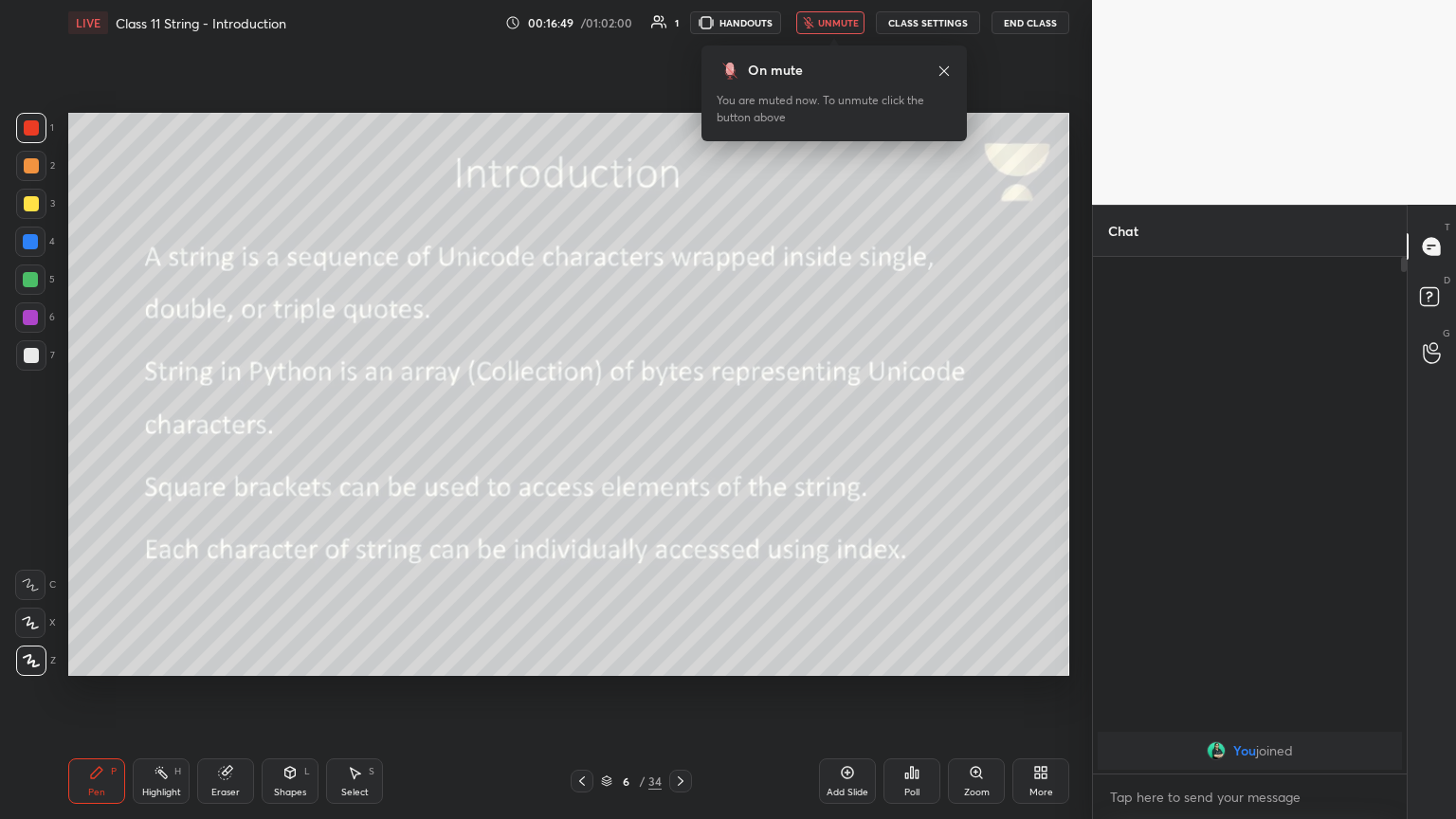 click on "unmute" at bounding box center (830, 23) 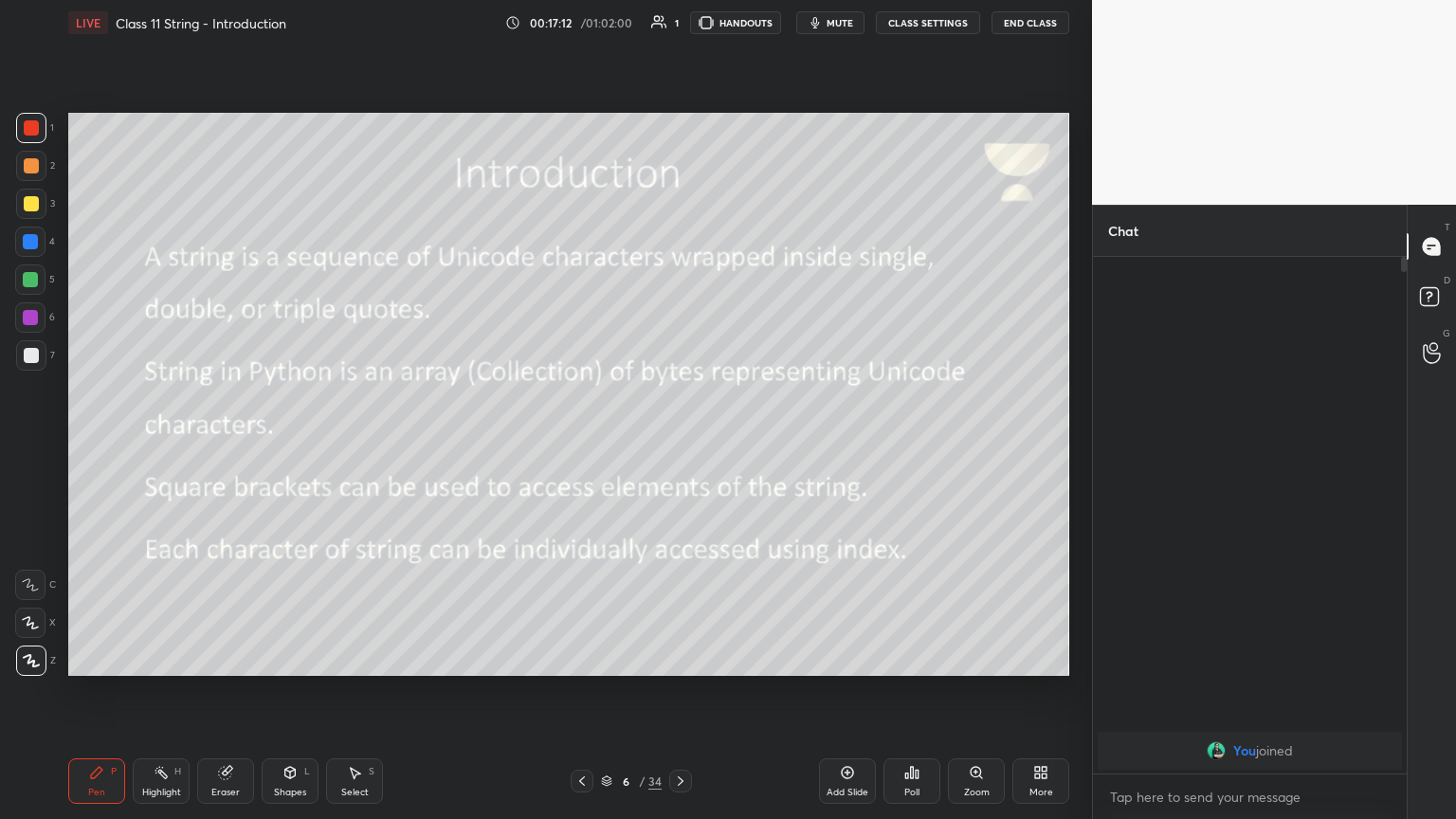 click on "mute" at bounding box center [840, 23] 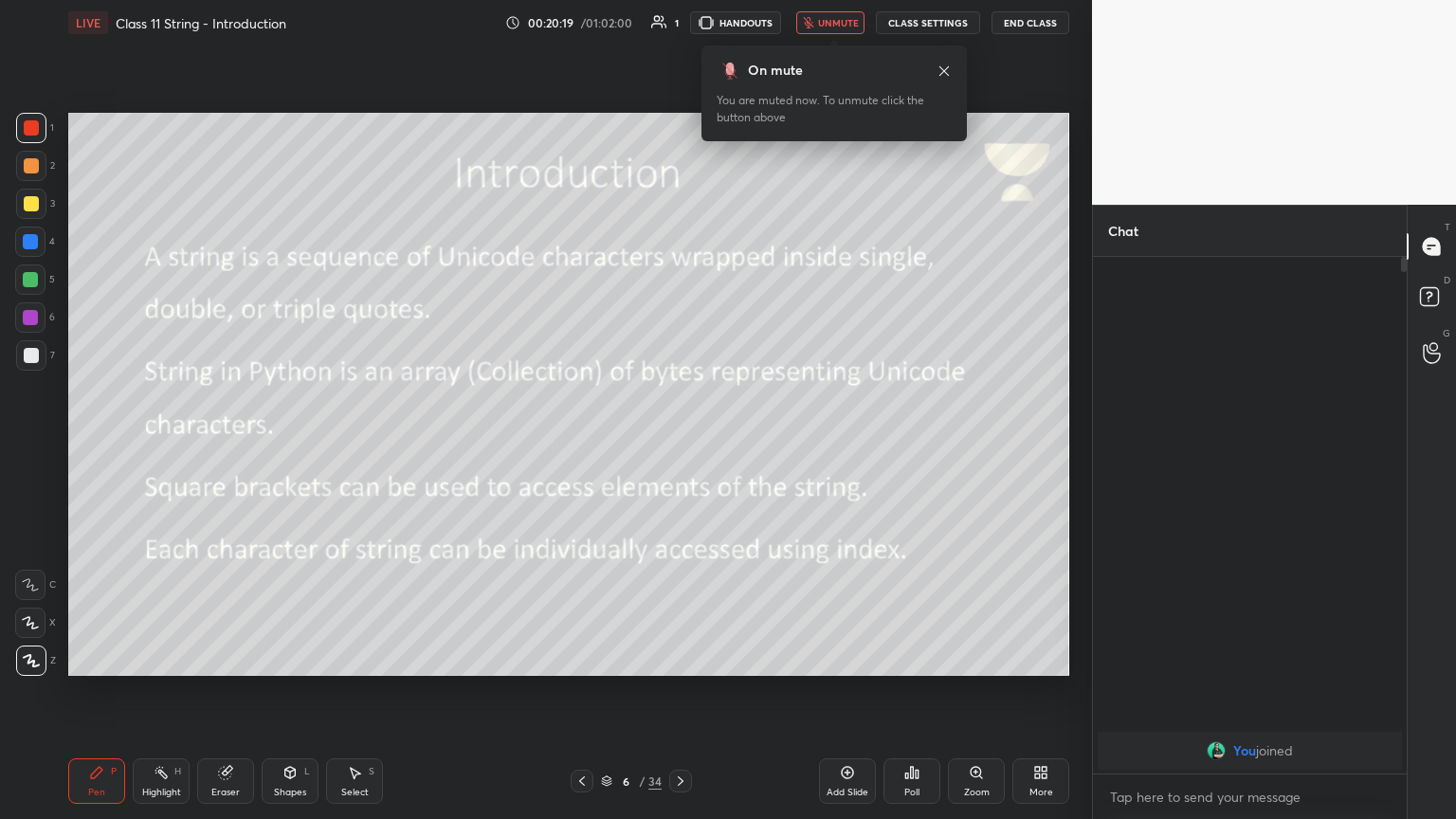 click at bounding box center [681, 781] 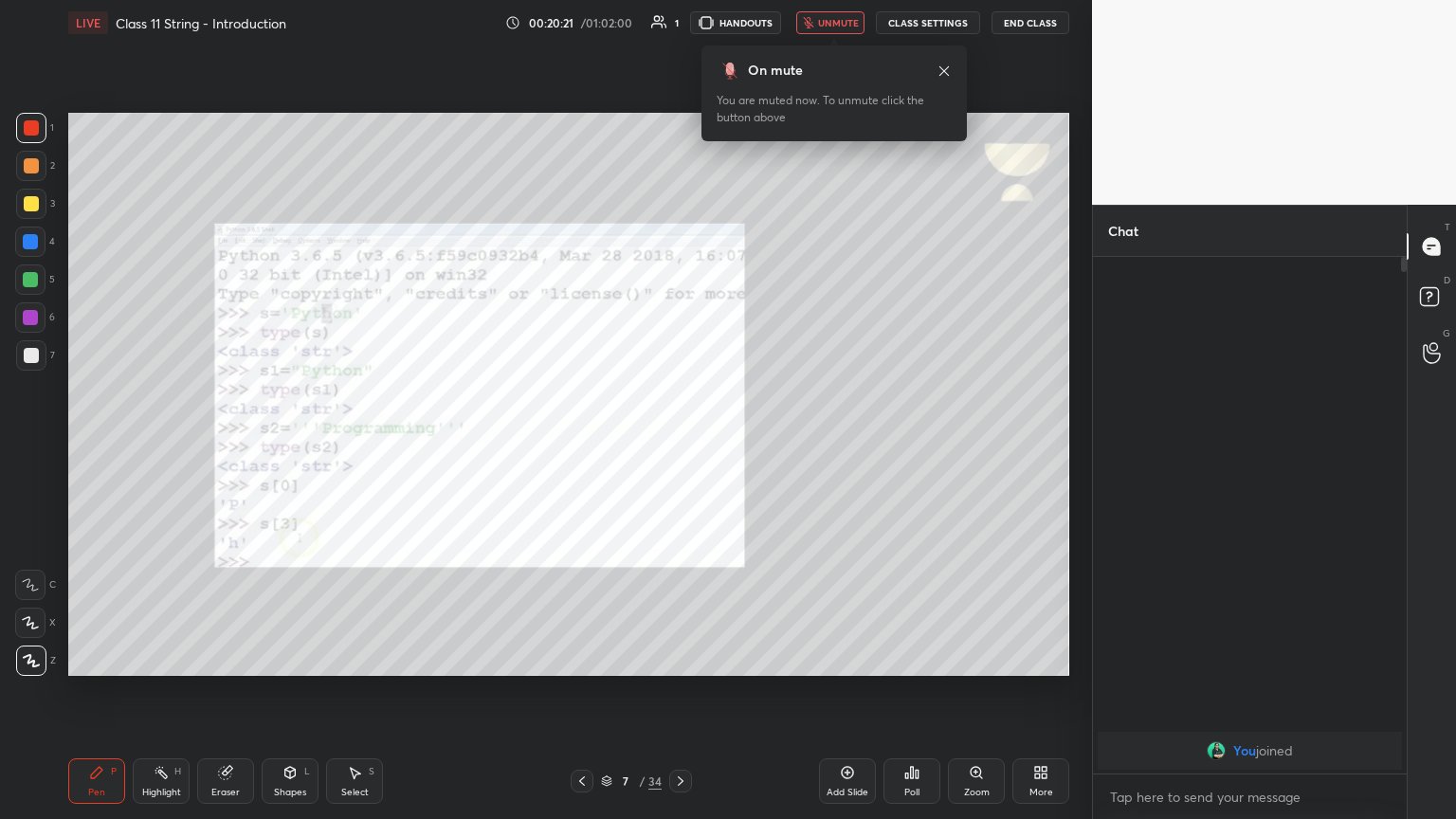 click on "On mute You are muted now. To unmute click the
button above" at bounding box center [834, 87] 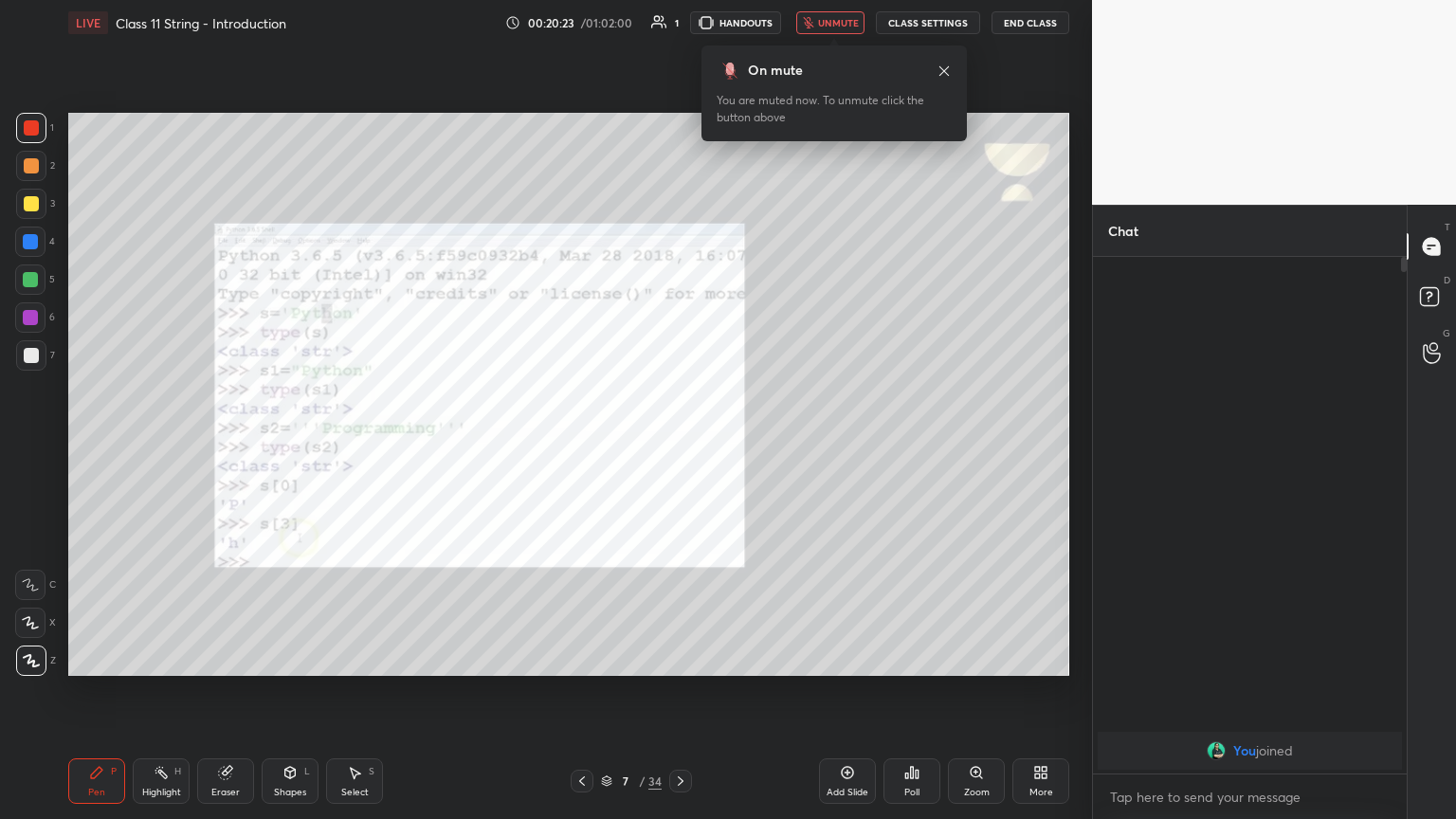 click on "unmute" at bounding box center (838, 23) 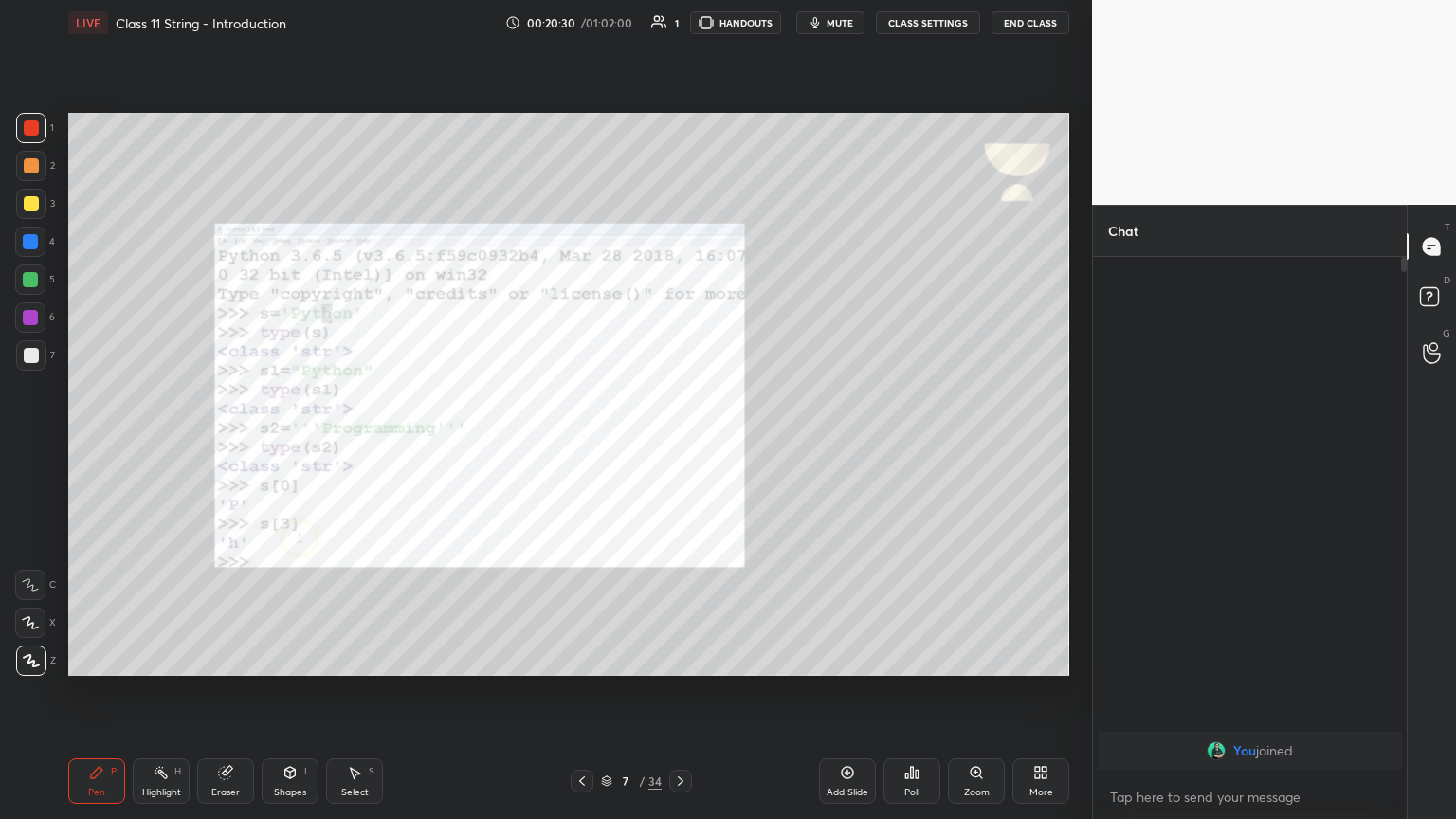 click on "mute" at bounding box center [840, 23] 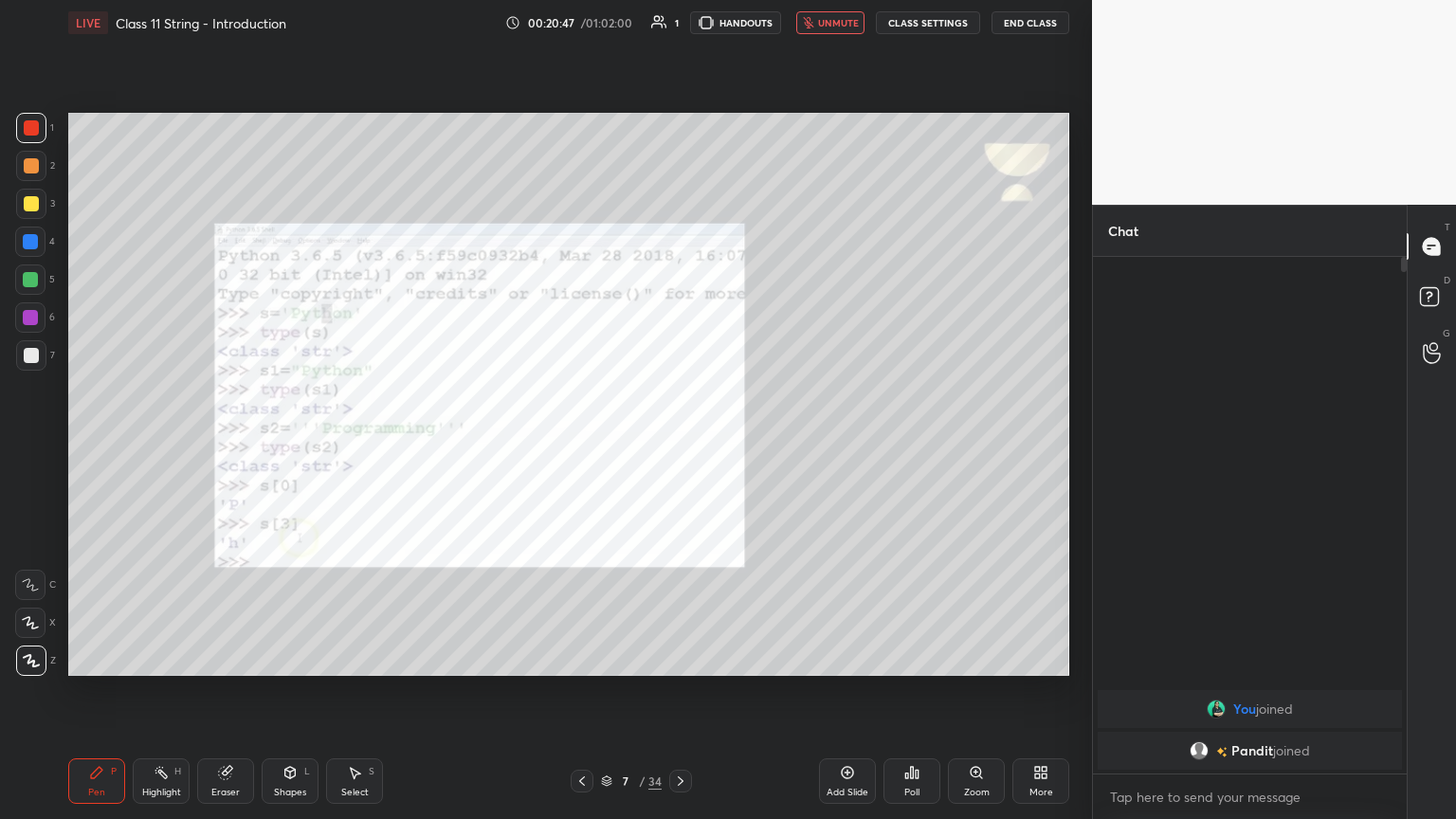 click on "unmute" at bounding box center [838, 23] 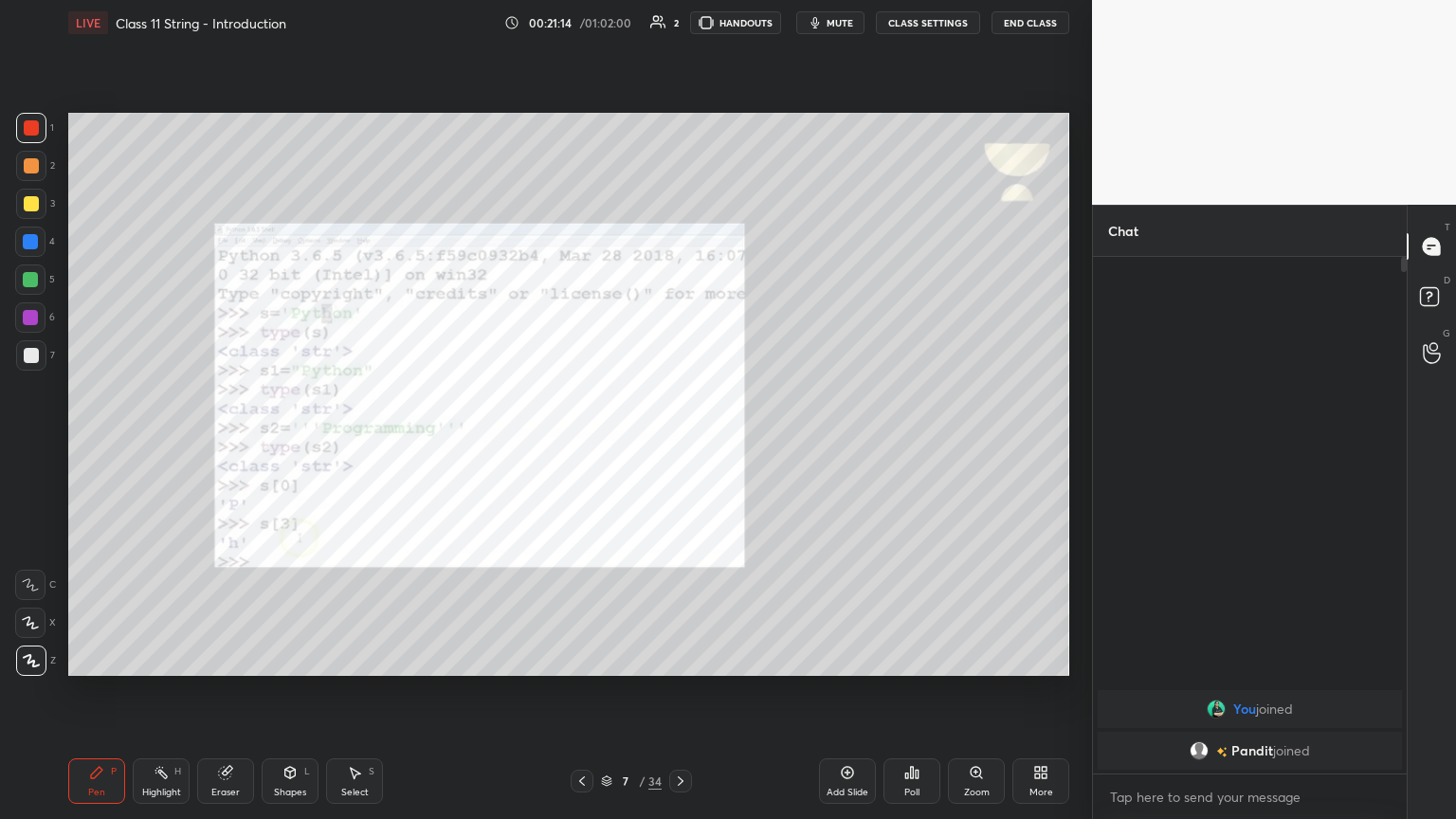 click on "mute" at bounding box center (840, 23) 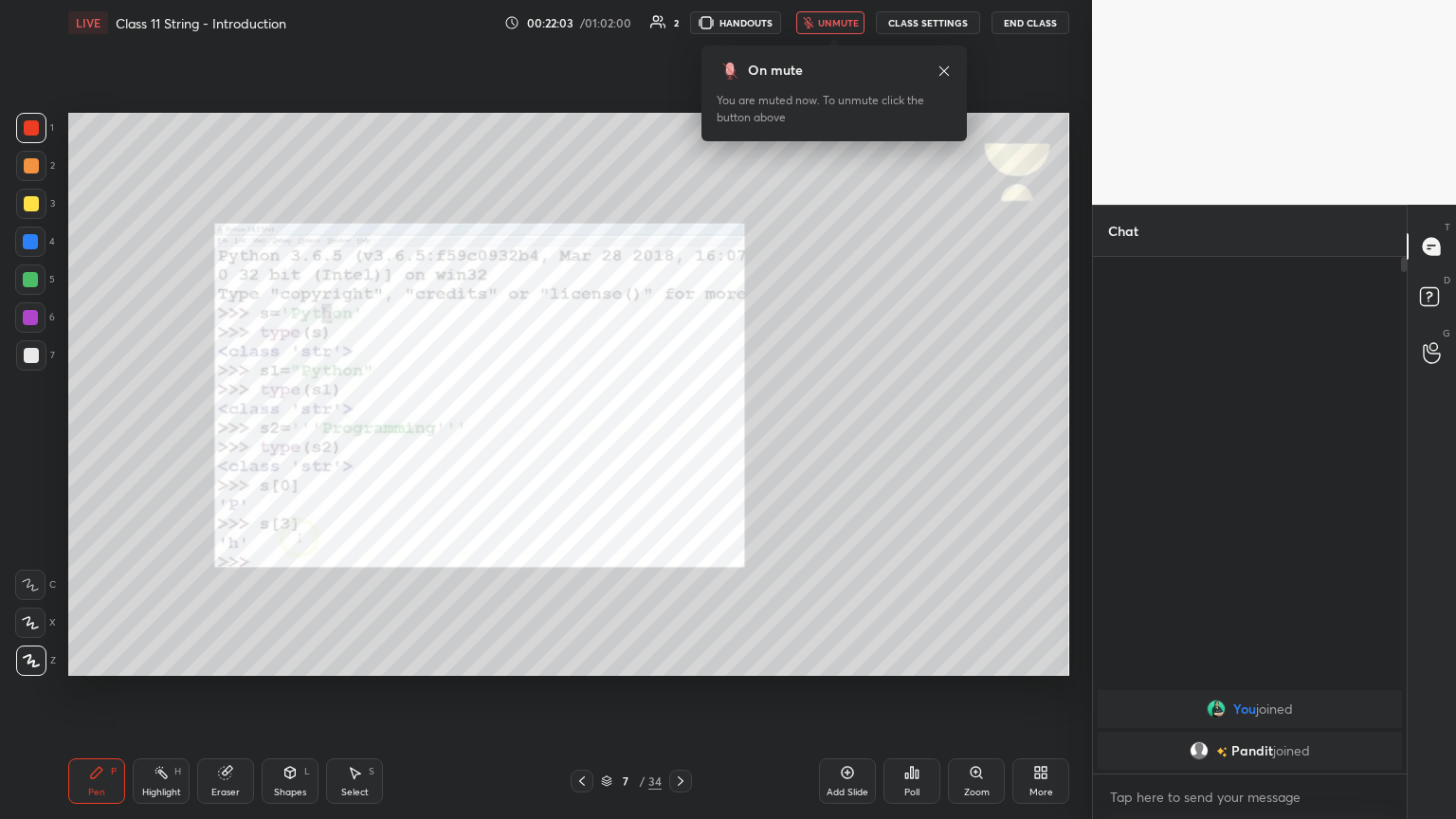 click on "unmute" at bounding box center (830, 23) 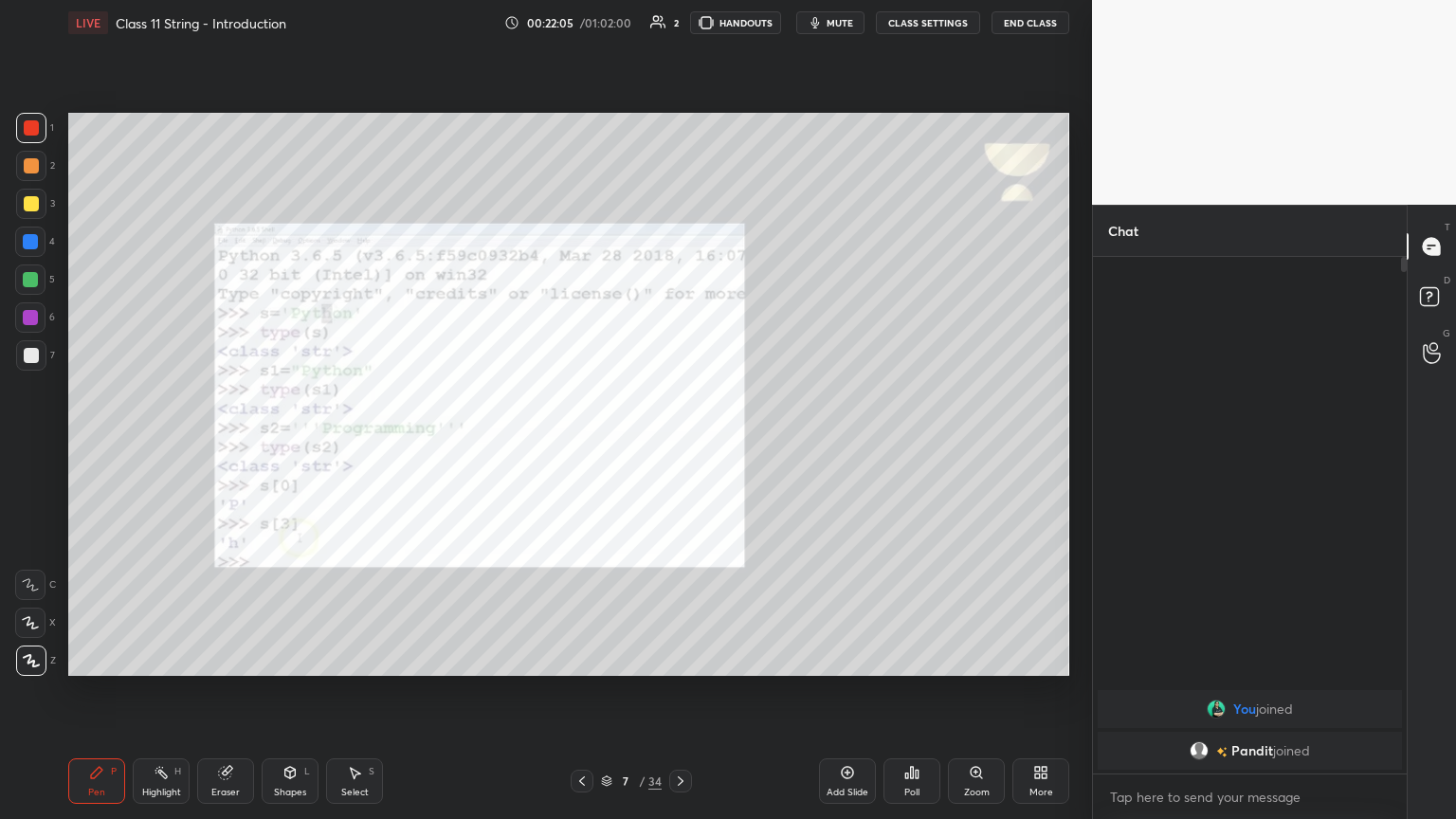click 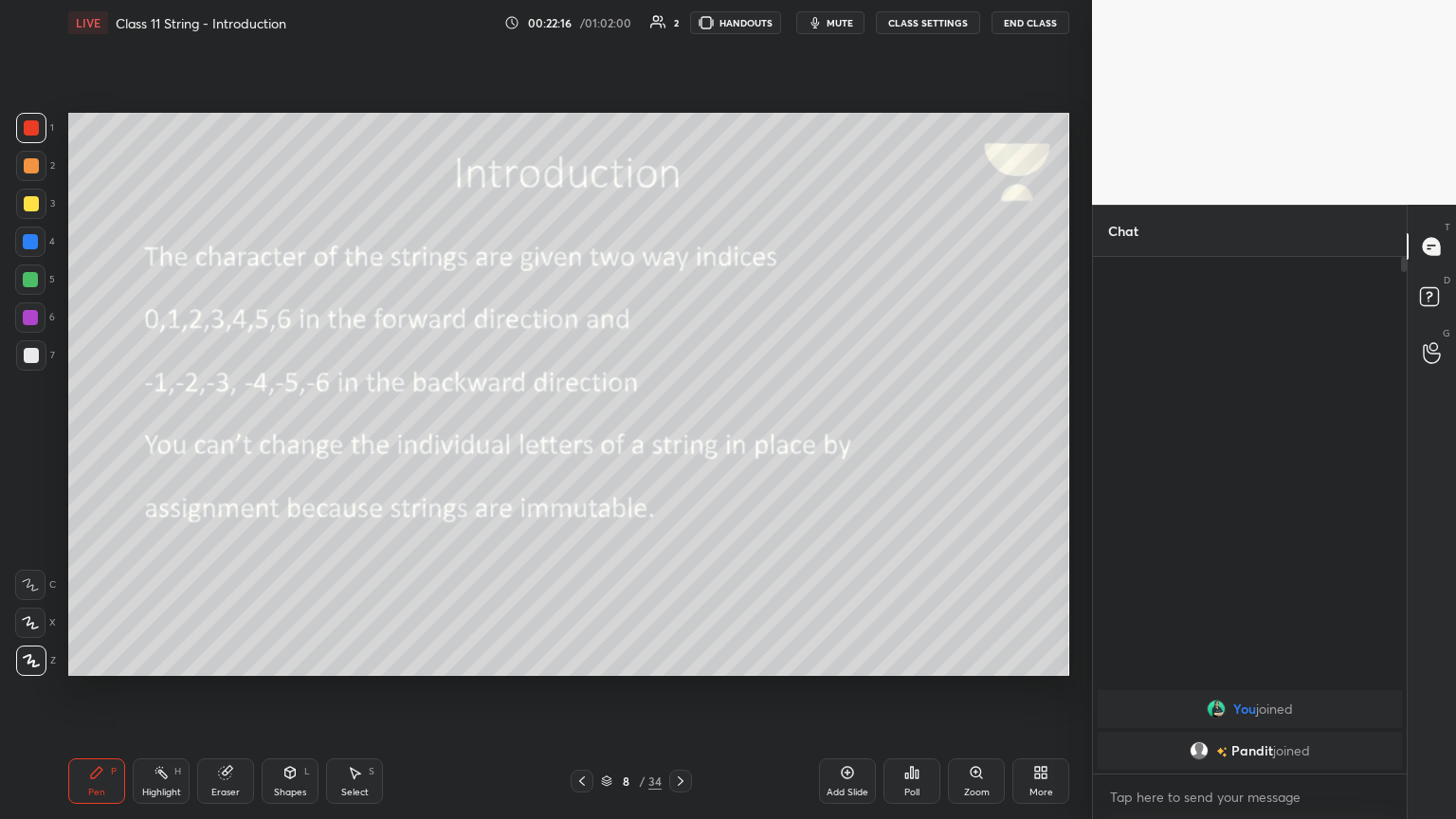 click on "mute" at bounding box center (840, 23) 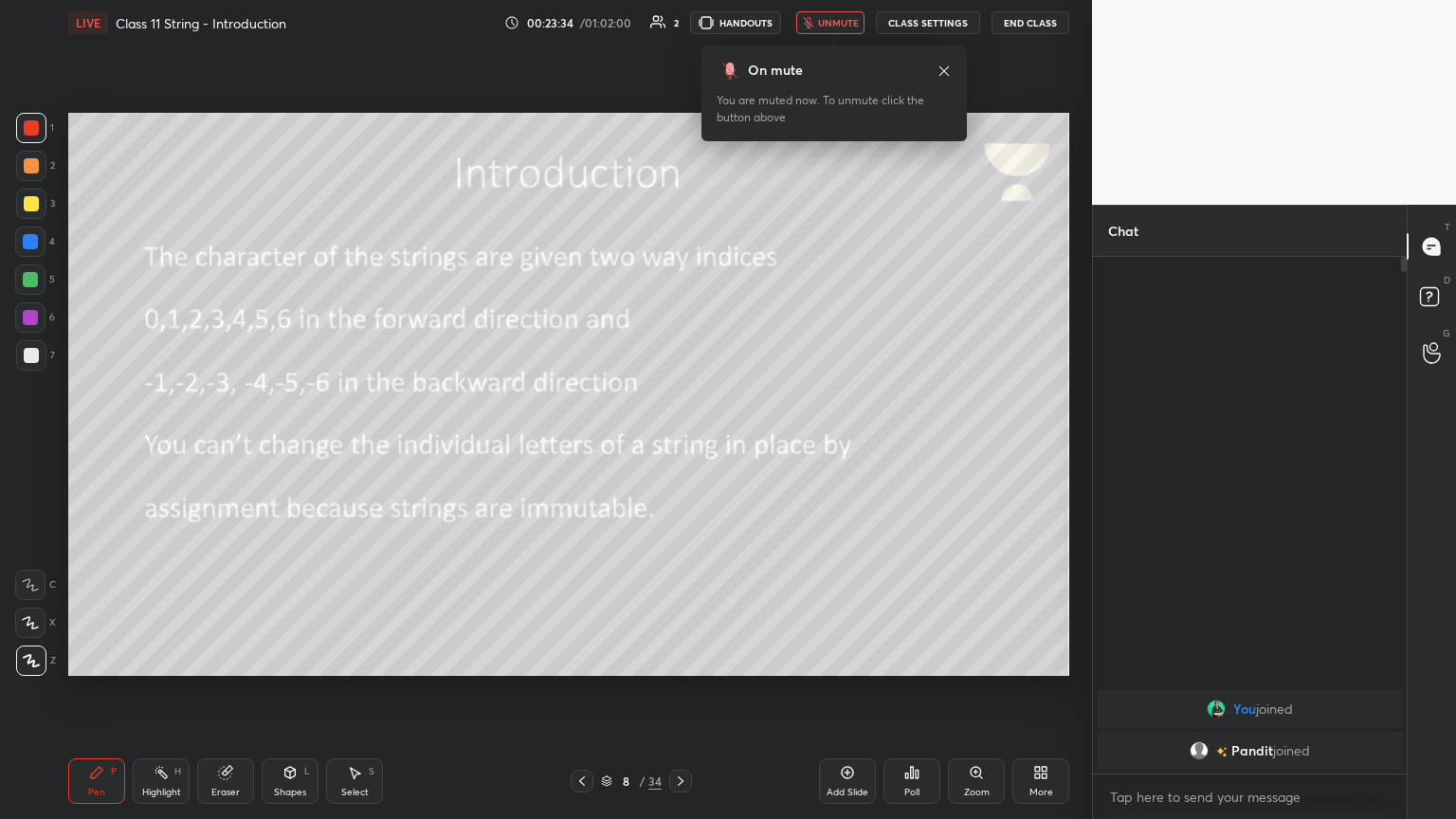 click on "unmute" at bounding box center (838, 23) 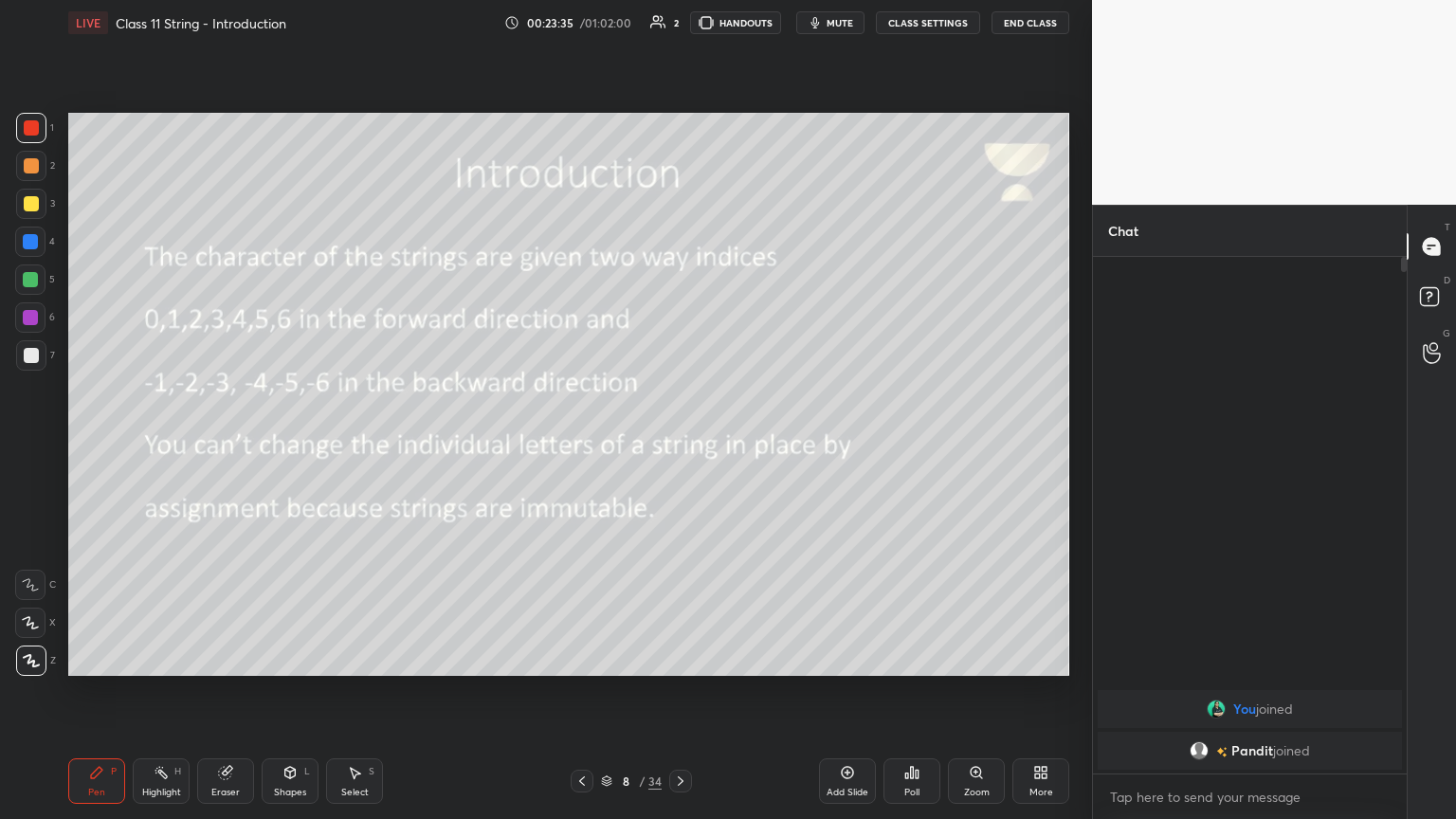 click on "mute" at bounding box center (840, 23) 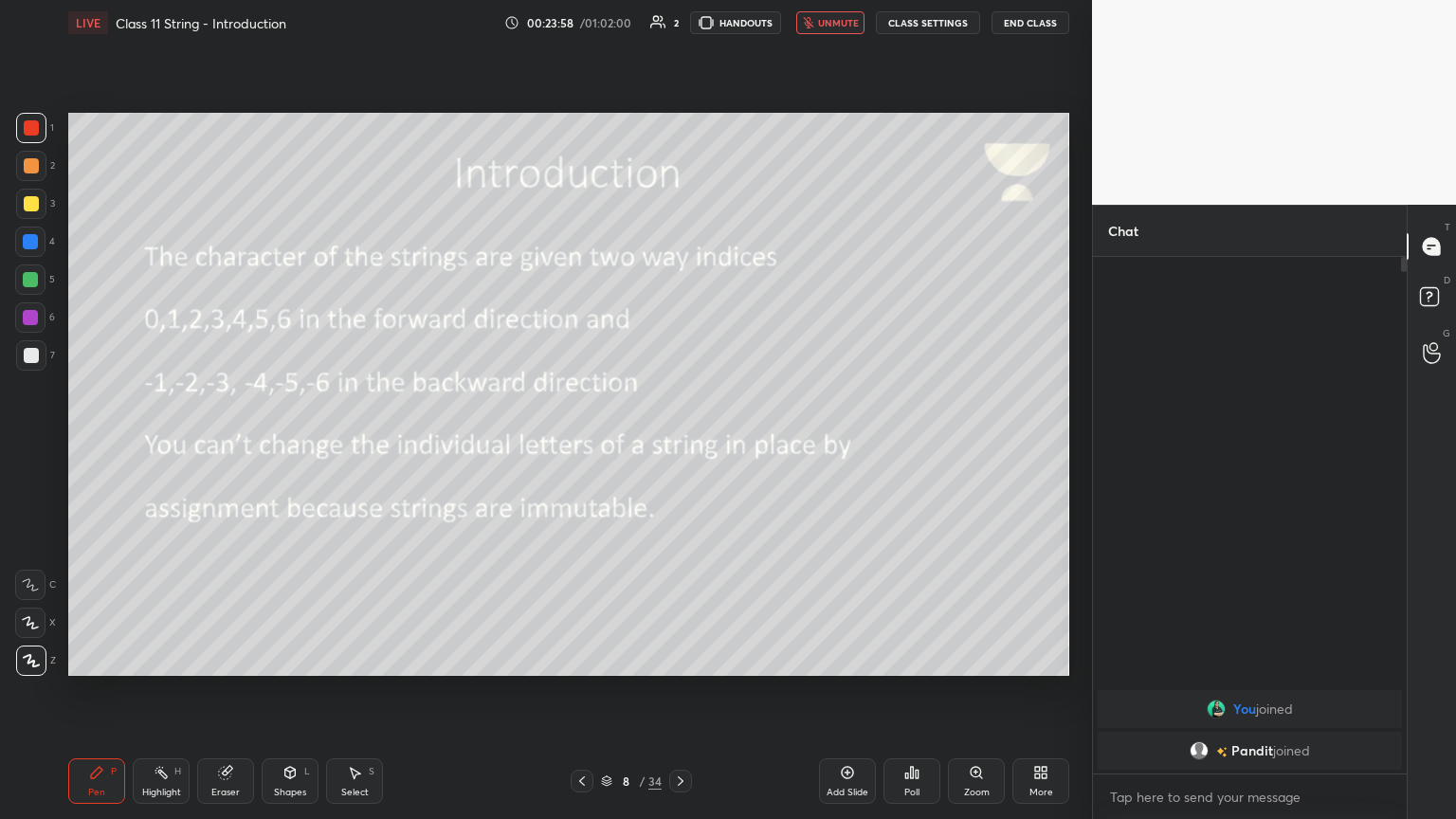 click on "unmute" at bounding box center [830, 23] 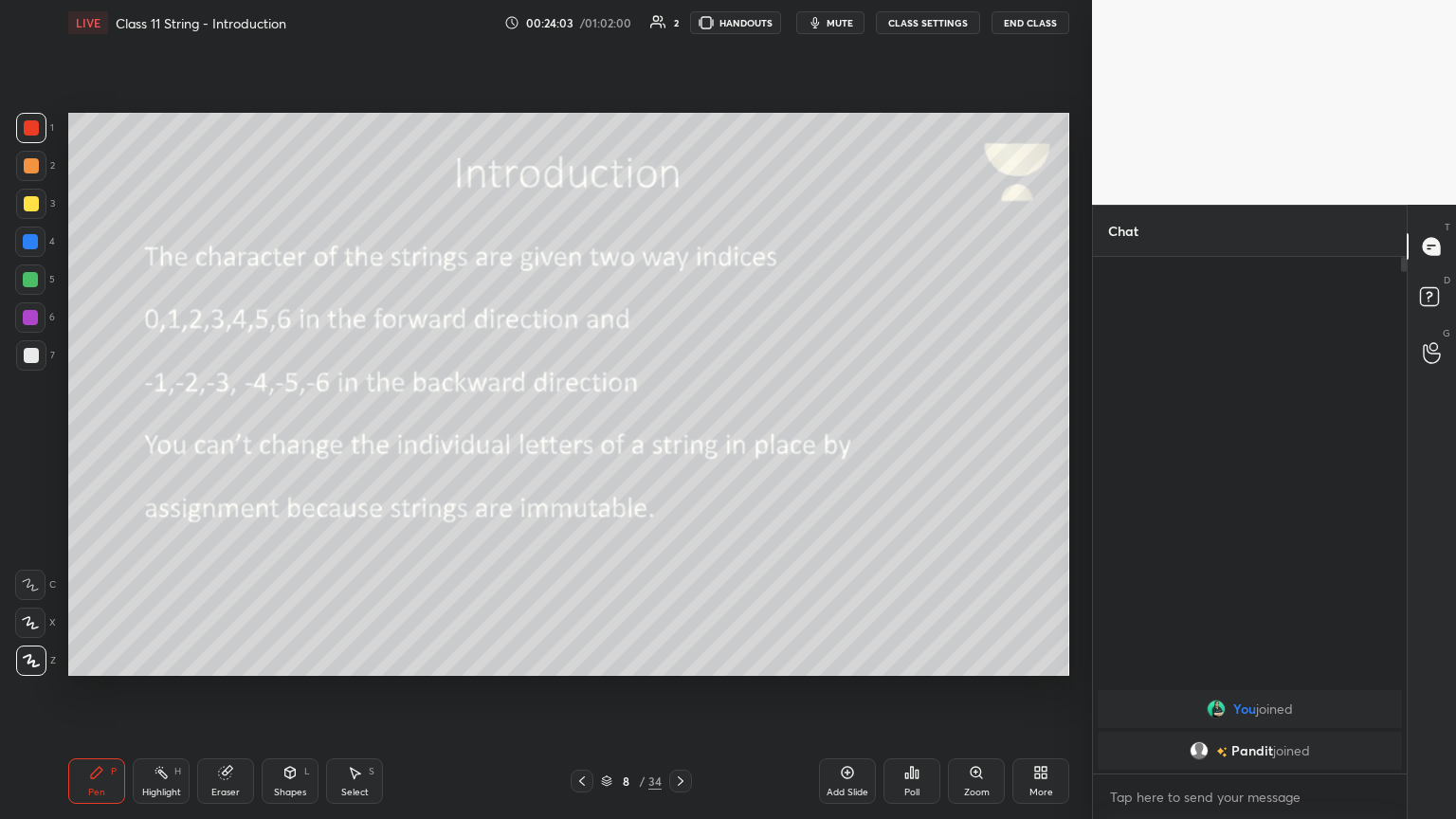click at bounding box center (31, 204) 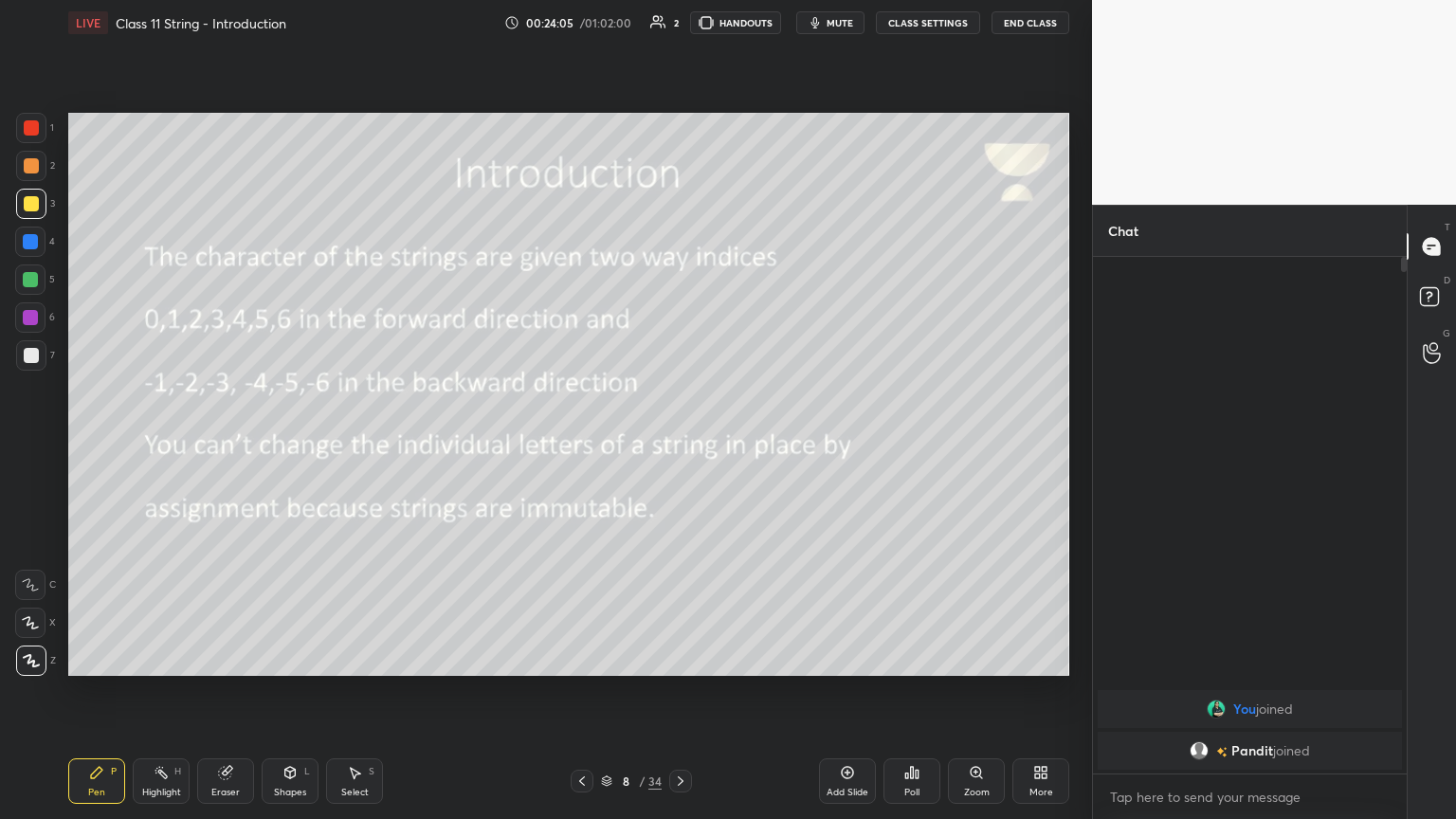 click on "mute" at bounding box center (830, 23) 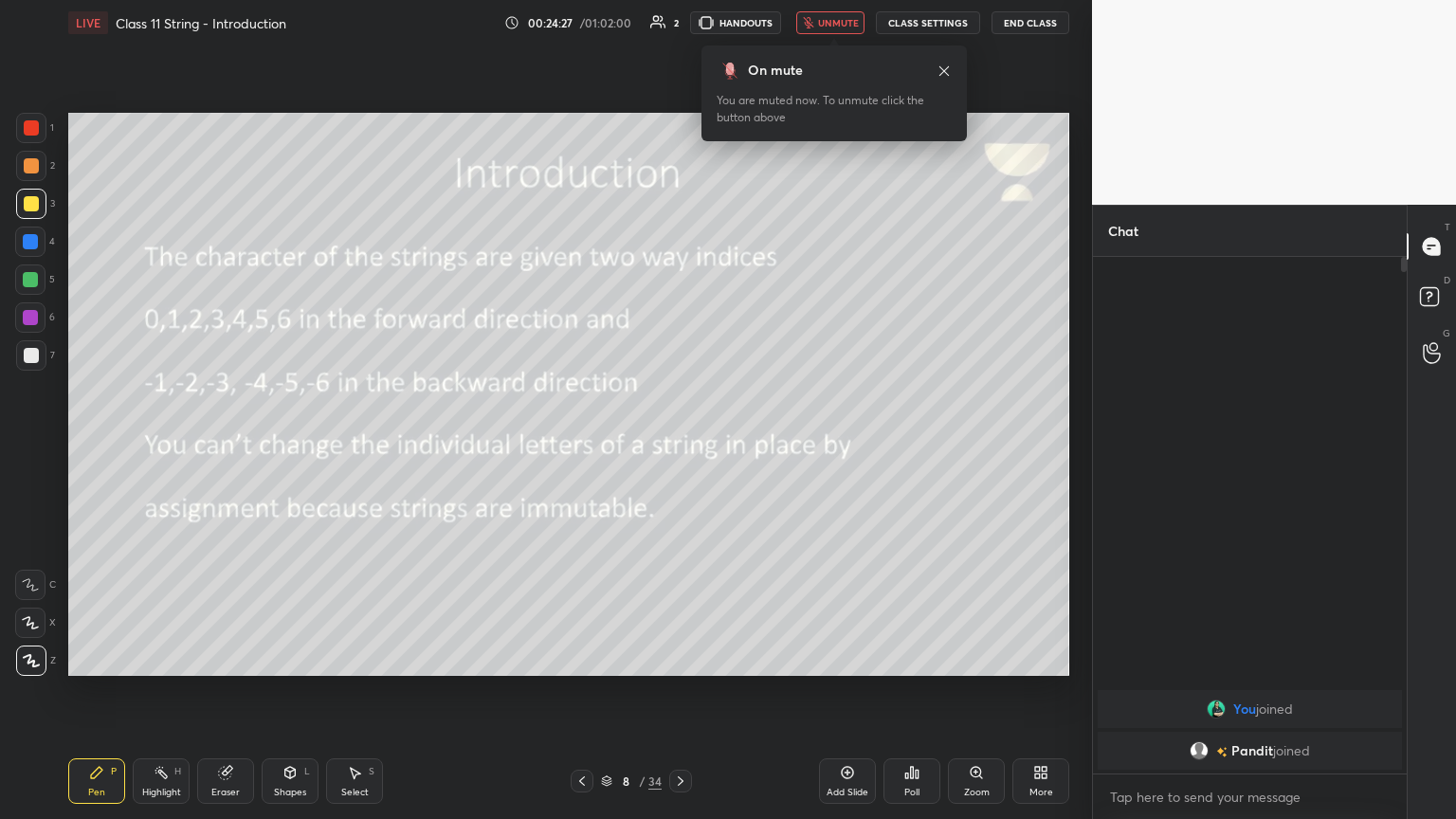 click 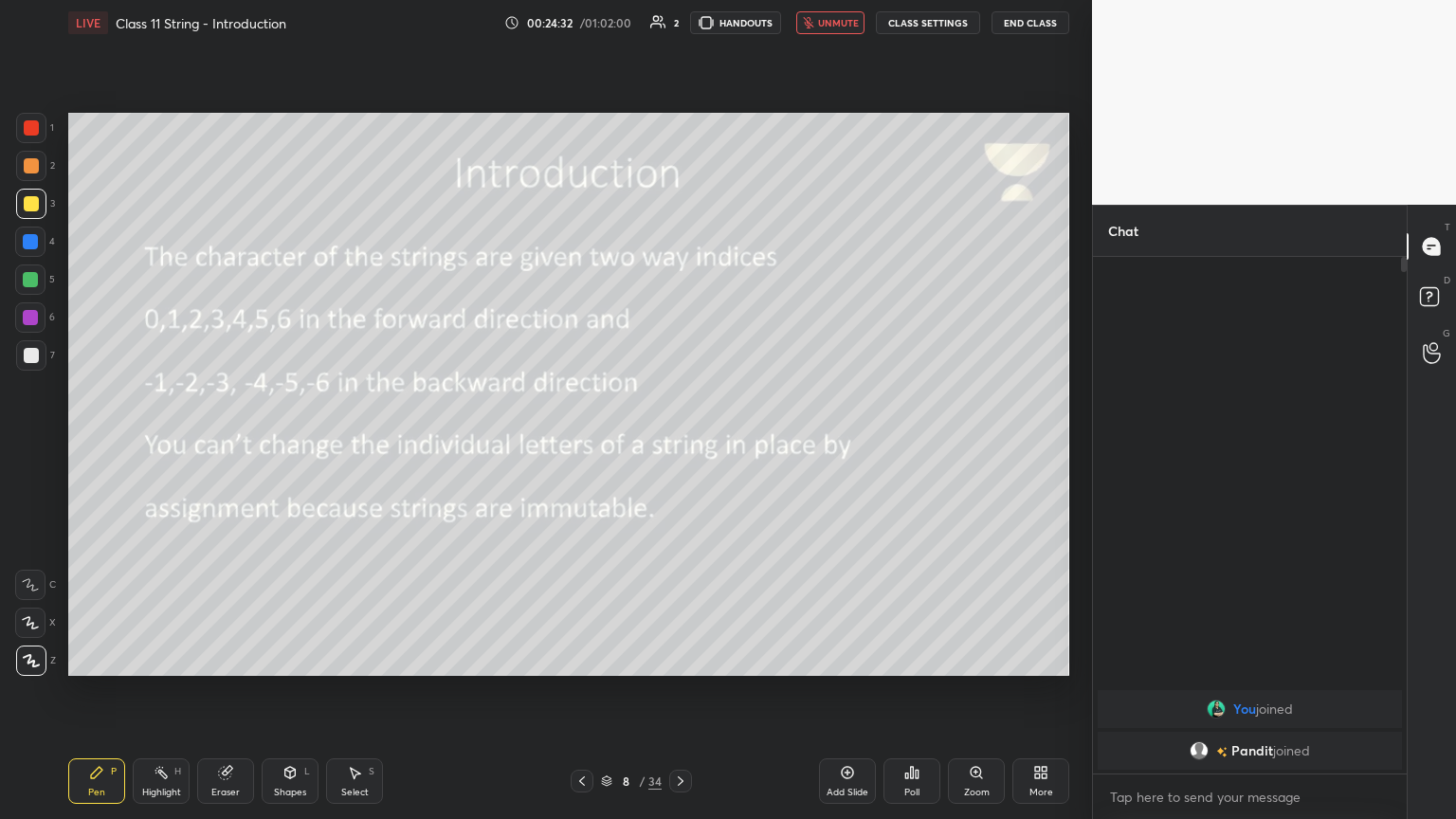 click at bounding box center (31, 204) 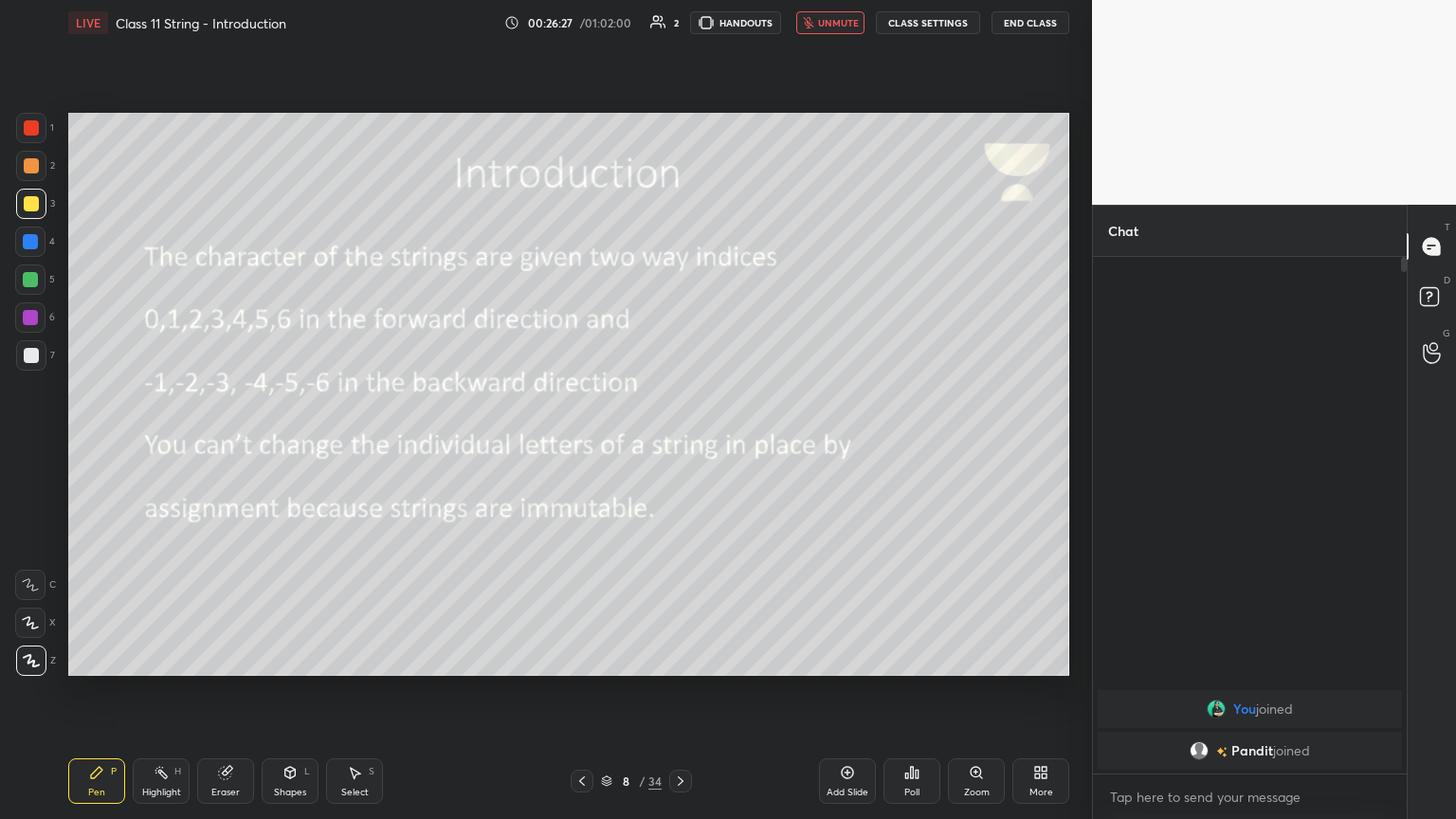 click on "unmute" at bounding box center (838, 23) 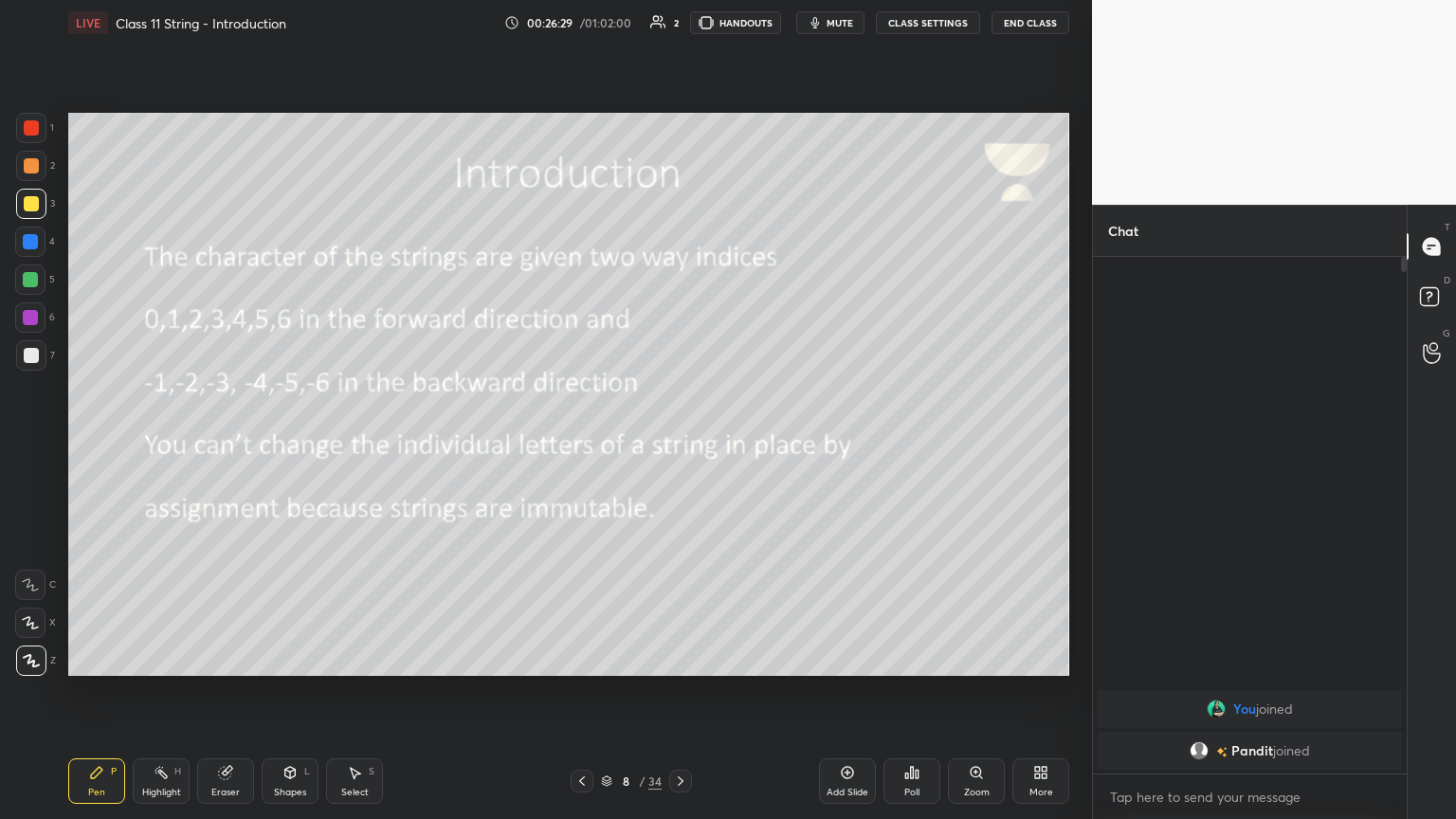 click 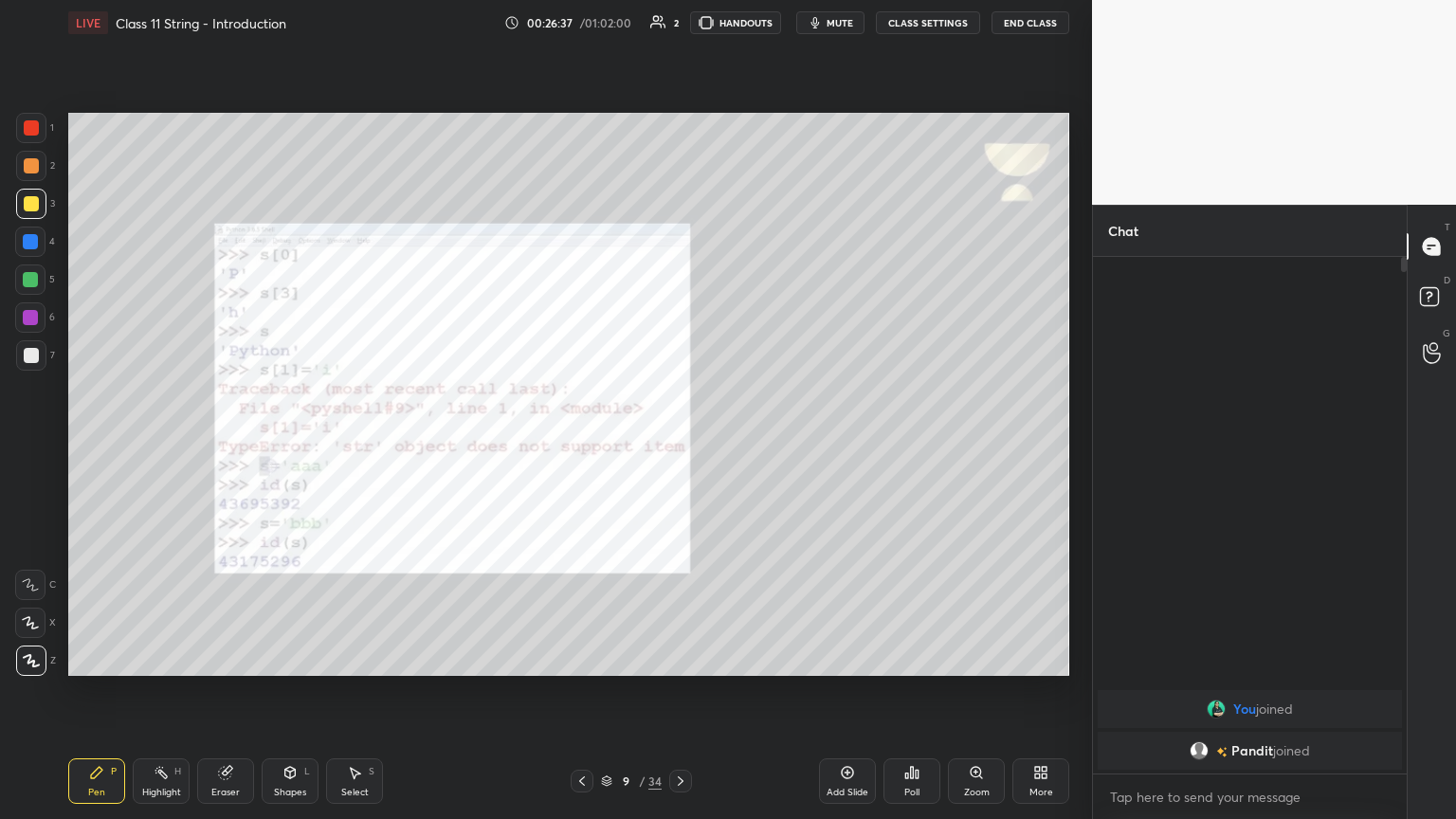 click 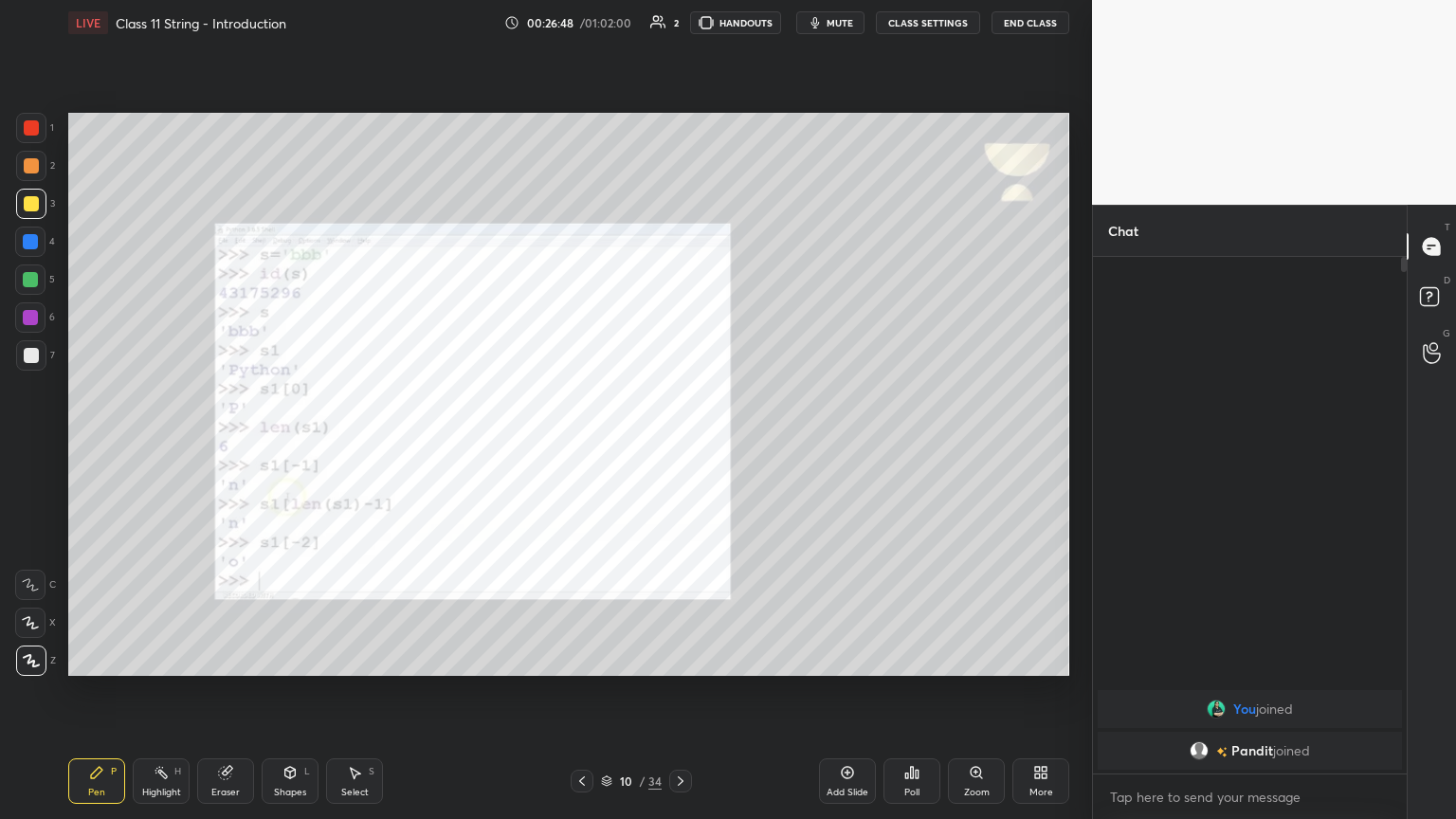 click on "mute" at bounding box center (840, 23) 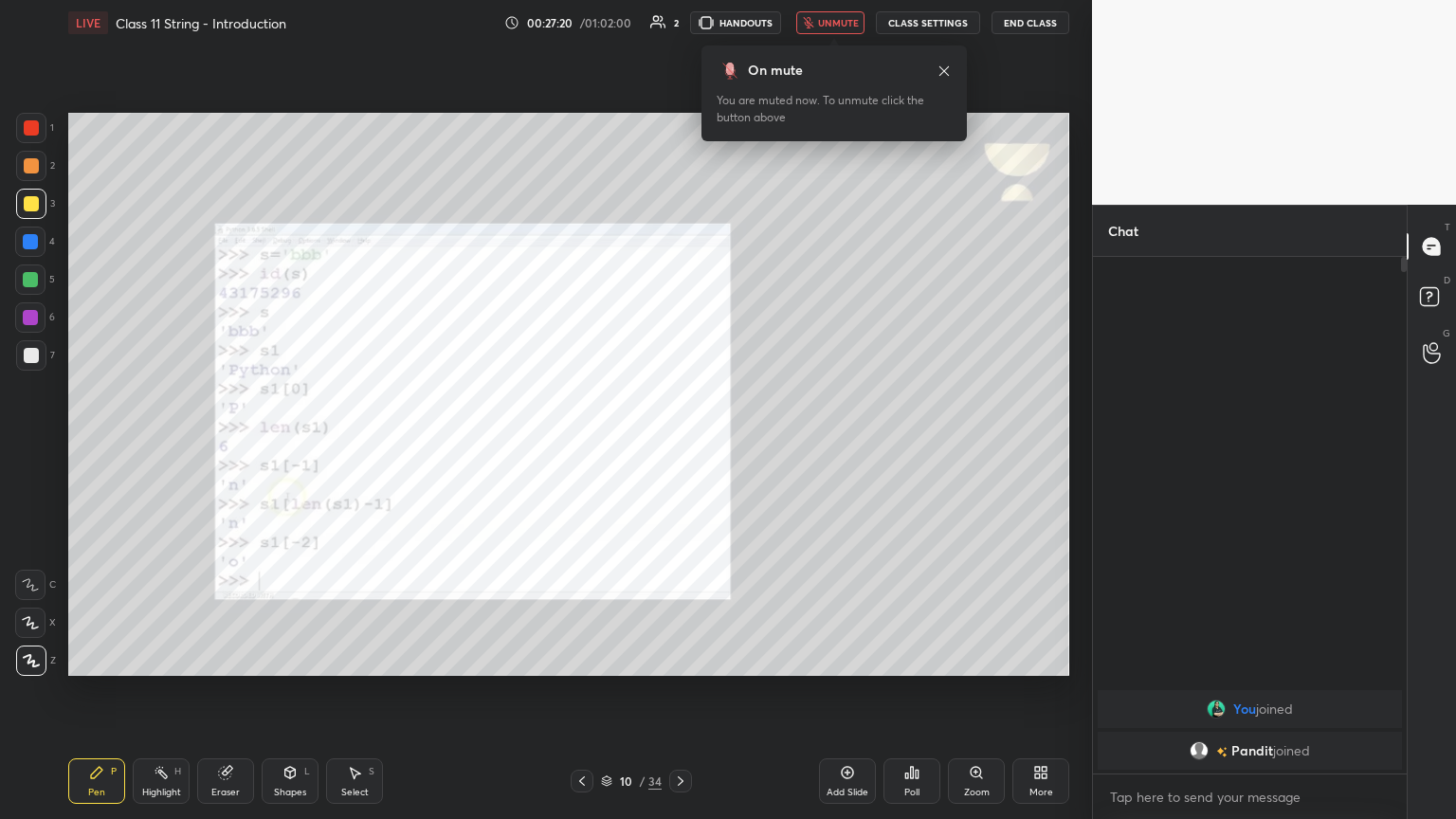 click on "unmute" at bounding box center [838, 23] 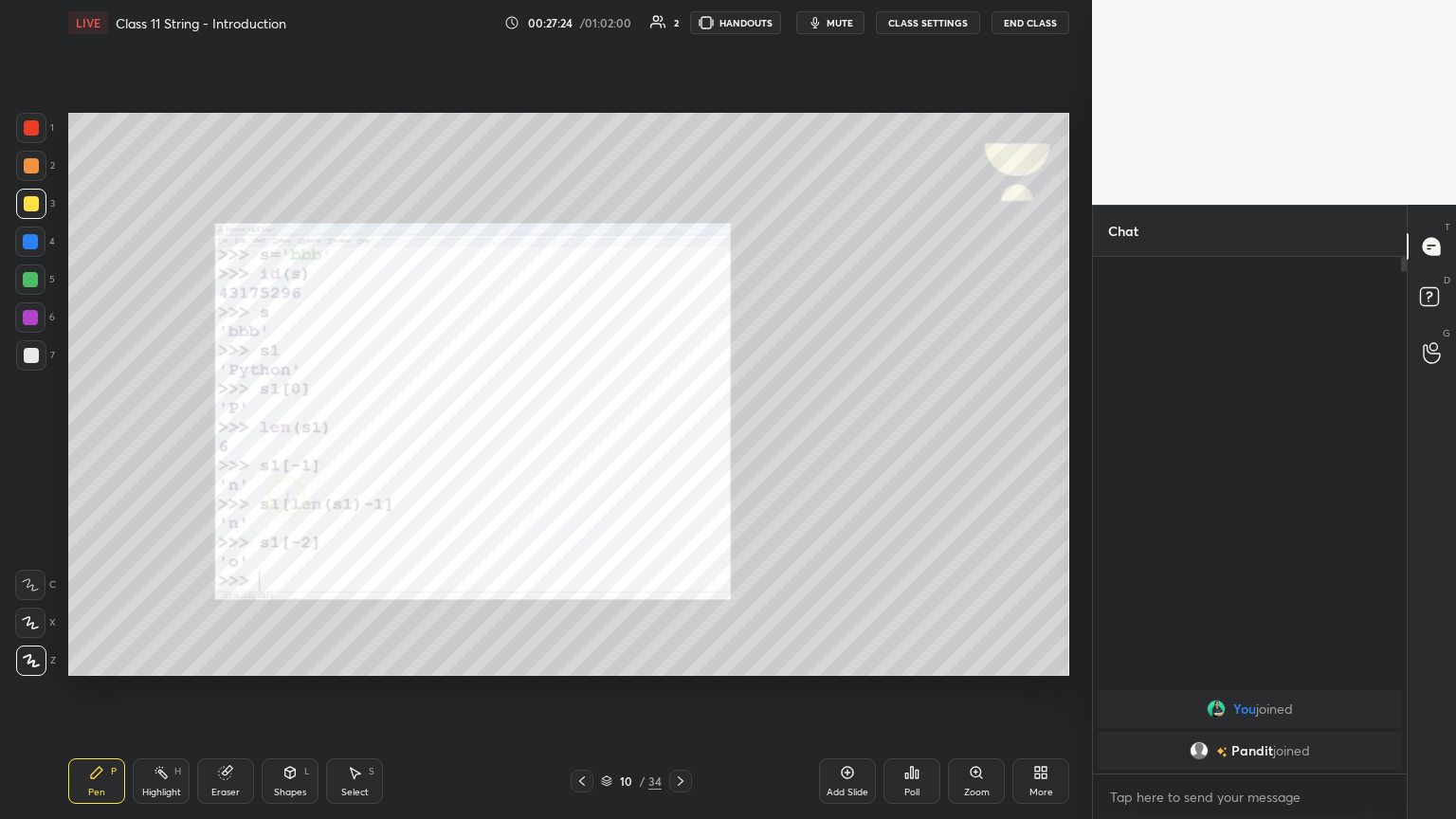 click at bounding box center (31, 128) 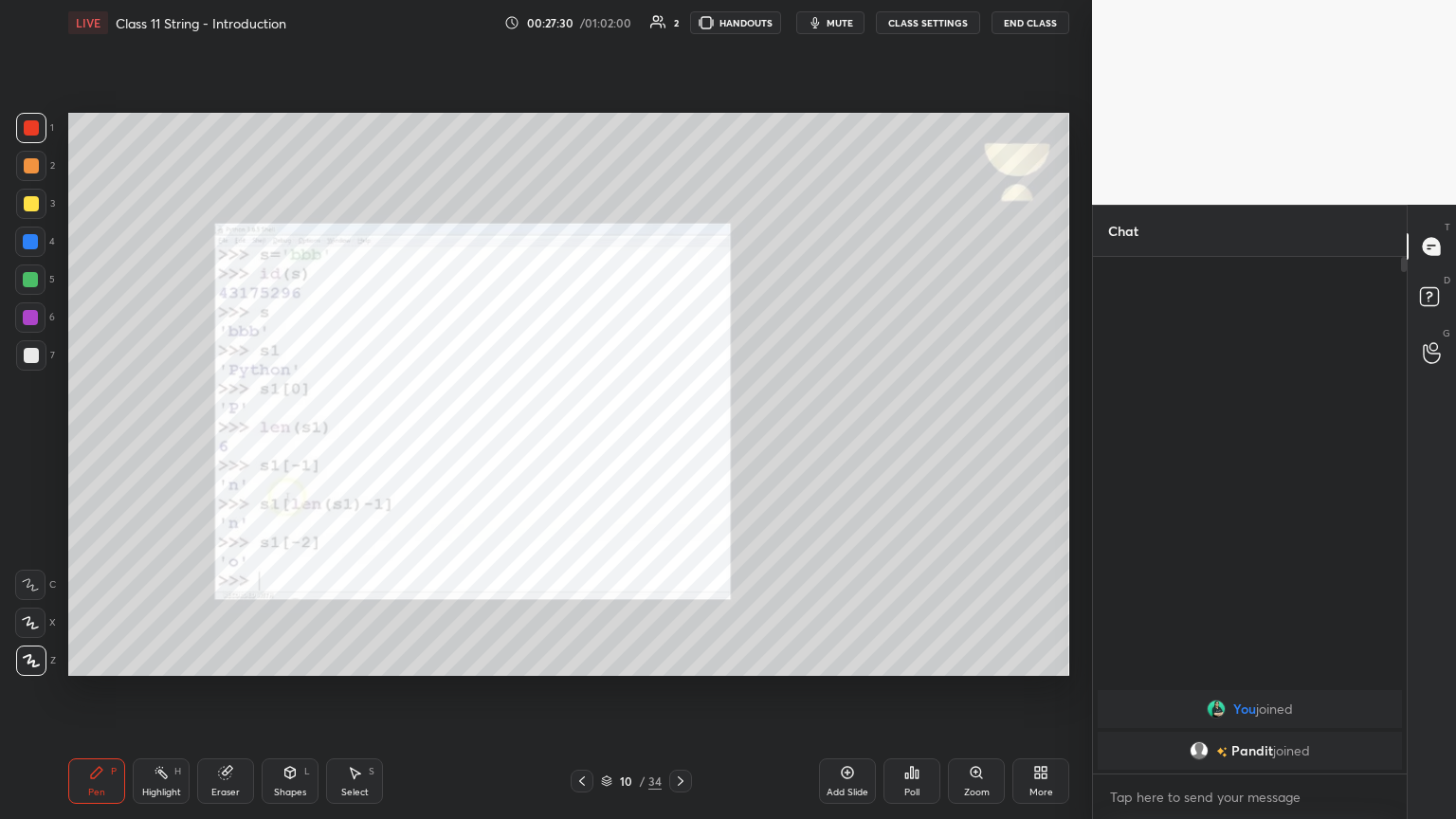 click on "mute" at bounding box center (840, 23) 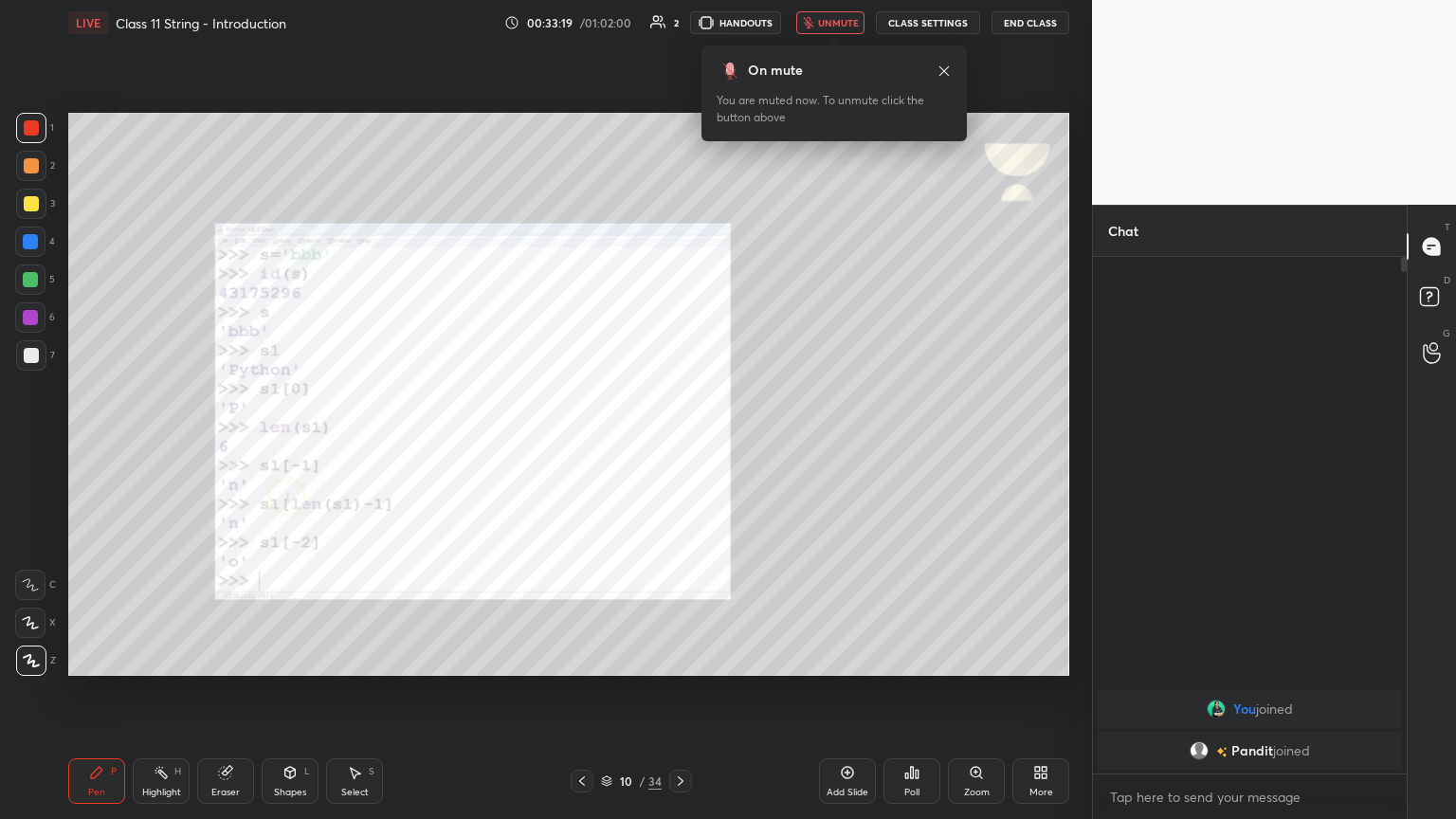 click on "unmute" at bounding box center (830, 23) 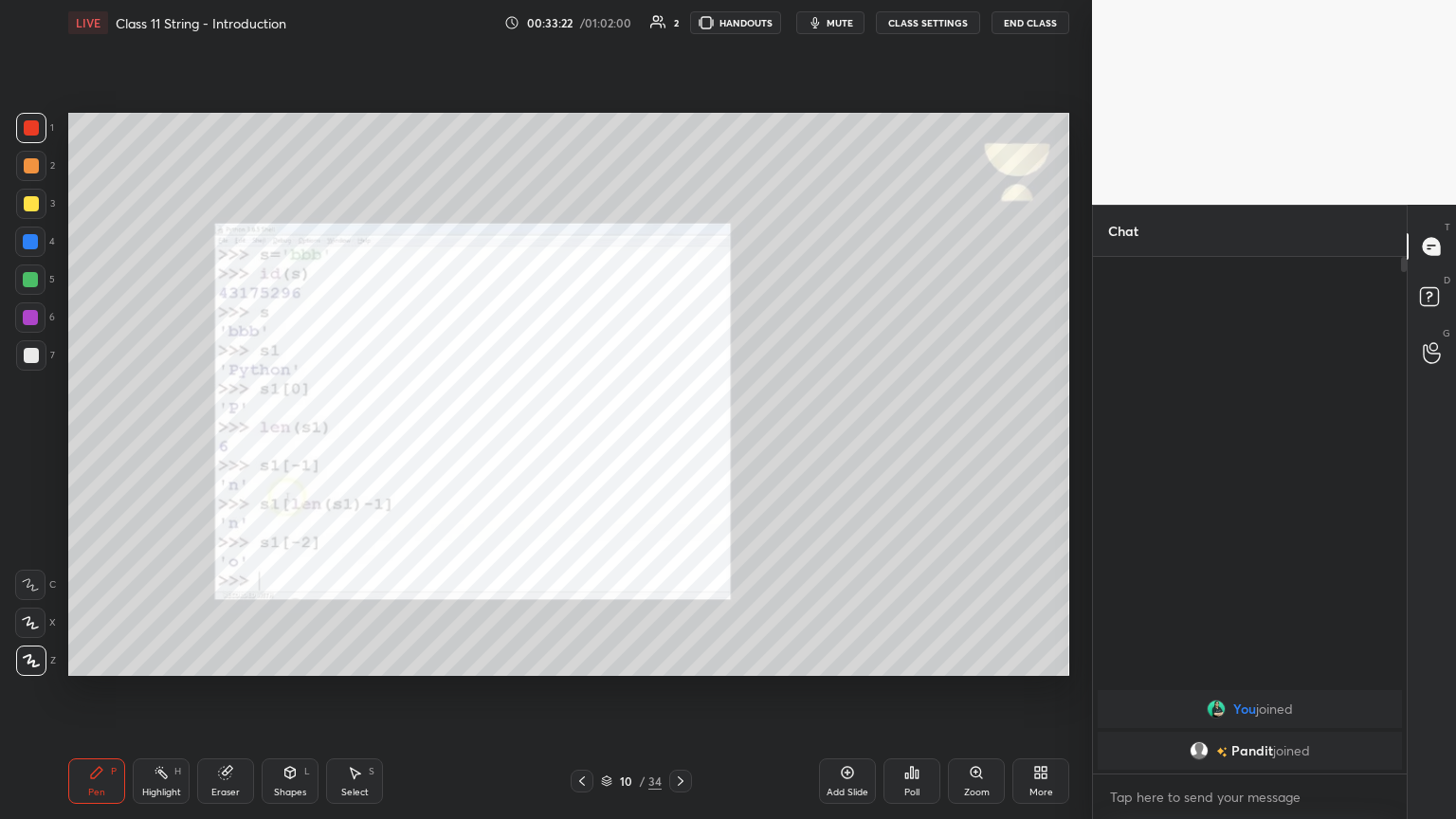 click 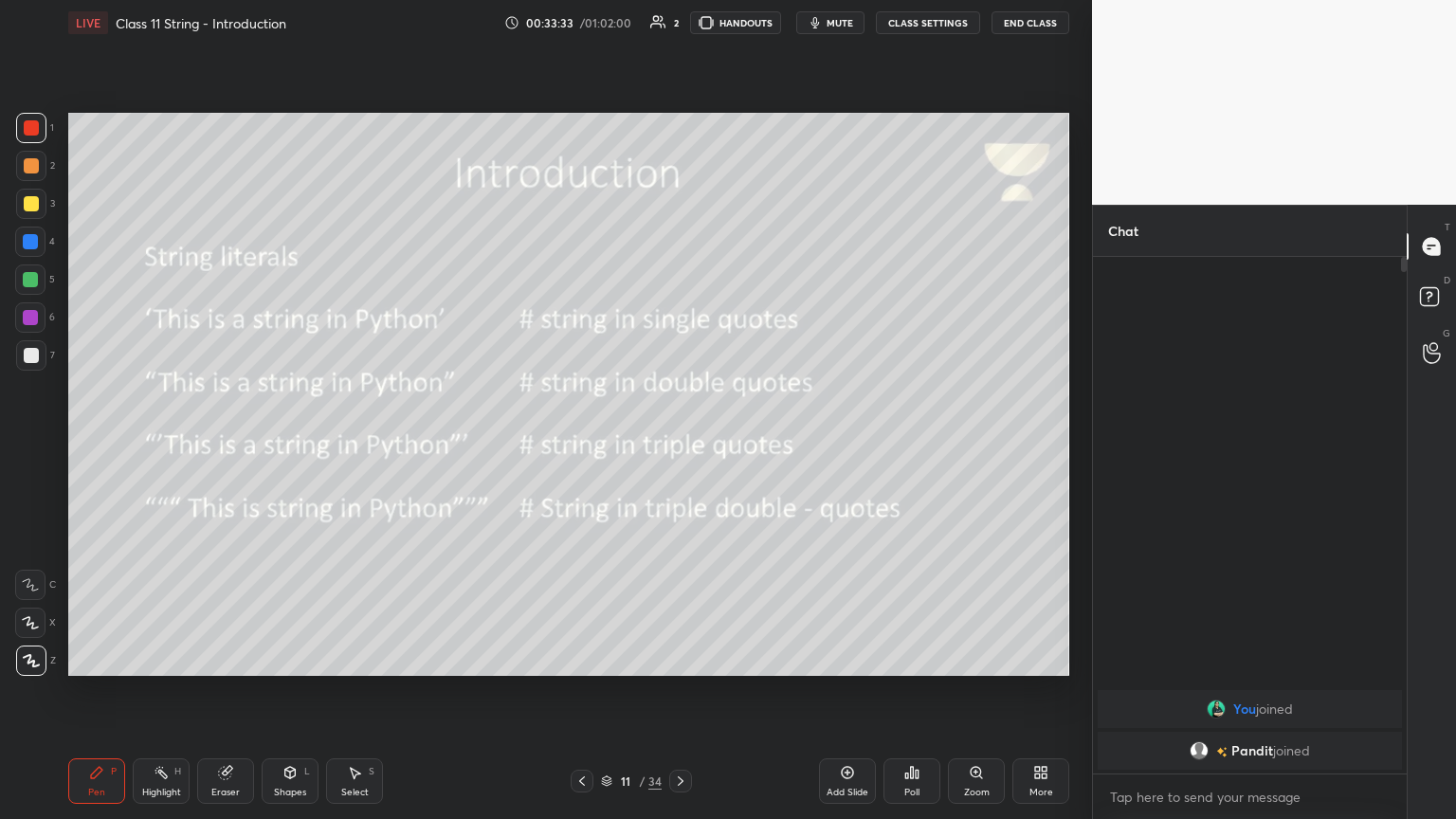 click on "mute" at bounding box center (840, 23) 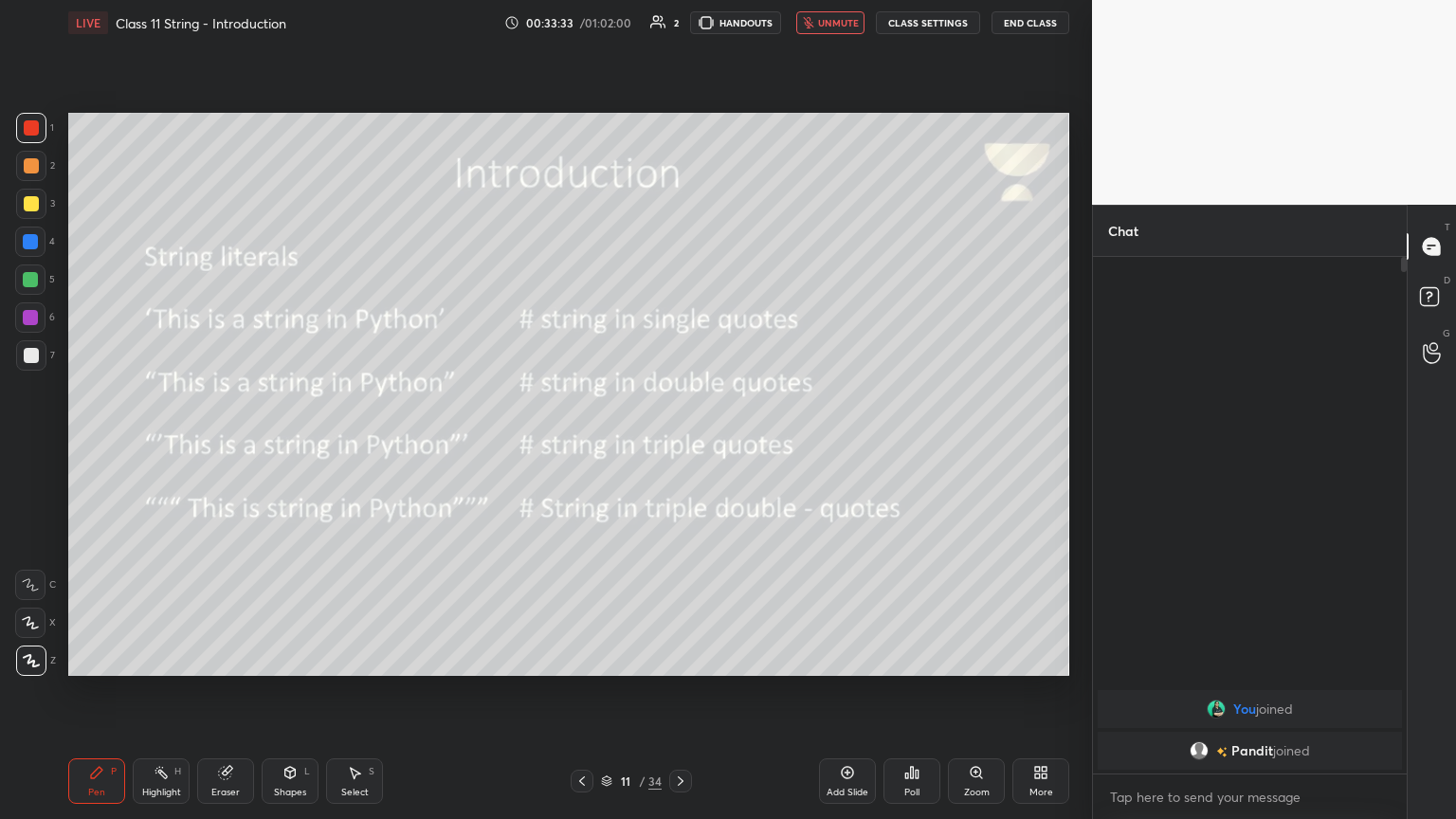 click on "You  joined [PERSON]  joined" at bounding box center (1249, 515) 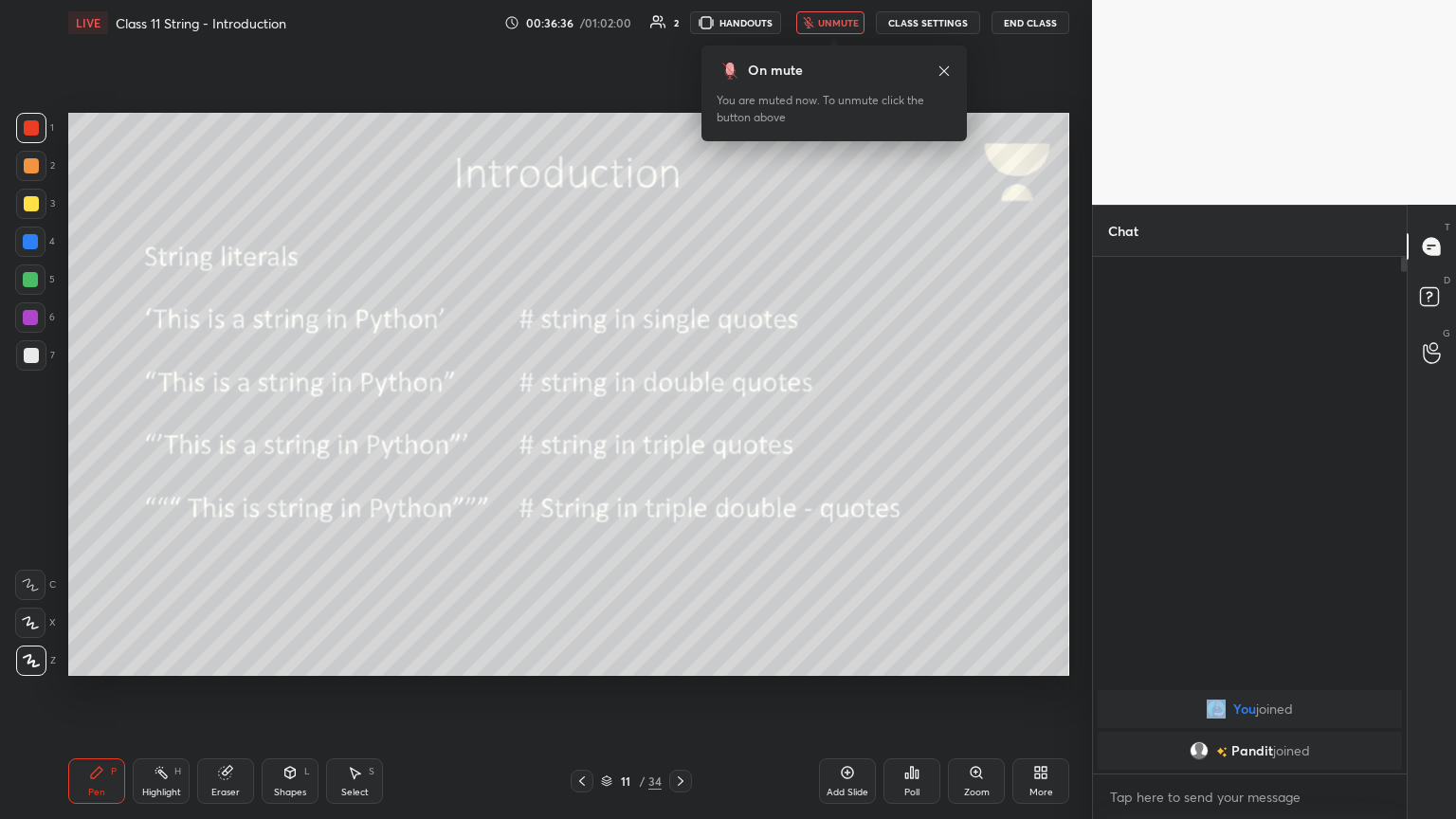 click on "unmute" at bounding box center [838, 23] 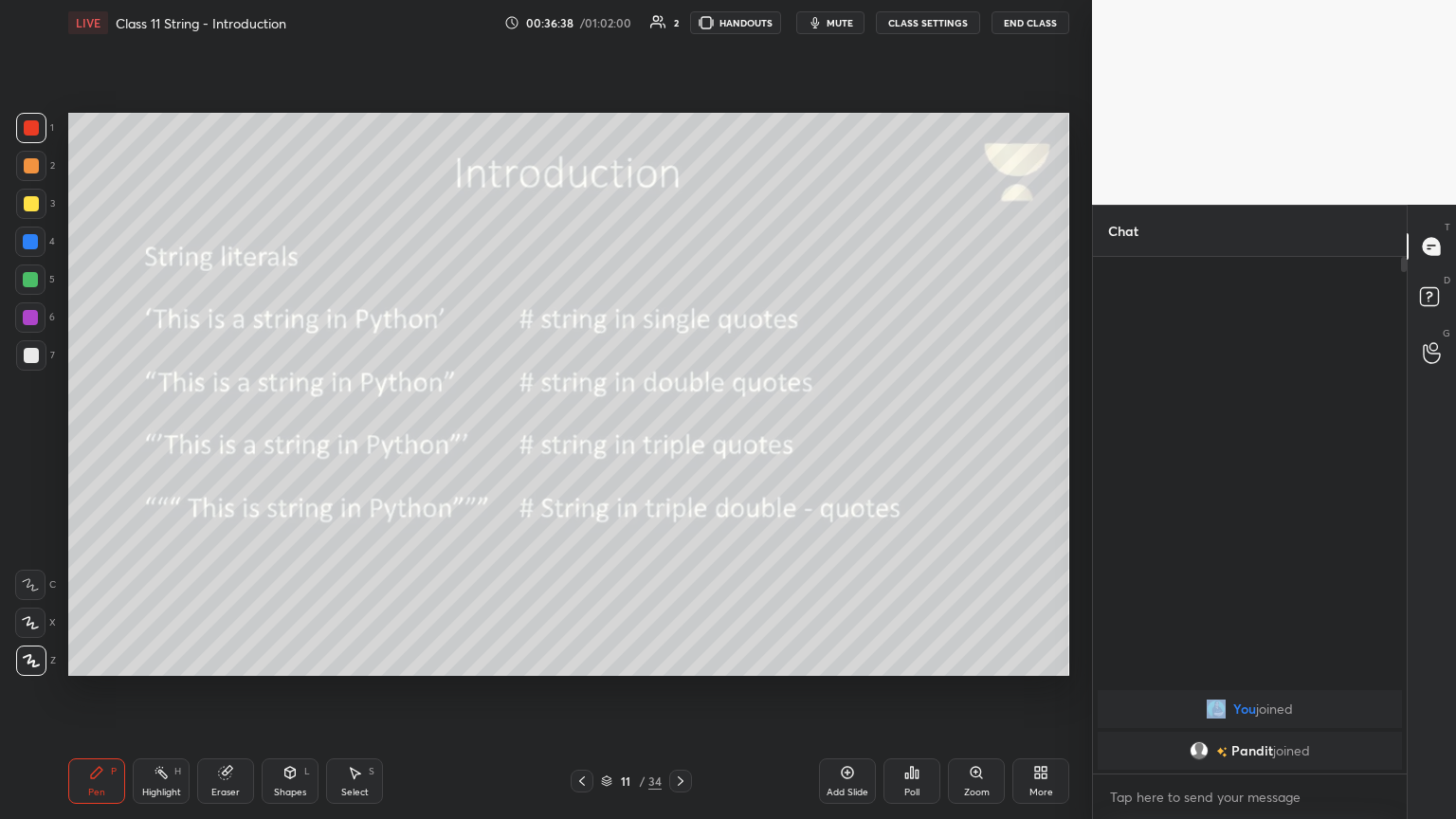 click 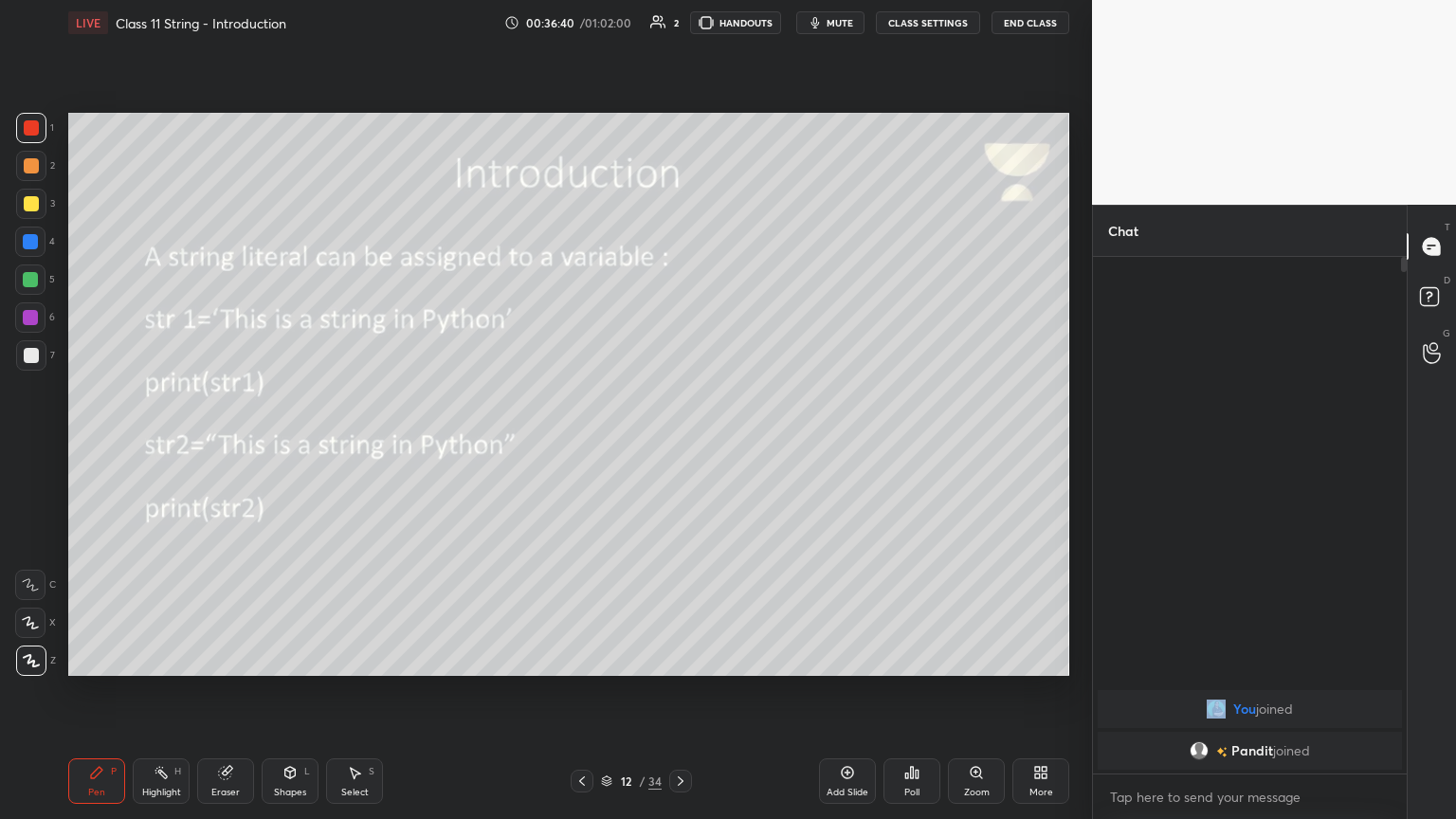 click 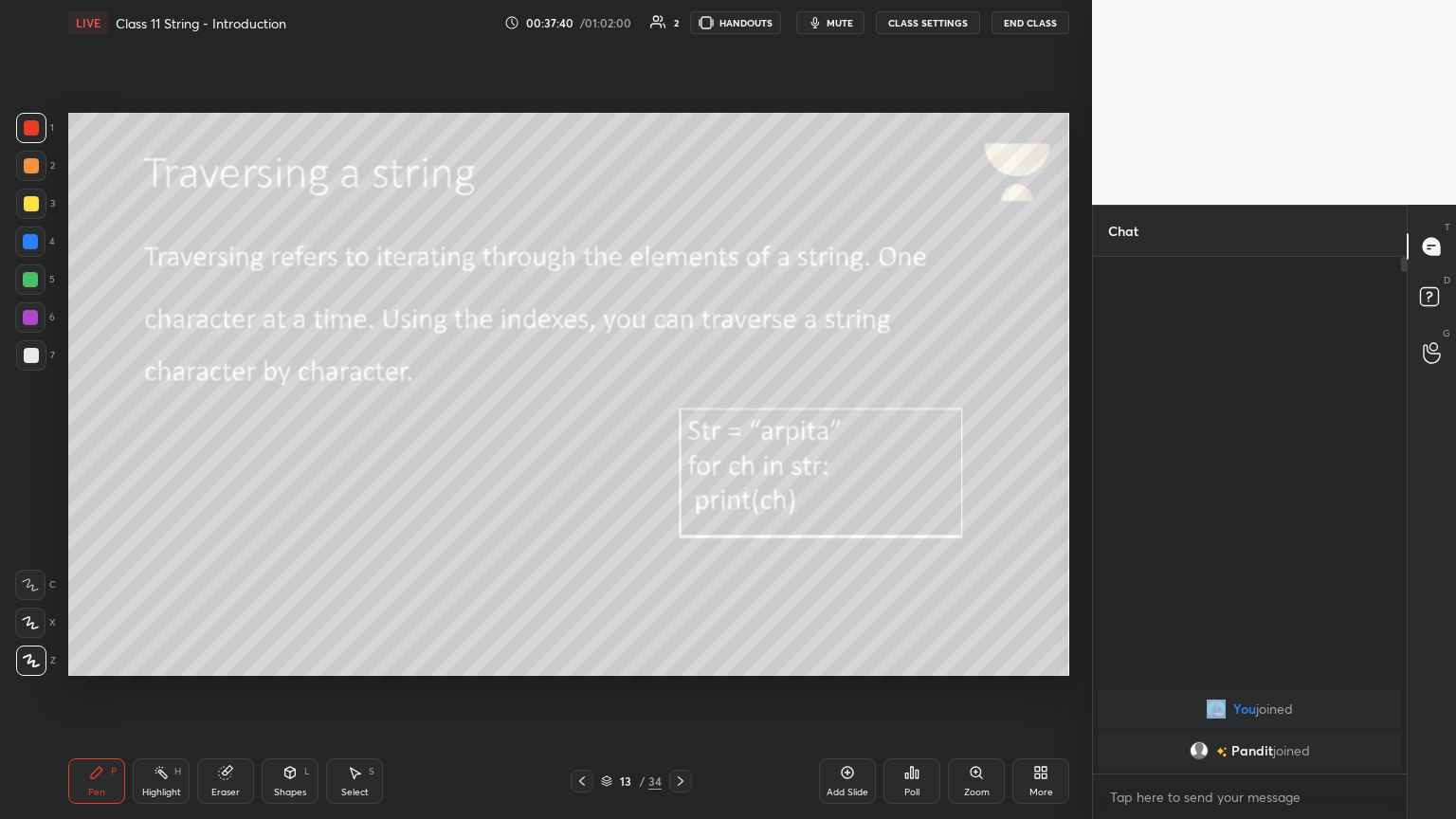 click on "mute" at bounding box center (840, 23) 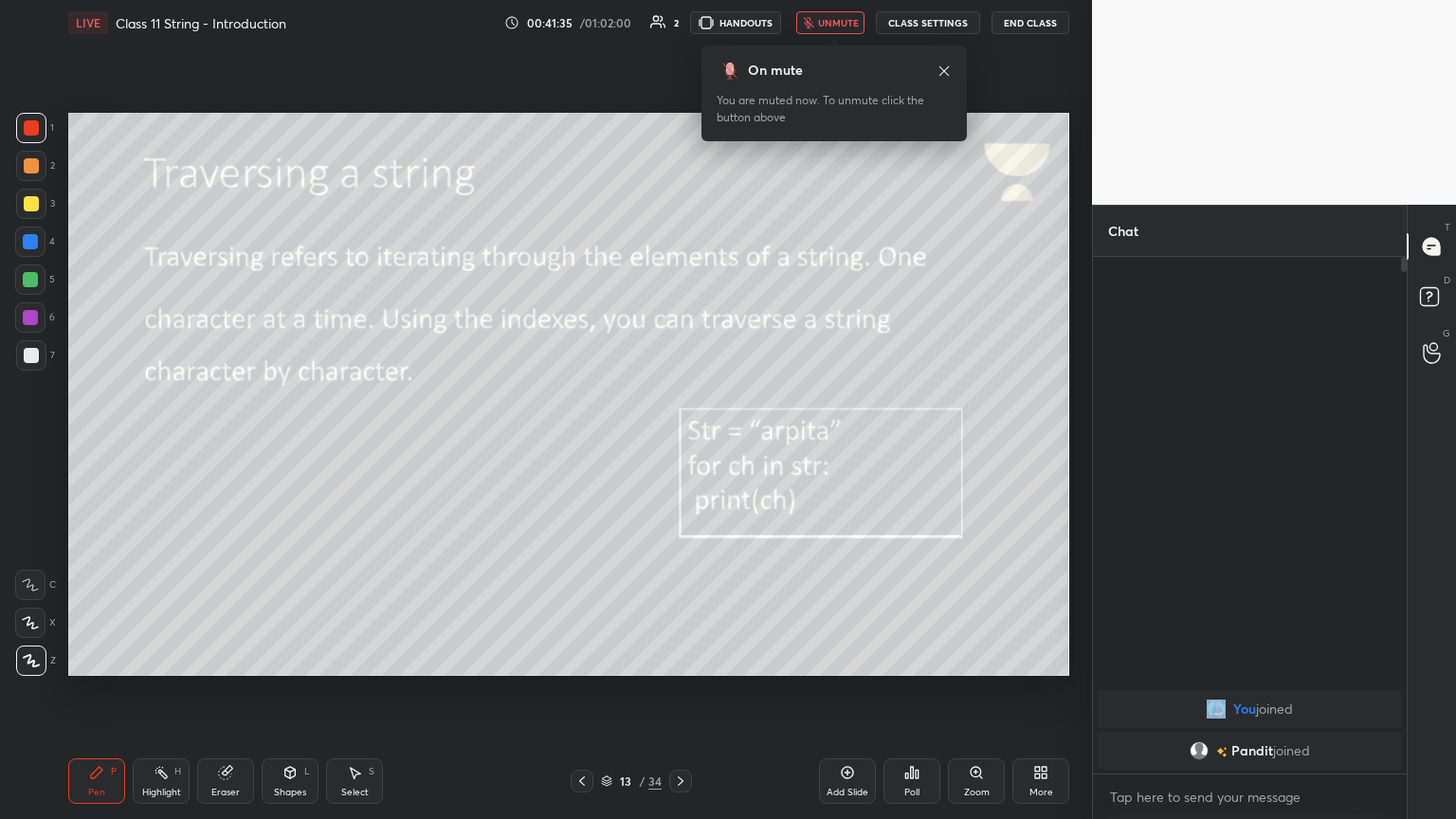 click 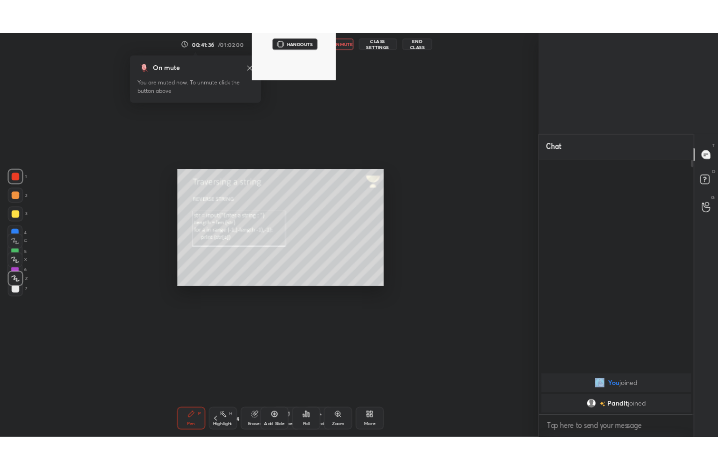 scroll, scrollTop: 342, scrollLeft: 458, axis: both 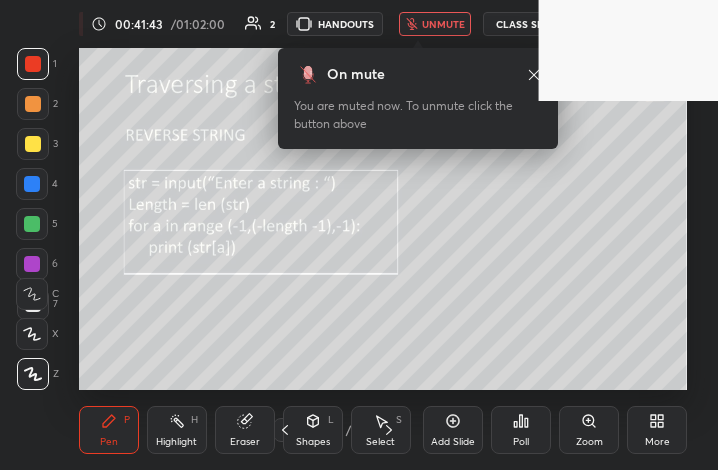 click on "More" at bounding box center (657, 430) 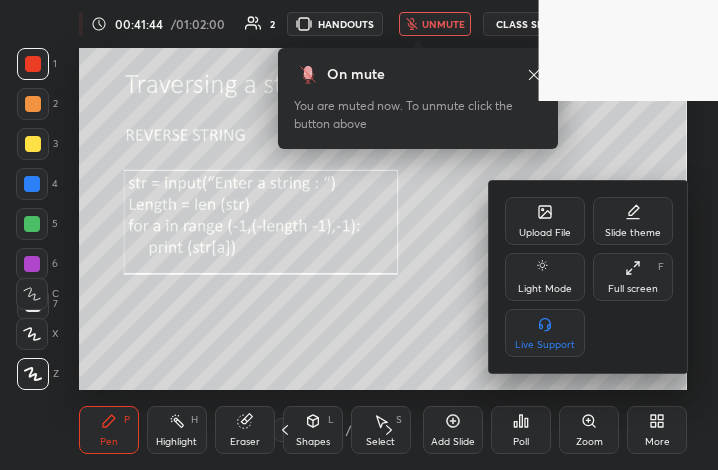 click on "Full screen F" at bounding box center [633, 277] 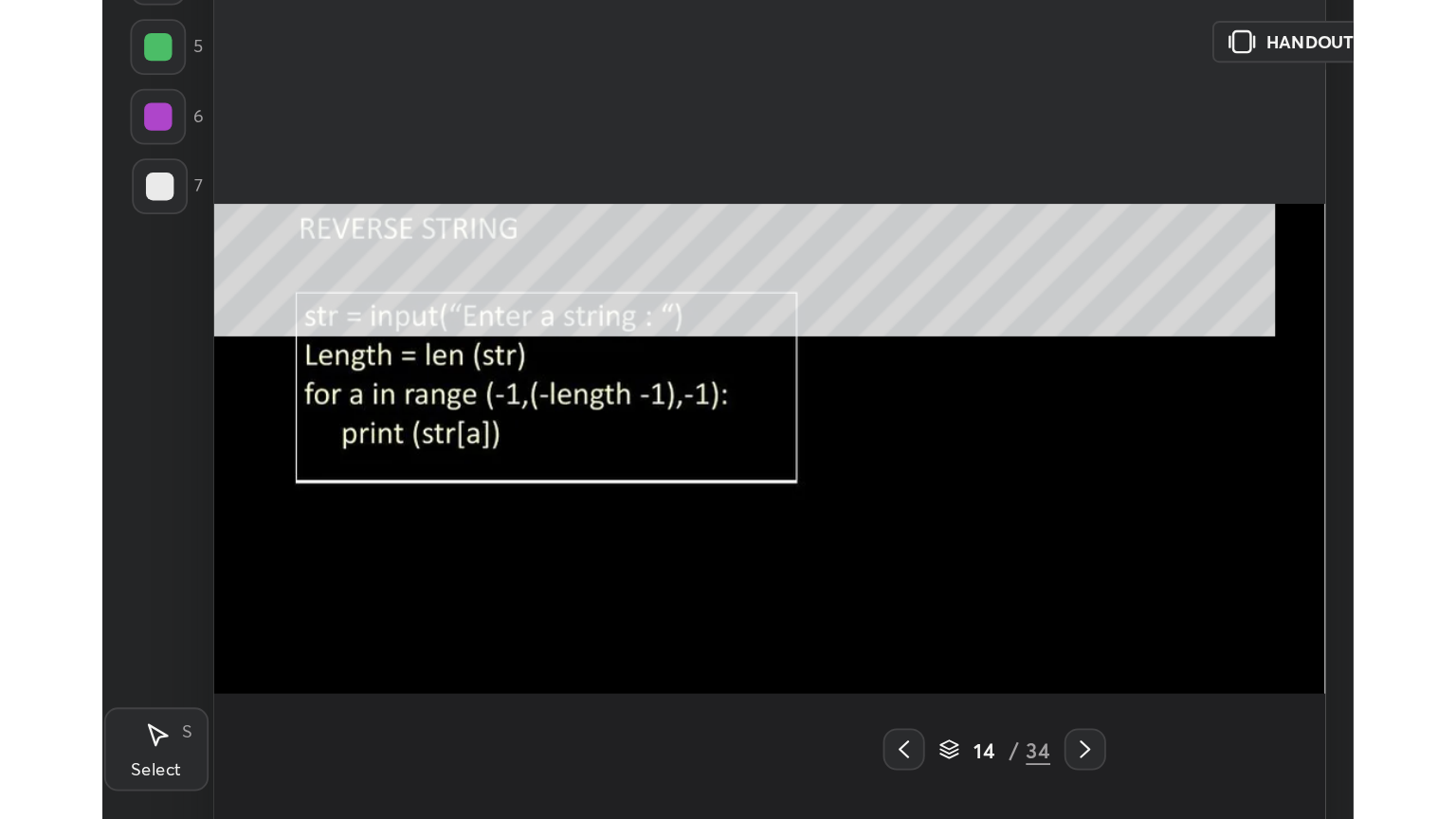 scroll, scrollTop: 94094, scrollLeft: 93614, axis: both 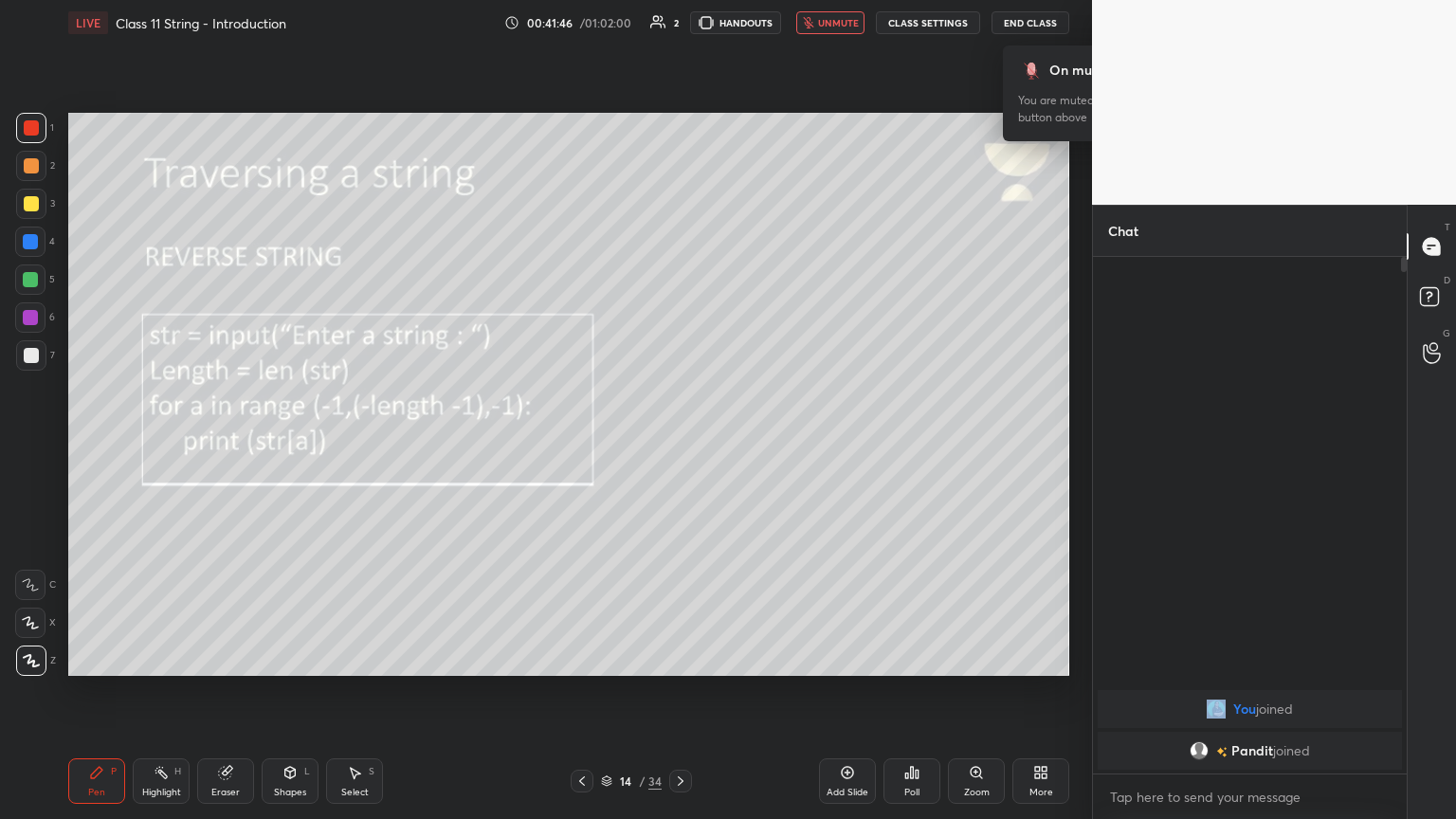 click on "unmute" at bounding box center [838, 23] 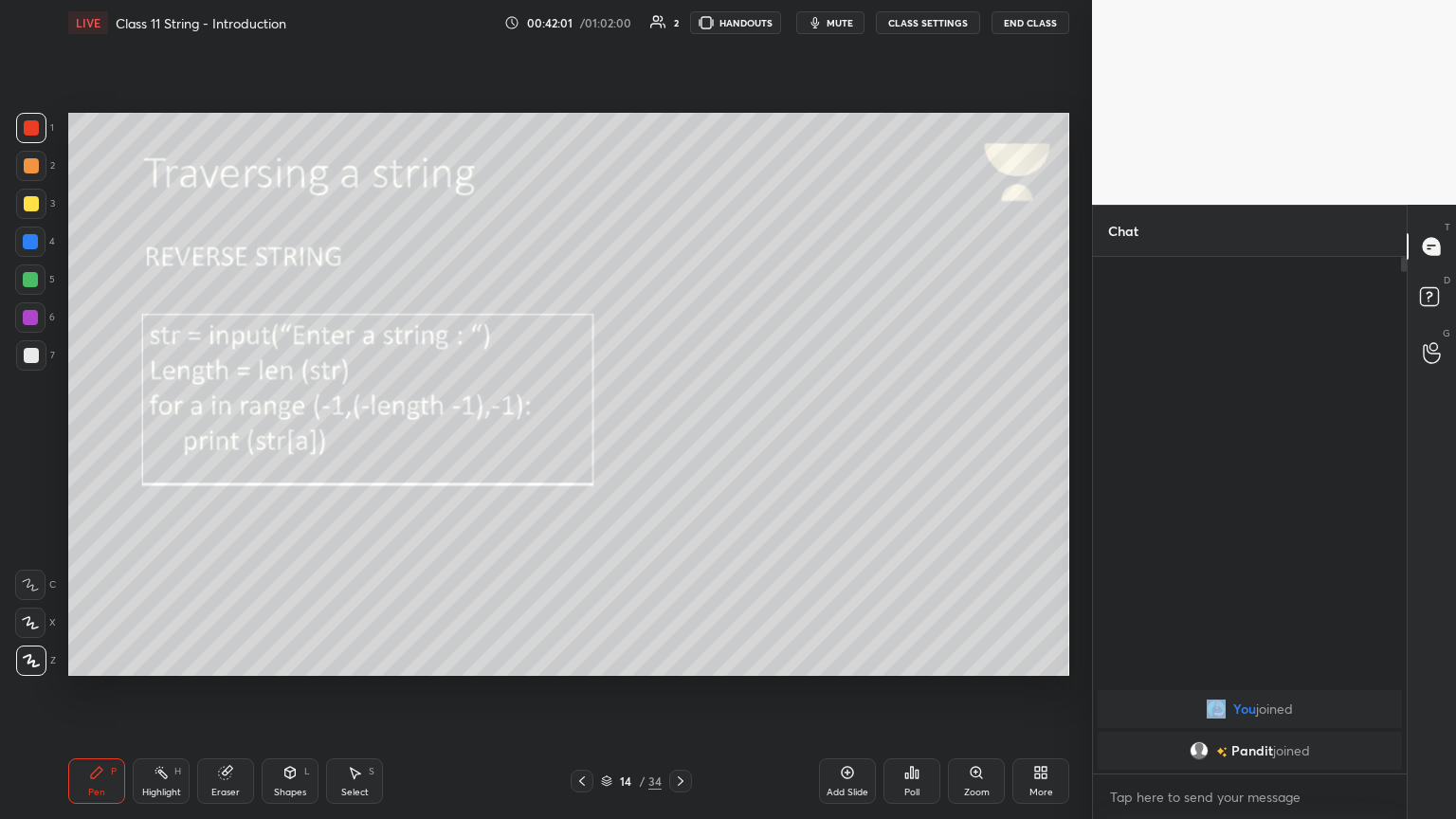 click on "14 / 34" at bounding box center (631, 781) 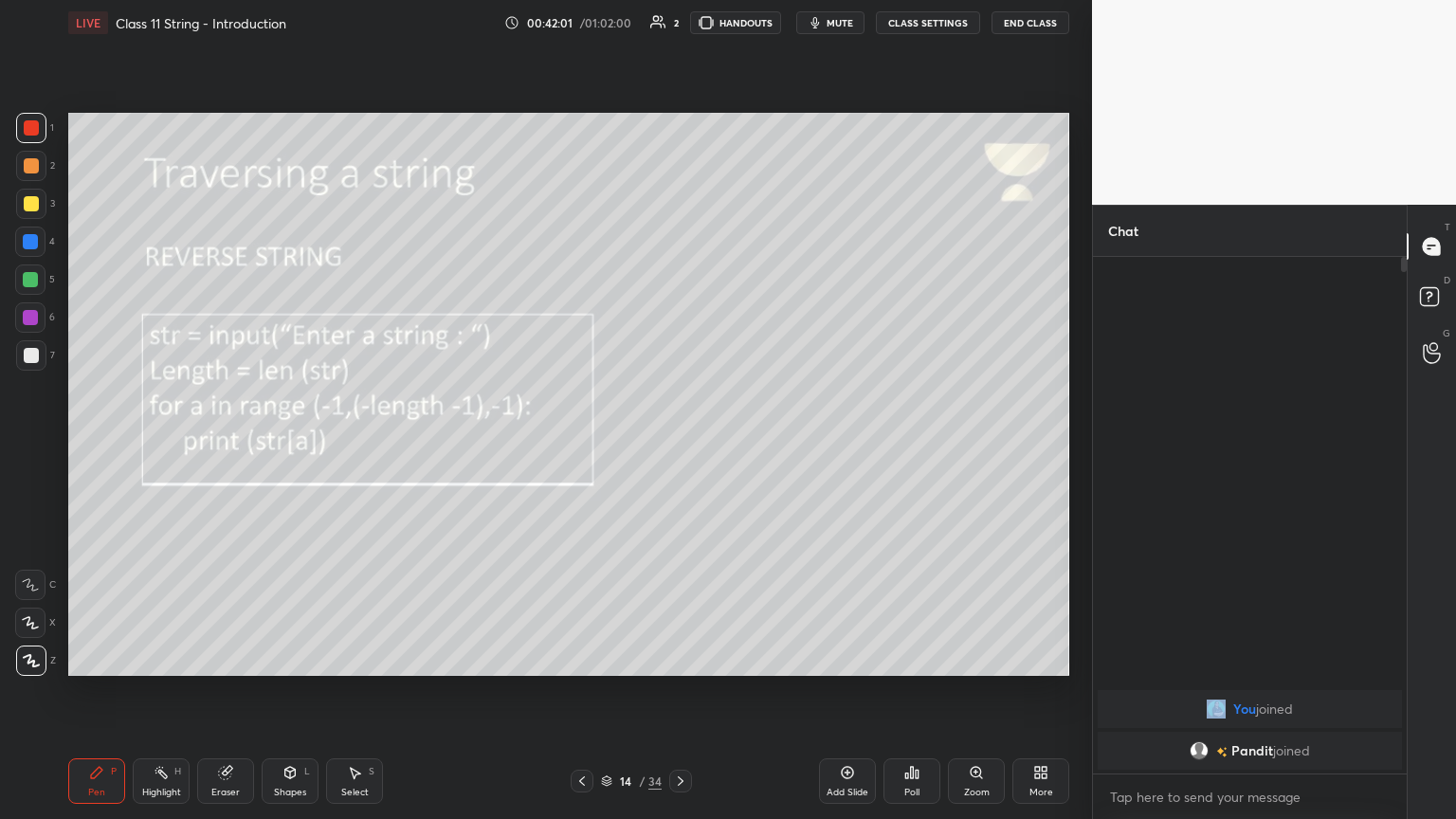 click 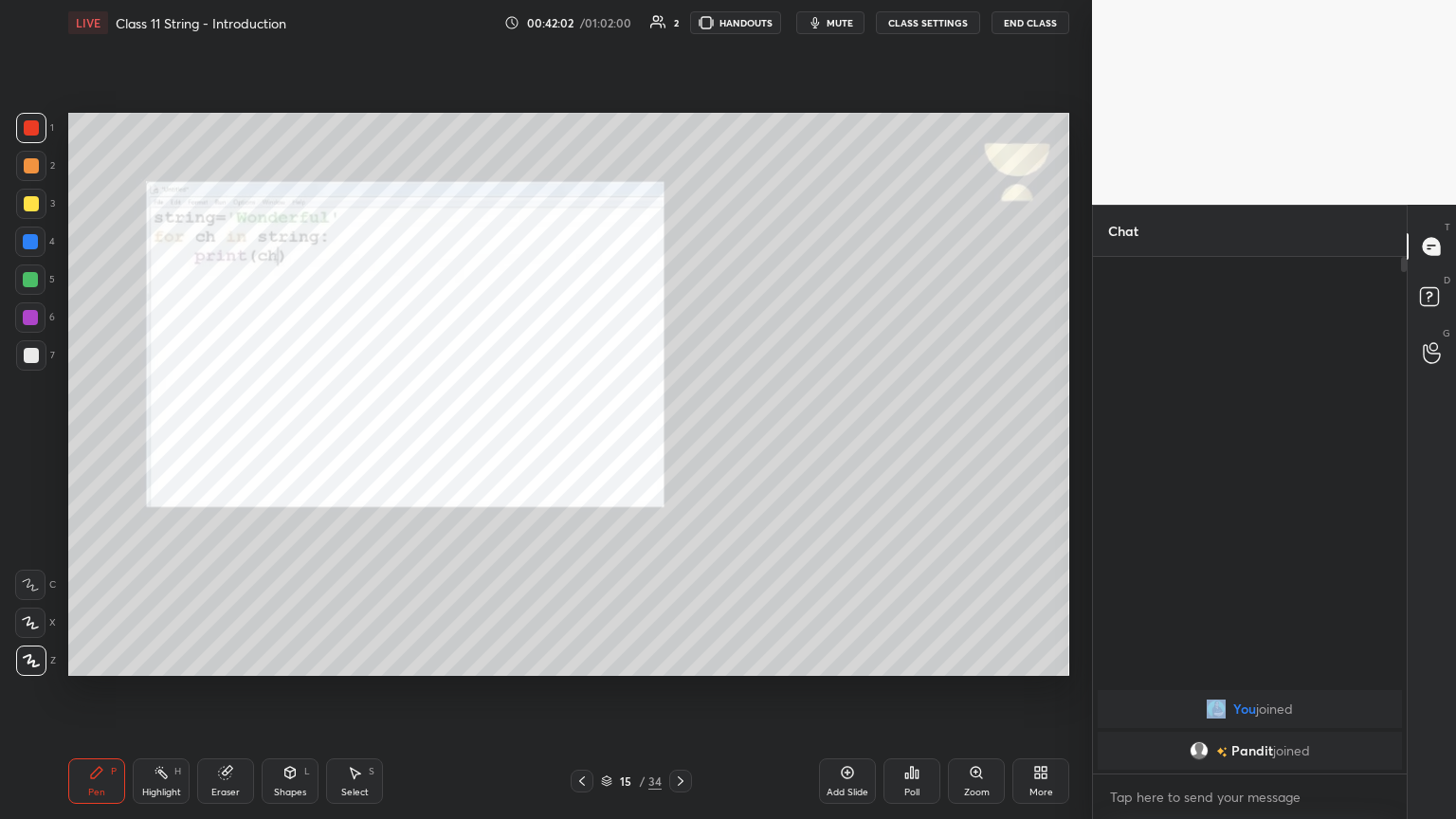 click at bounding box center (582, 781) 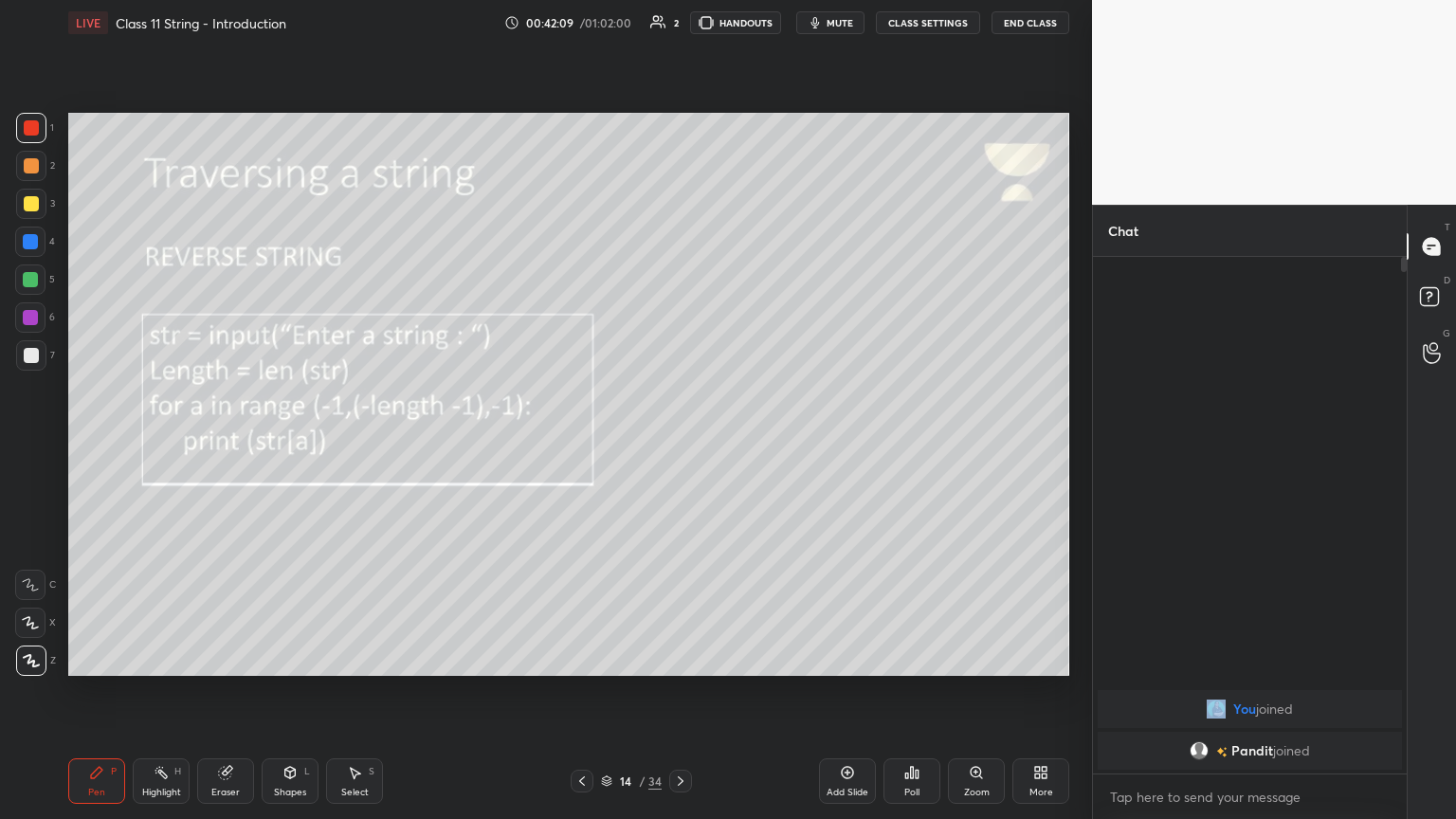 click on "mute" at bounding box center [840, 23] 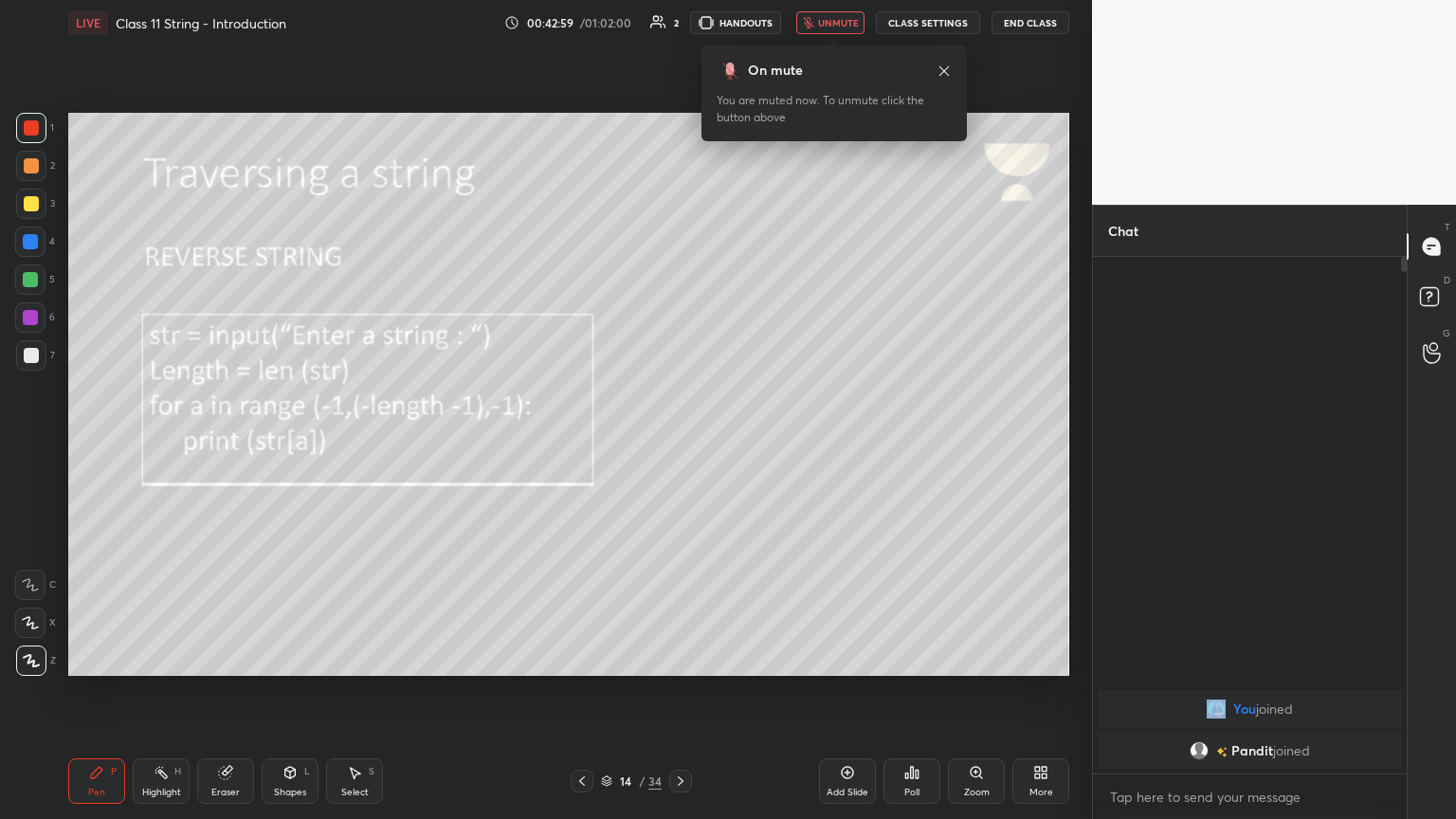 drag, startPoint x: 815, startPoint y: 90, endPoint x: 799, endPoint y: 63, distance: 31.38471 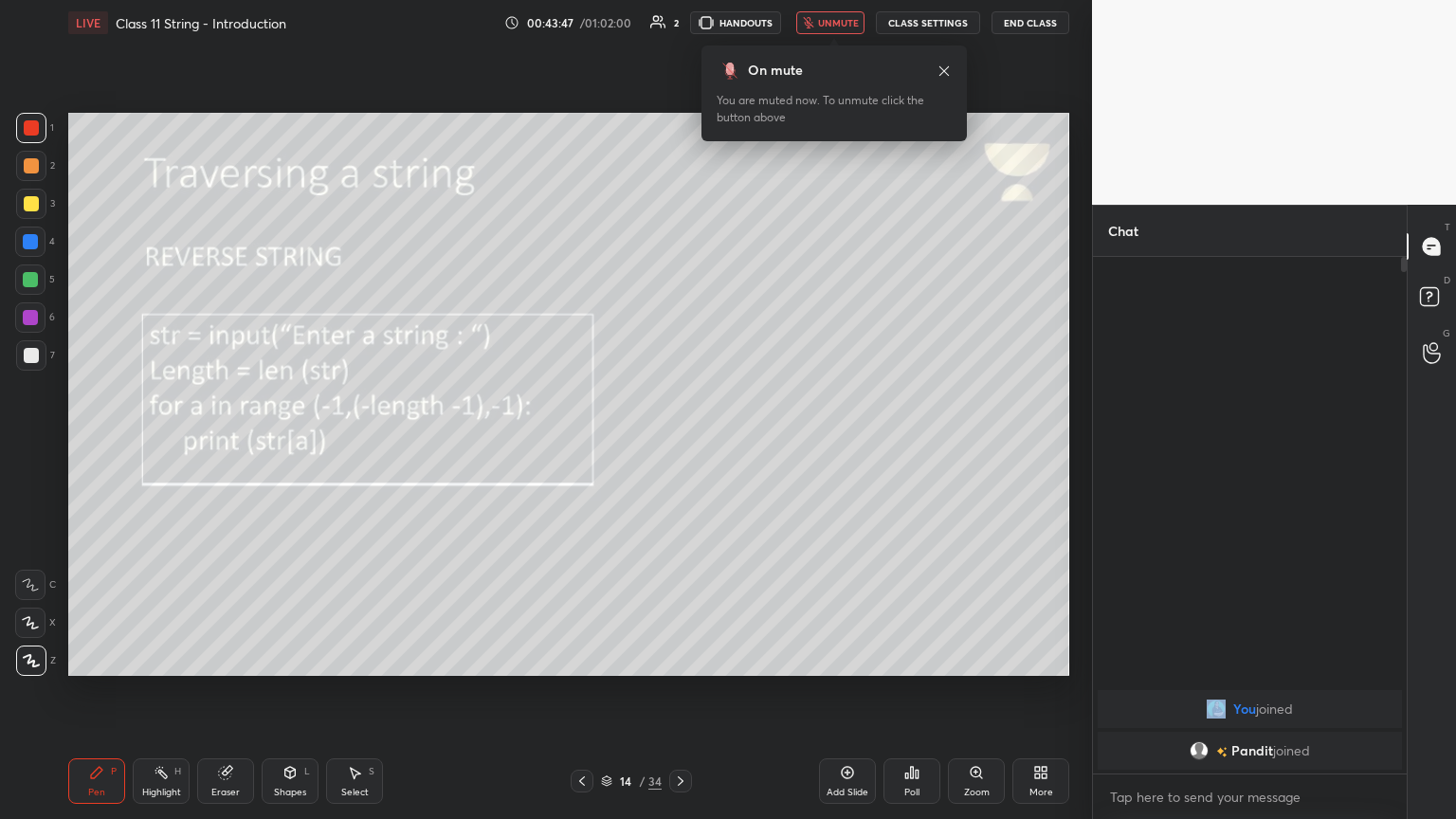 click 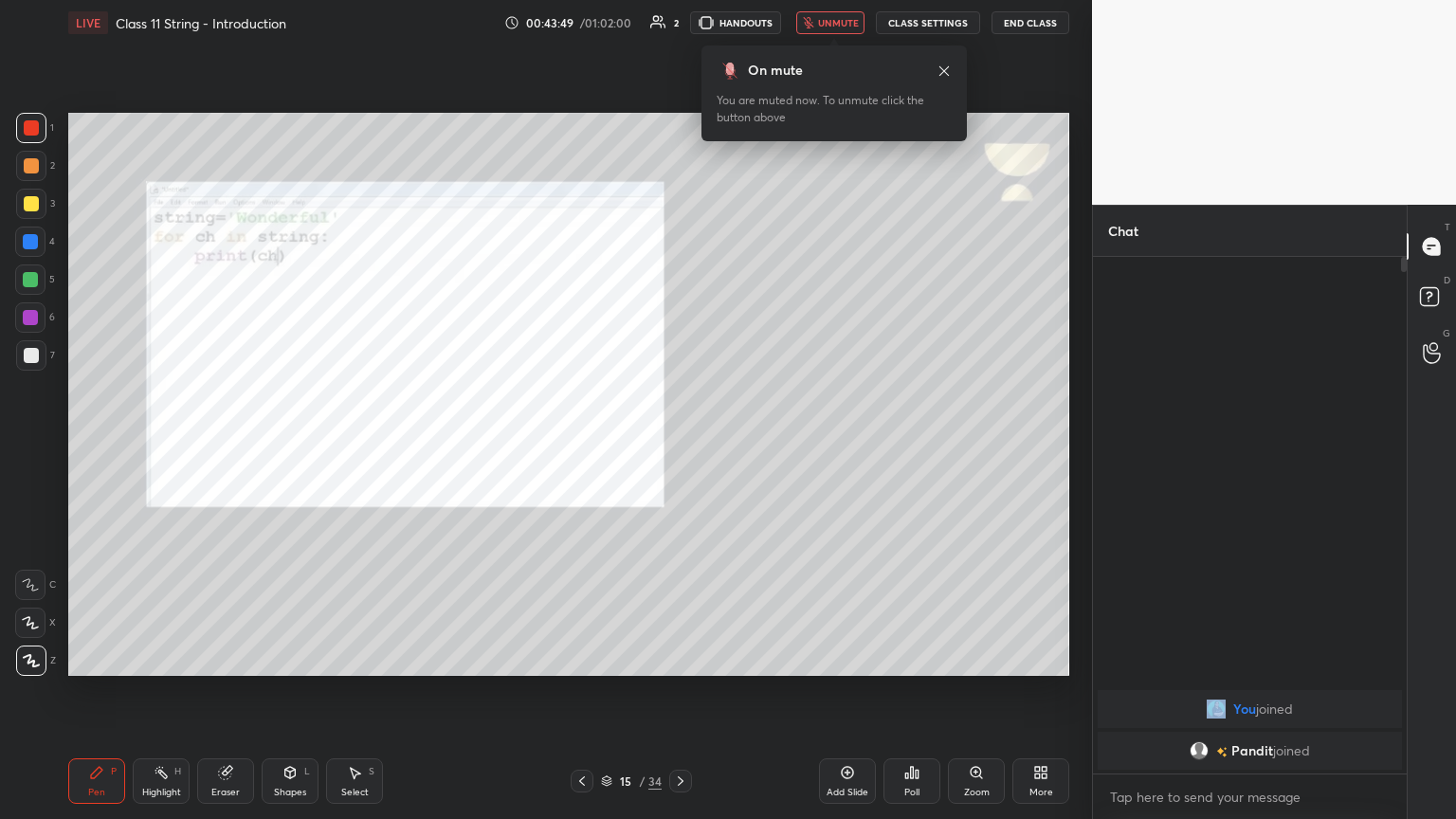 click on "1 2 3 4 5 6 7 C X Z C X Z E E Erase all   H H LIVE Class 11 String - Introduction 00:43:49 /  01:02:00 2 HANDOUTS unmute CLASS SETTINGS End Class Setting up your live class Poll for   secs No correct answer Start poll Back Class 11 String - Introduction [FIRST] [LAST] Pen P Highlight H Eraser Shapes L Select S 15 / 34 Add Slide Poll Zoom More Chat You  joined [LAST]  joined 2 NEW MESSAGES Enable hand raising Enable raise hand to speak to learners. Once enabled, chat will be turned off temporarily. Enable x   introducing Raise a hand with a doubt Now learners can raise their hand along with a doubt  How it works? Doubts asked by learners will show up here NEW DOUBTS ASKED No one has raised a hand yet Can't raise hand Looks like educator just invited you to speak. Please wait before you can raise your hand again. Got it T Messages (T) D Doubts (D) G Raise Hand (G) Report an issue Reason for reporting Buffering Chat not working Audio - Video sync issue Educator video quality low ​ Attach an image Report On mute" at bounding box center [728, 410] 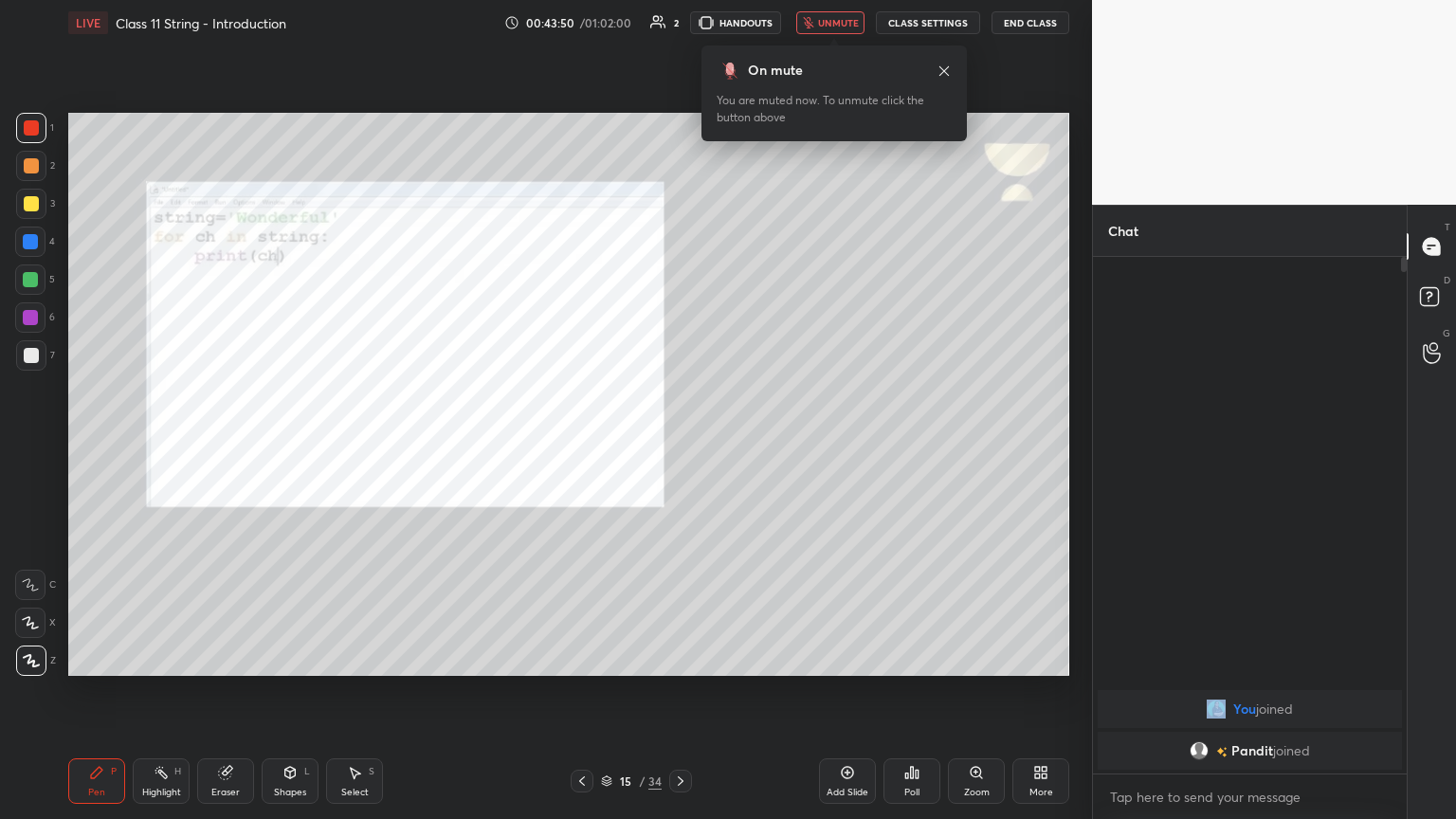 drag, startPoint x: 830, startPoint y: 27, endPoint x: 840, endPoint y: 32, distance: 11.18034 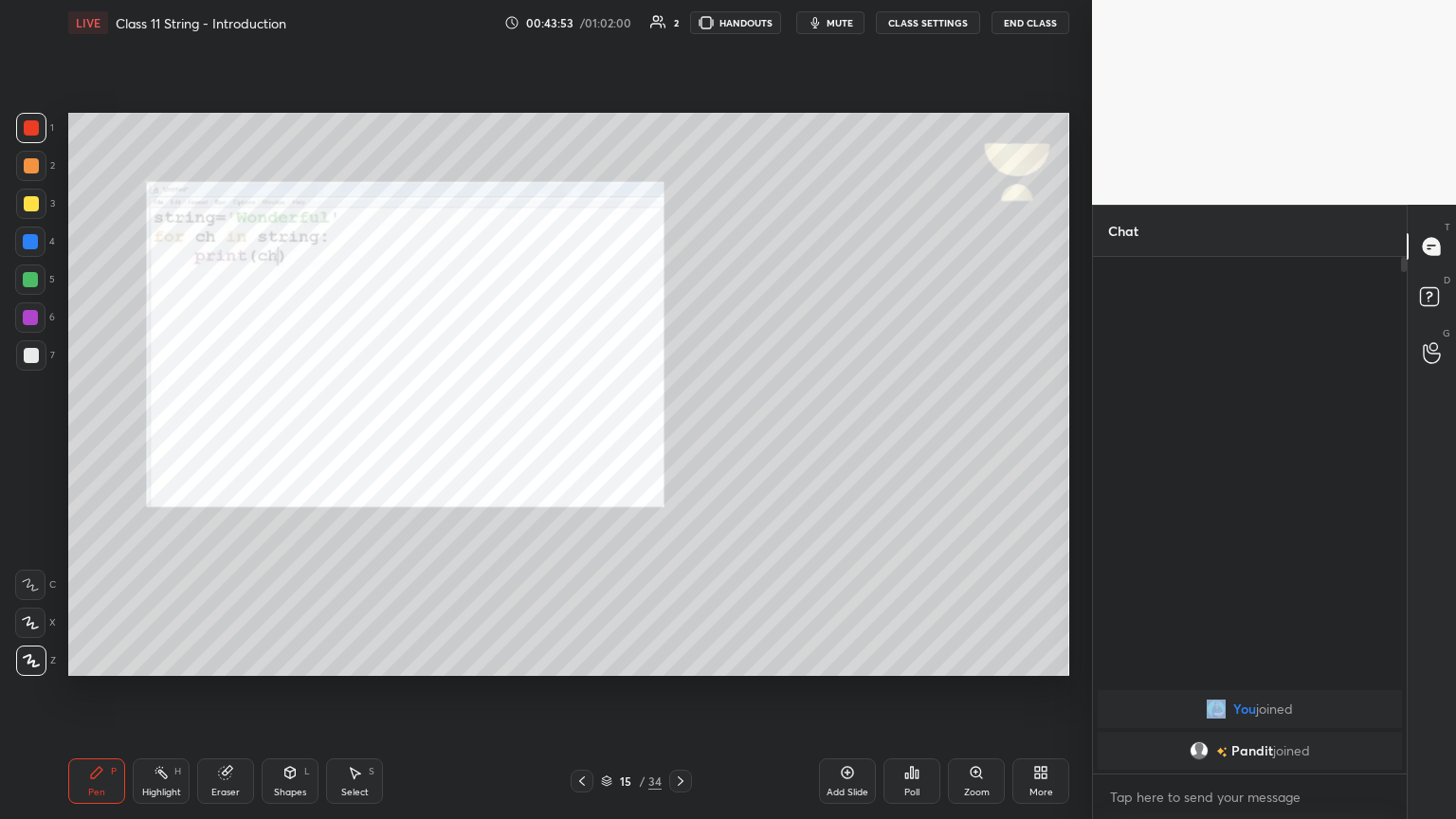 click at bounding box center [681, 781] 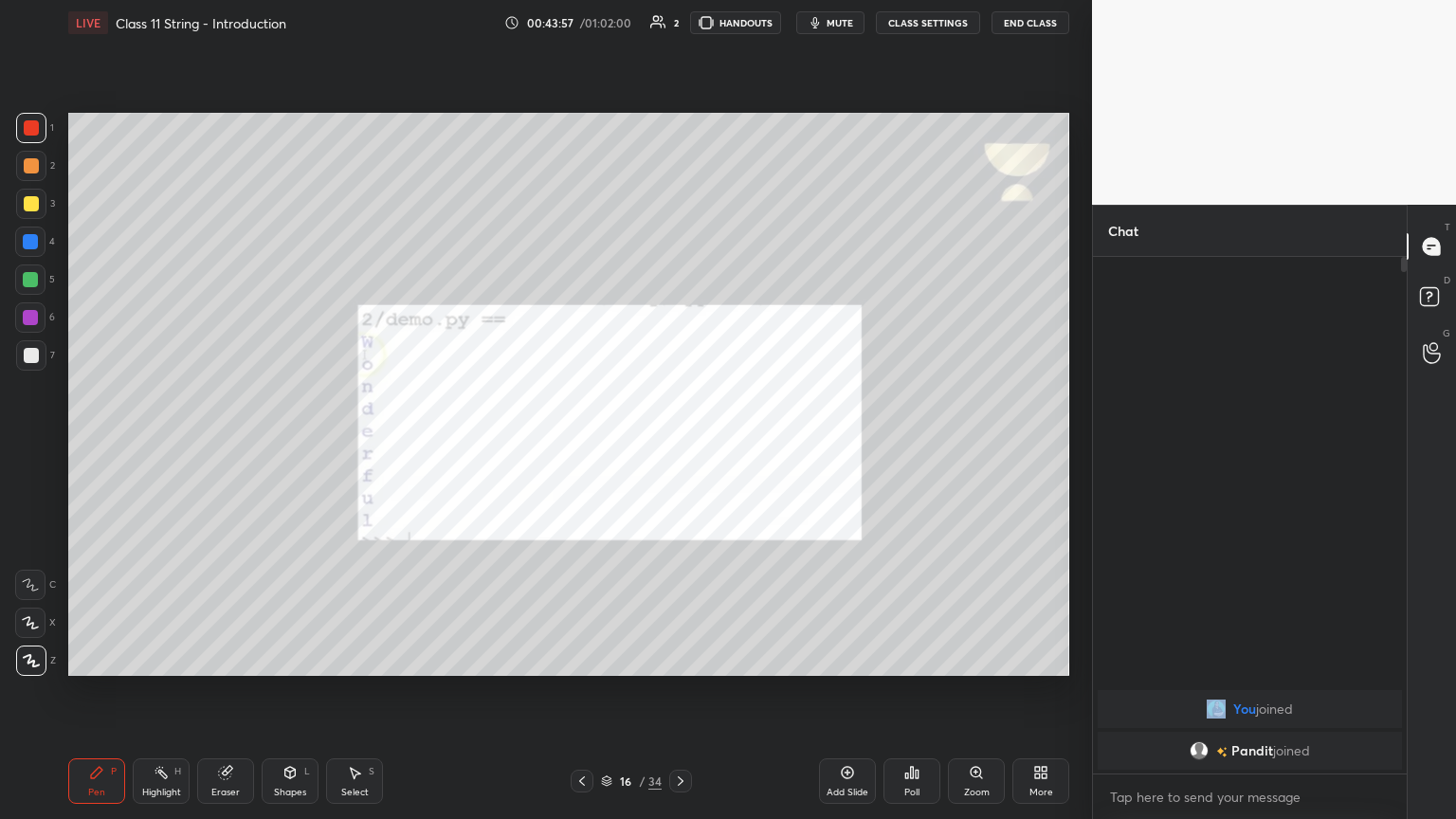 click at bounding box center (582, 781) 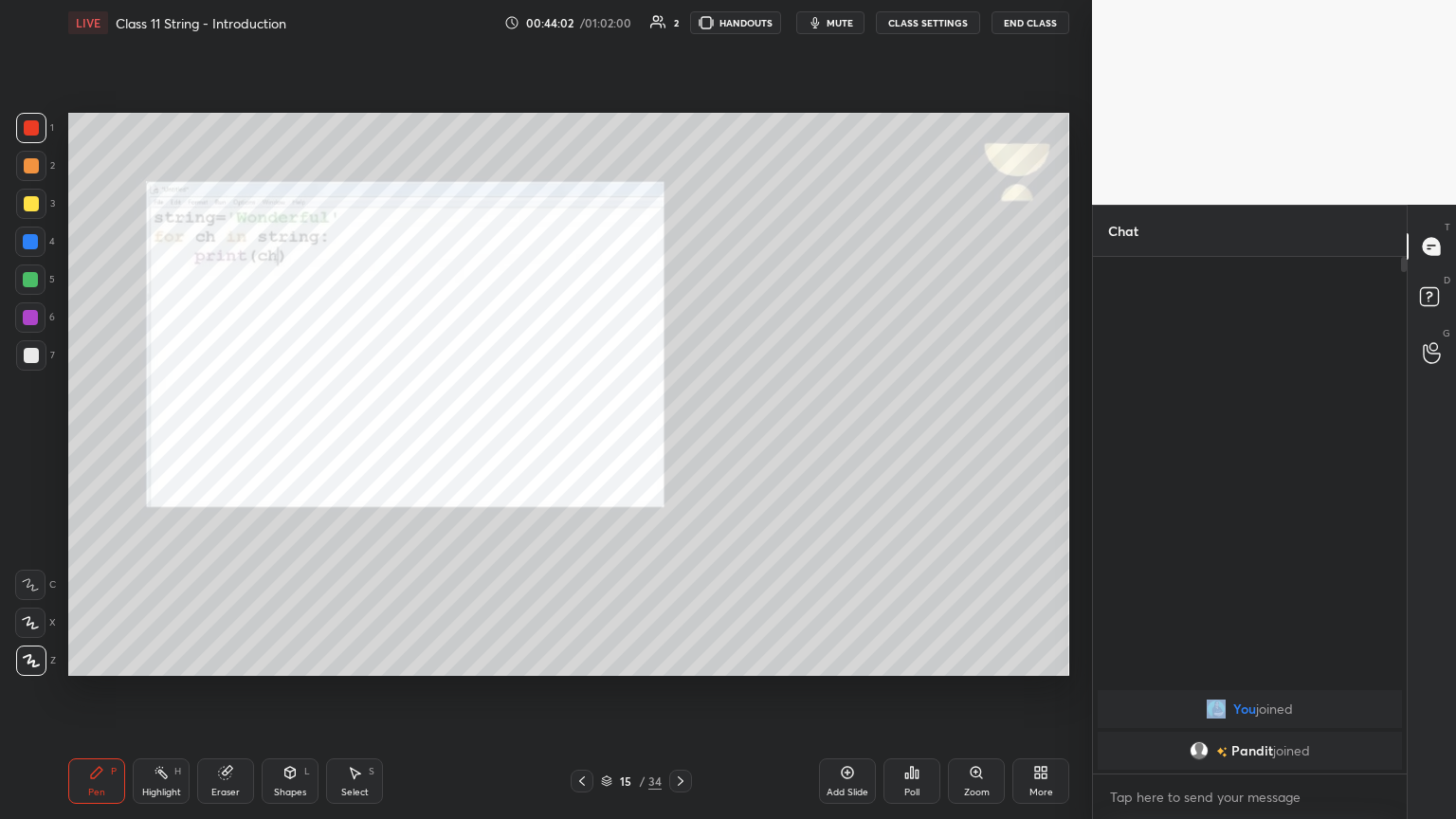 click on "mute" at bounding box center [830, 23] 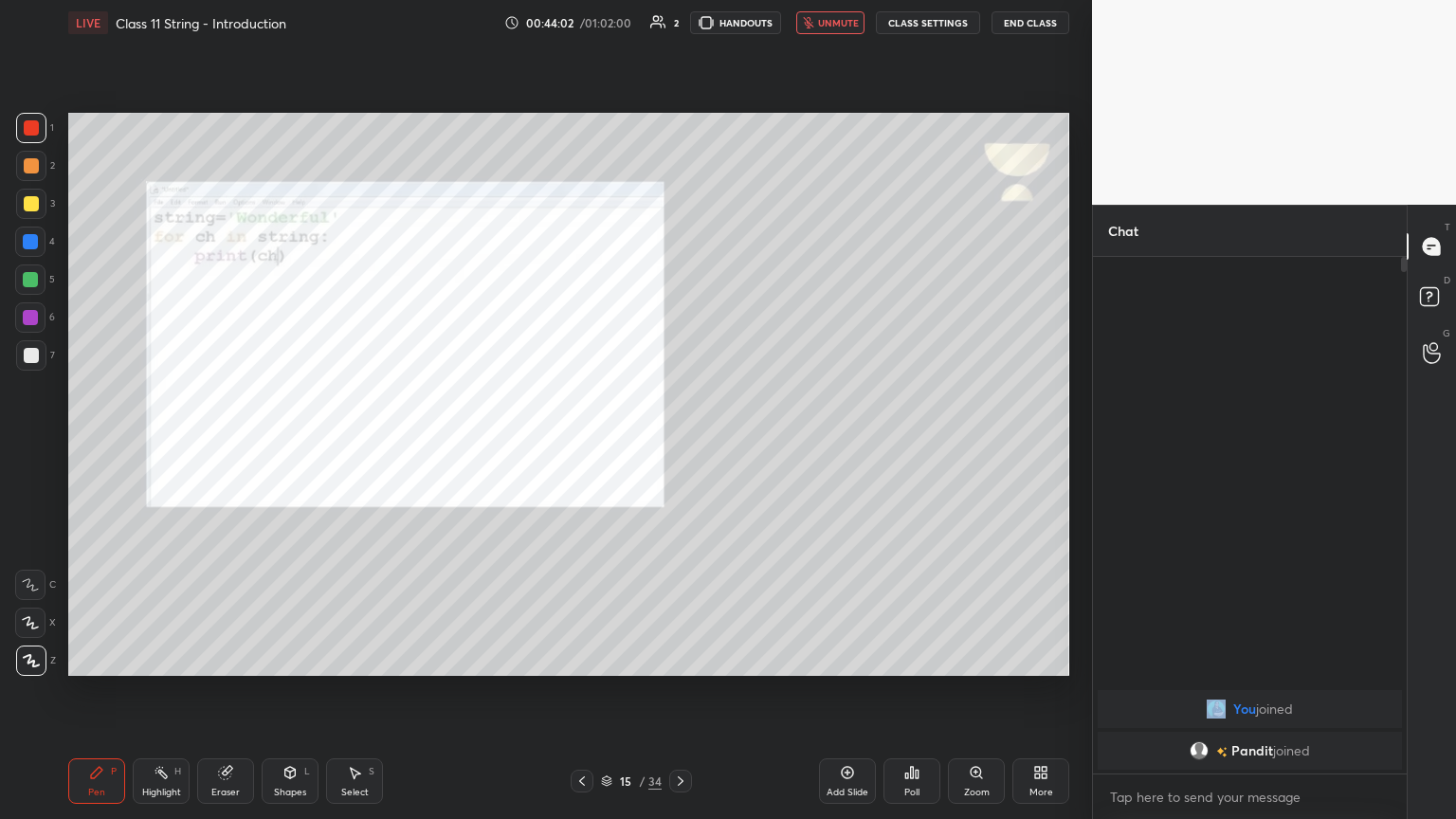 drag, startPoint x: 1455, startPoint y: 482, endPoint x: 1455, endPoint y: 668, distance: 186 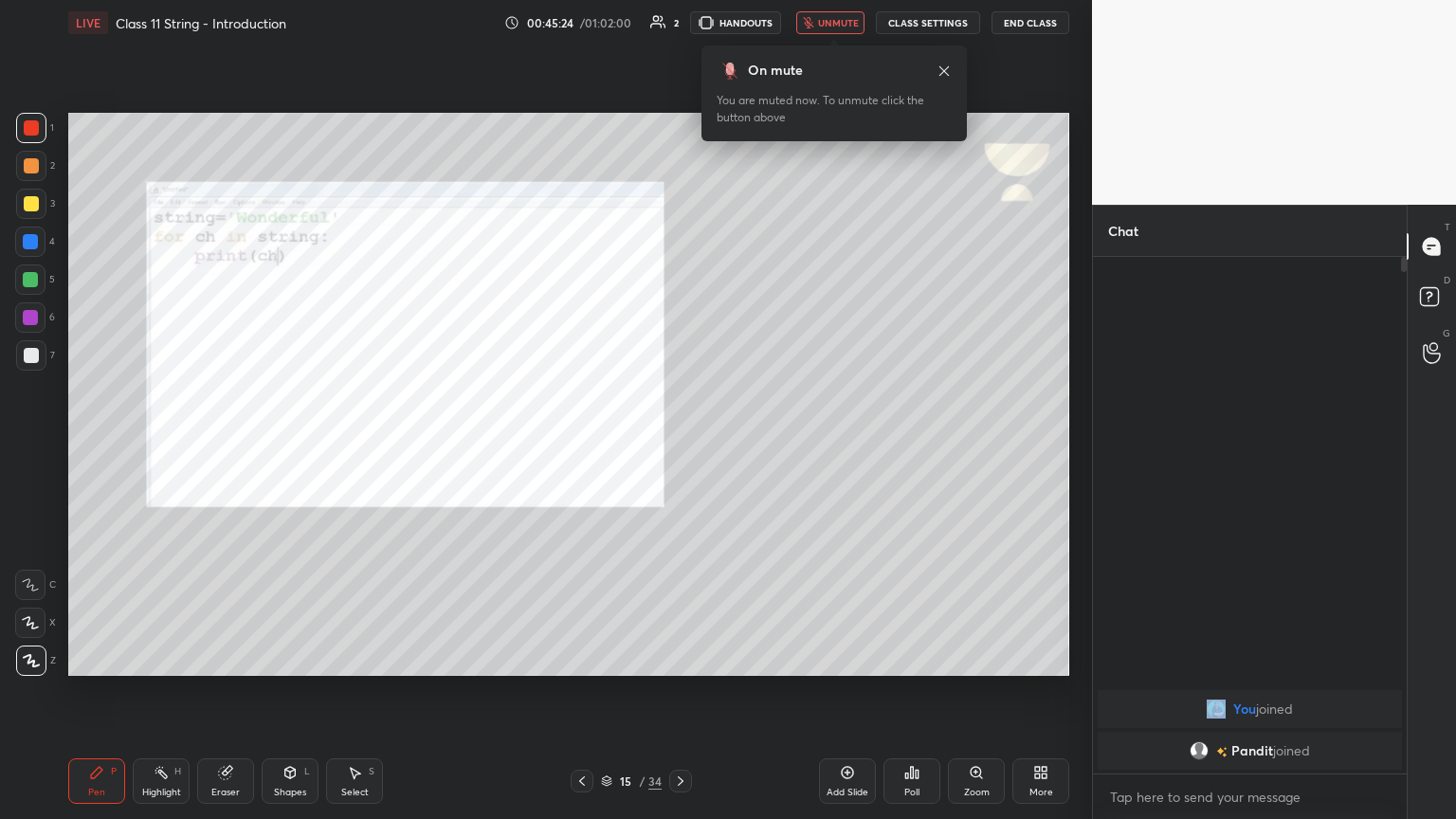 click 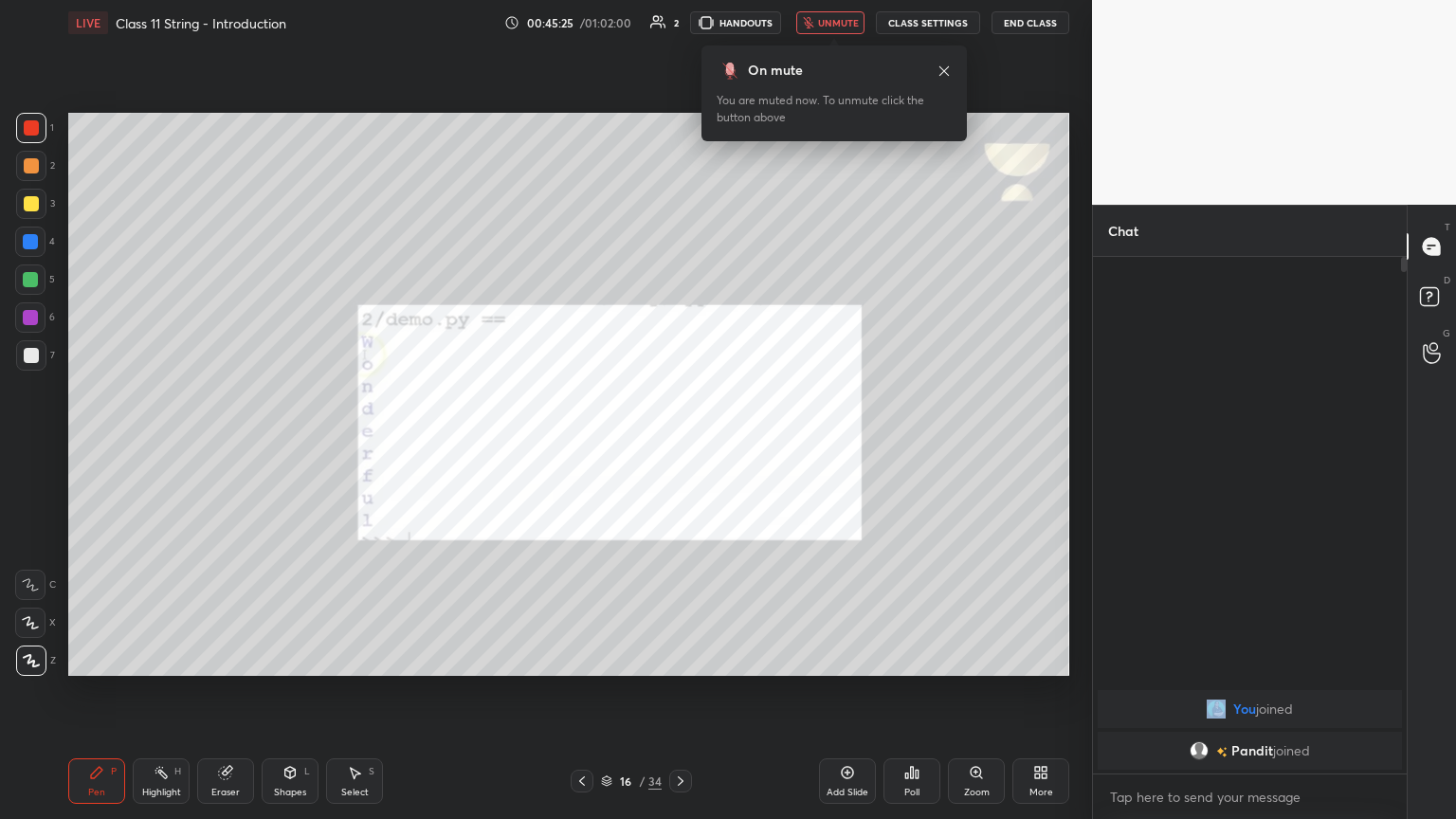 click 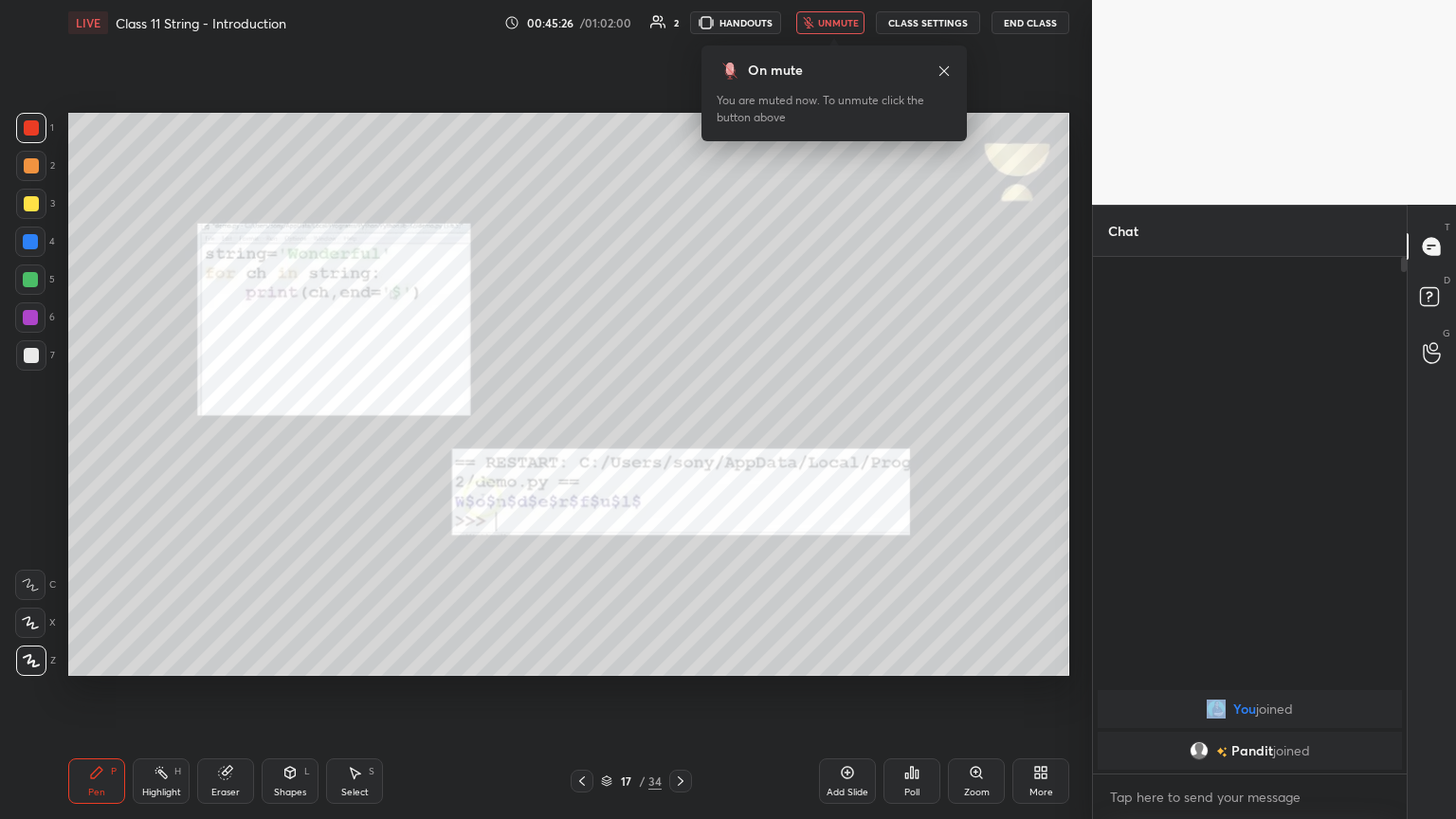 click on "unmute" at bounding box center [838, 23] 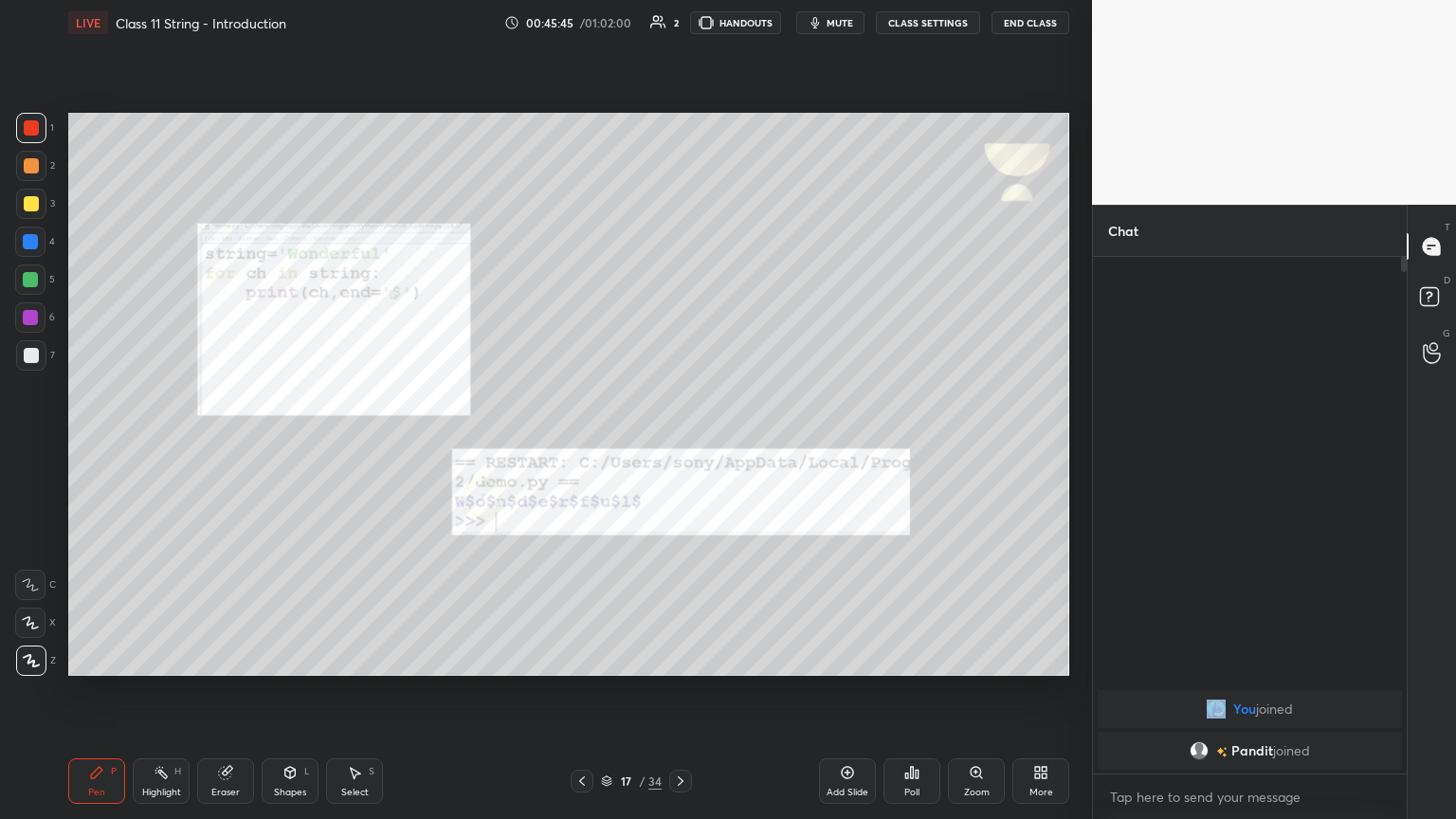 click on "LIVE Class 11 String - Introduction 00:45:45 /  01:02:00 2 HANDOUTS mute CLASS SETTINGS End Class" at bounding box center (569, 23) 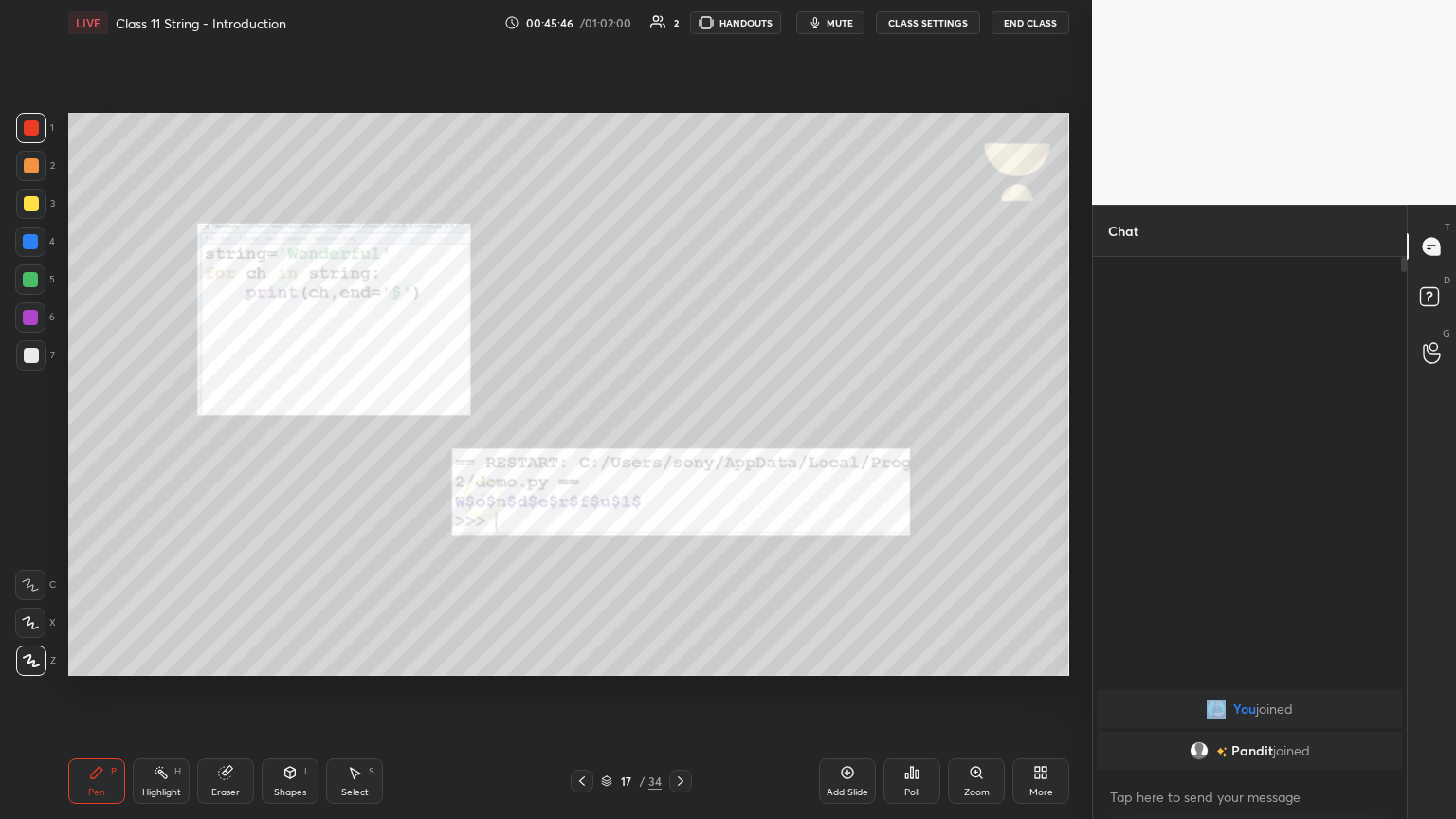click on "mute" at bounding box center (840, 23) 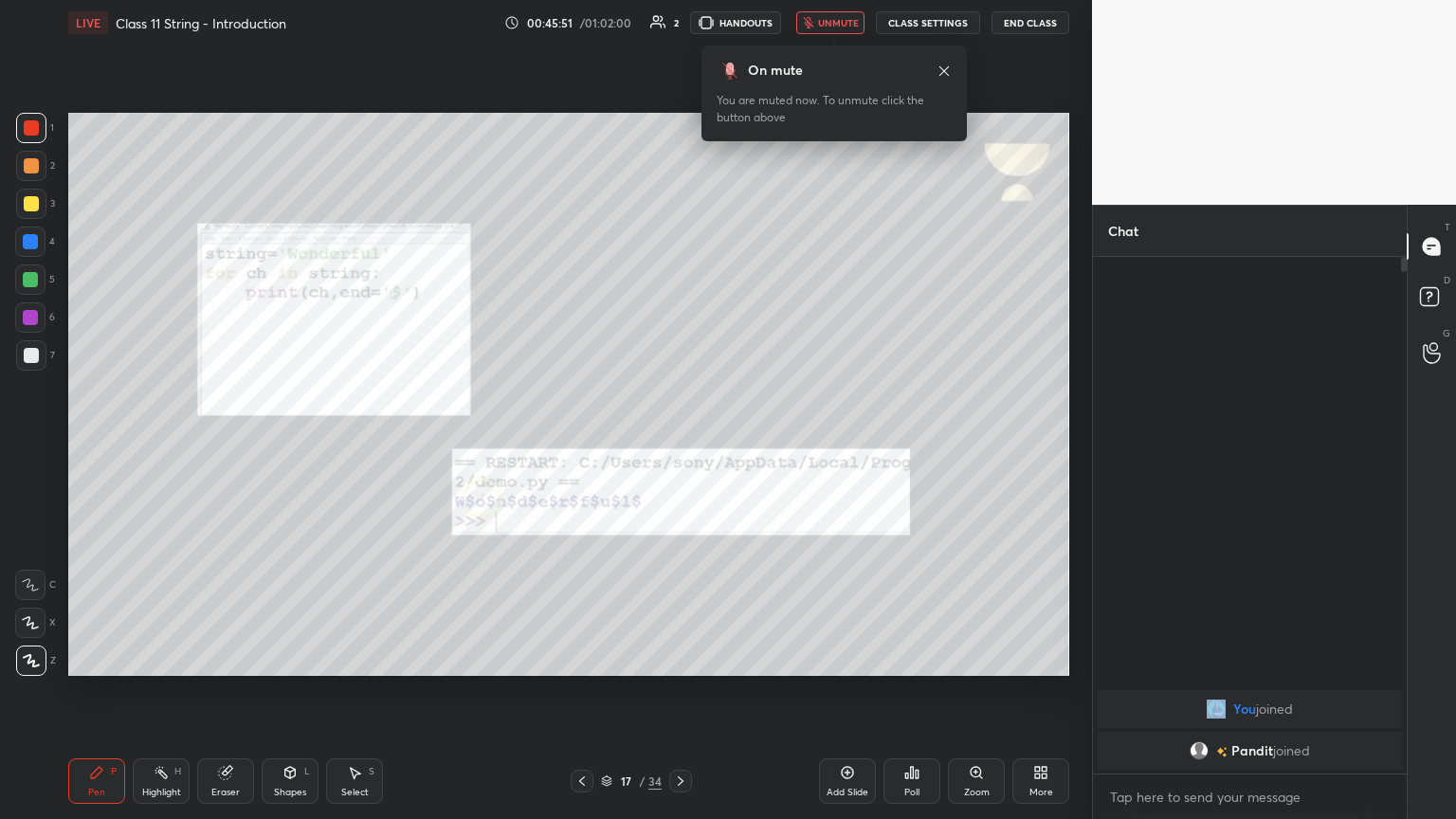 click 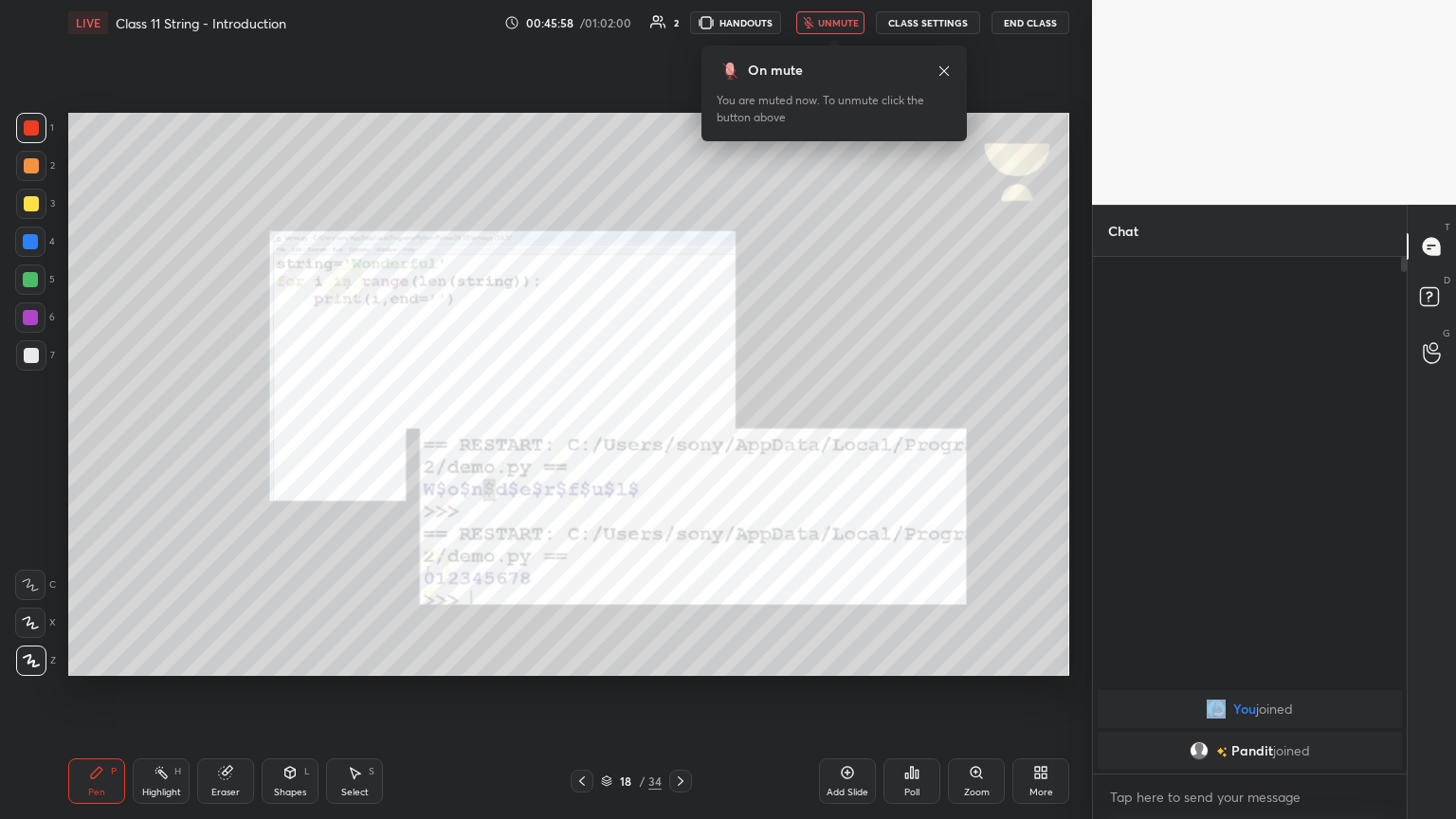 click on "unmute" at bounding box center (830, 23) 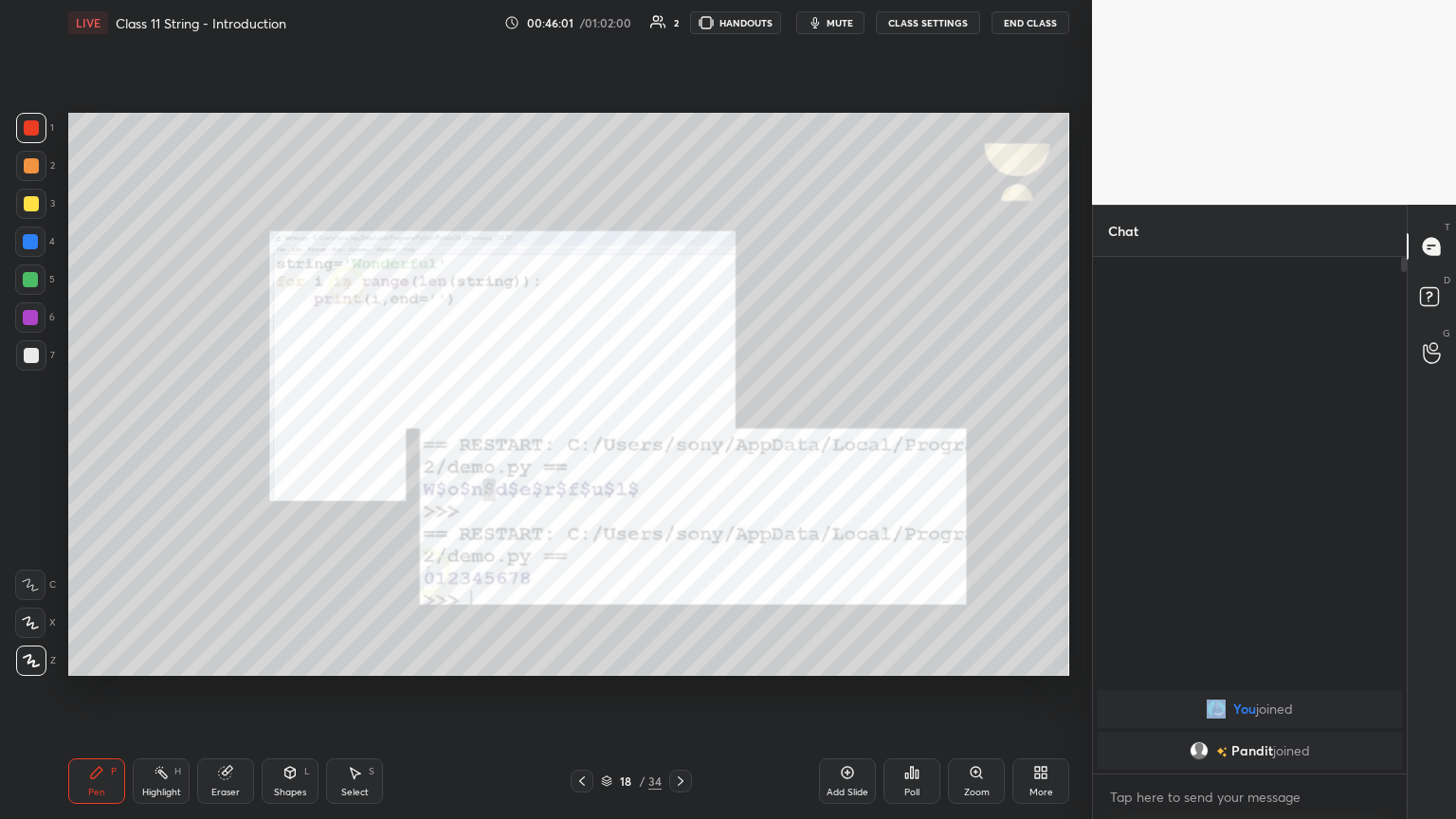 click 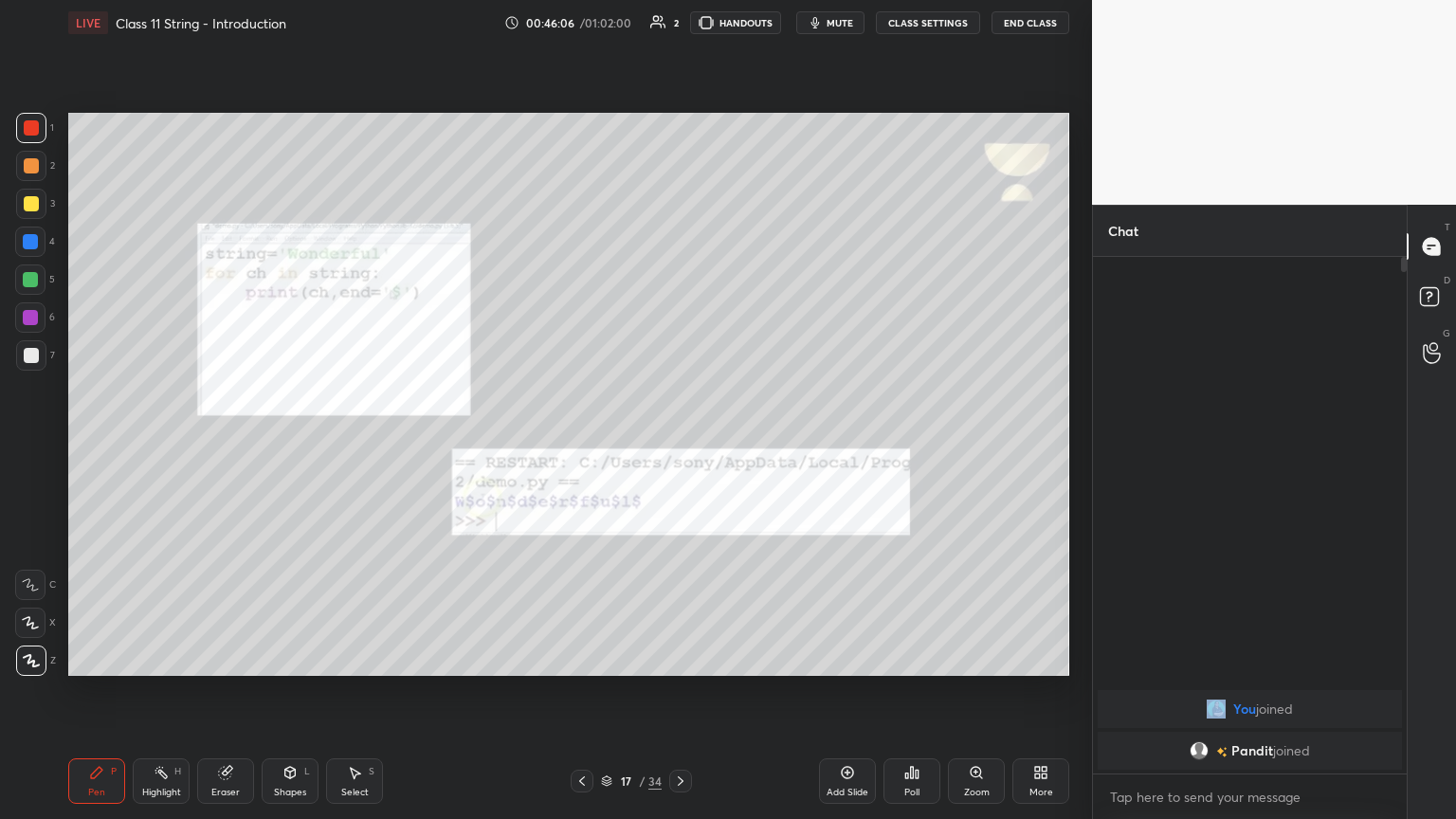click on "mute" at bounding box center [830, 23] 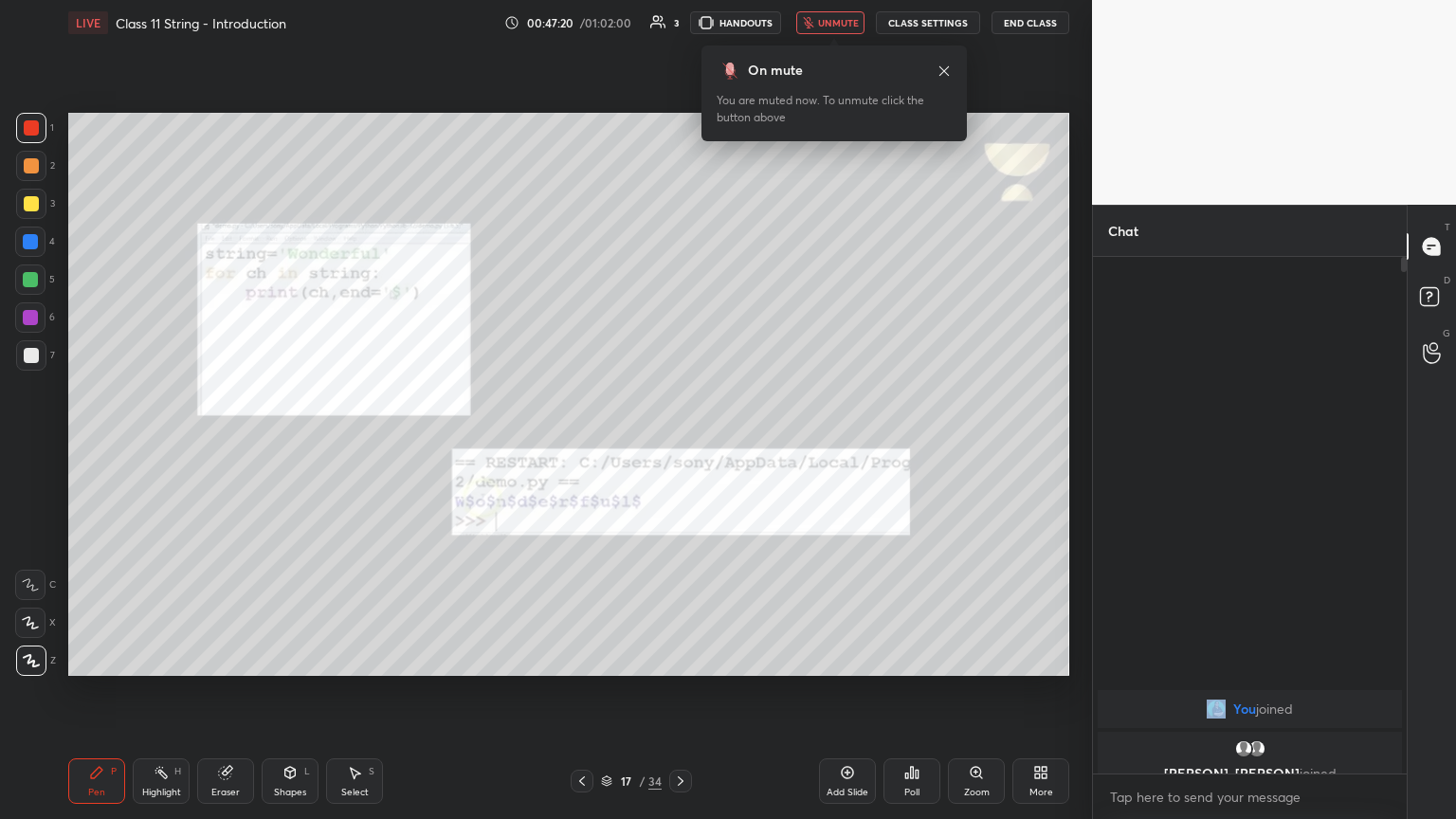 click on "unmute" at bounding box center [838, 23] 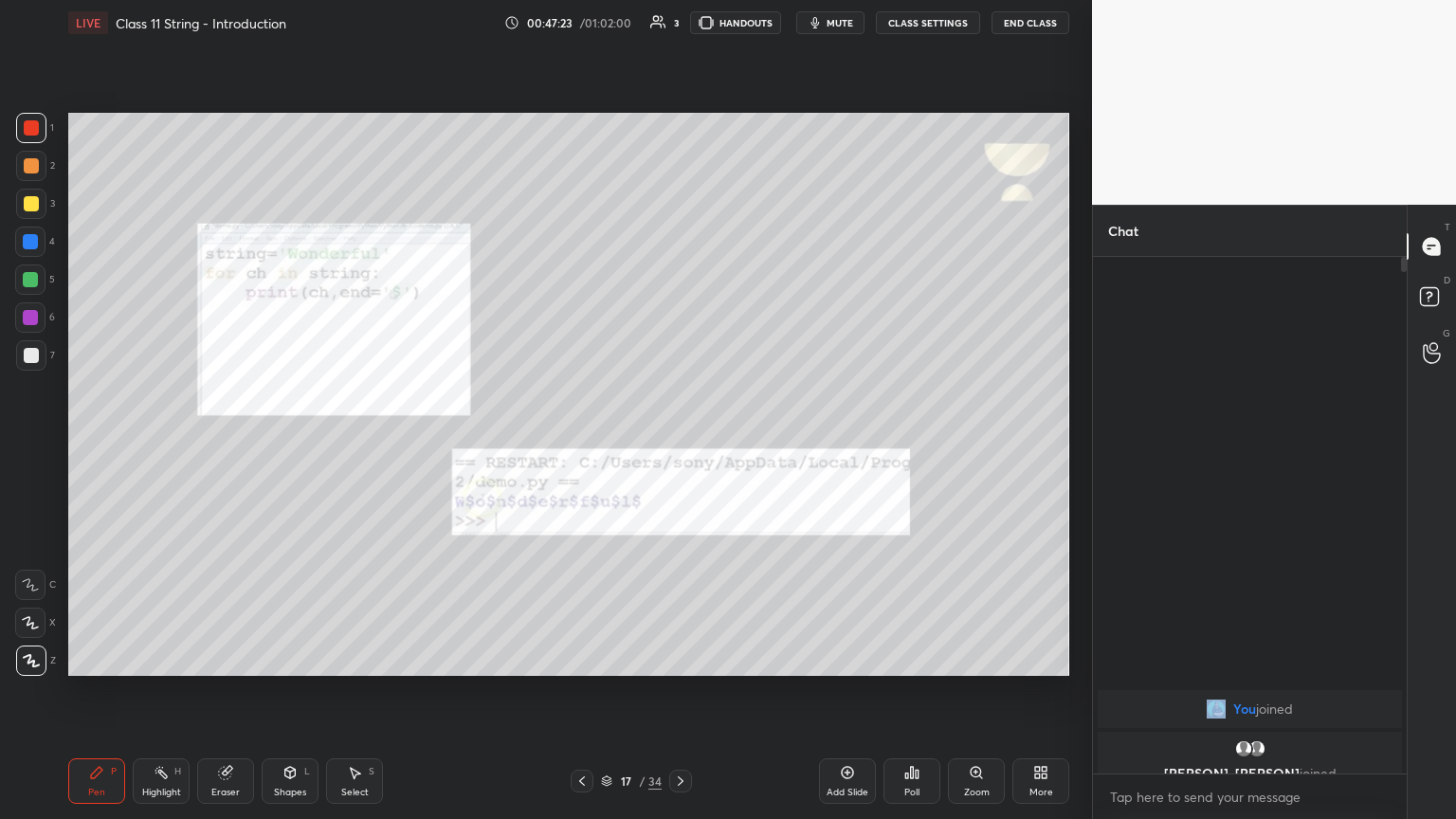 click 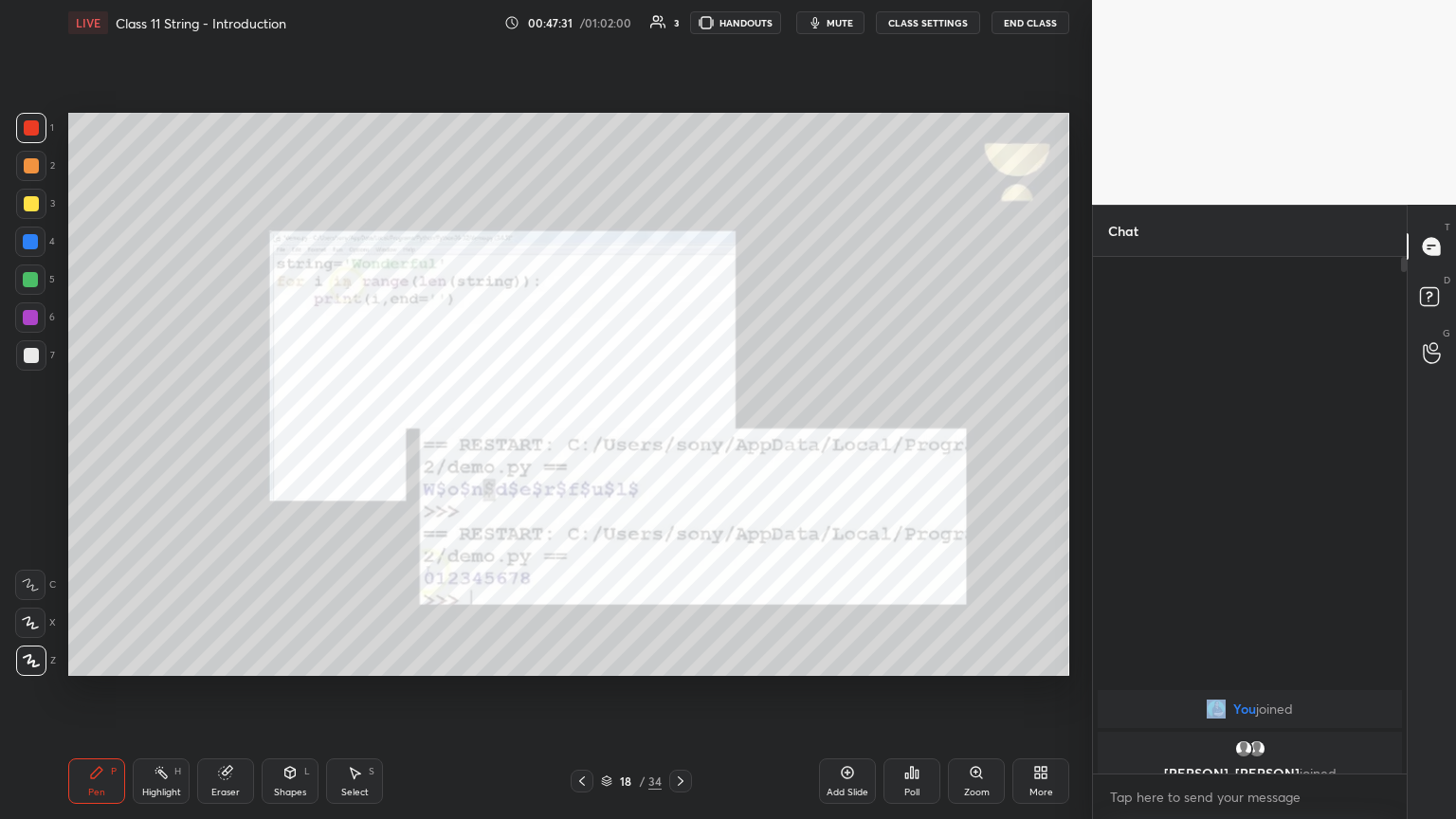 click at bounding box center (582, 781) 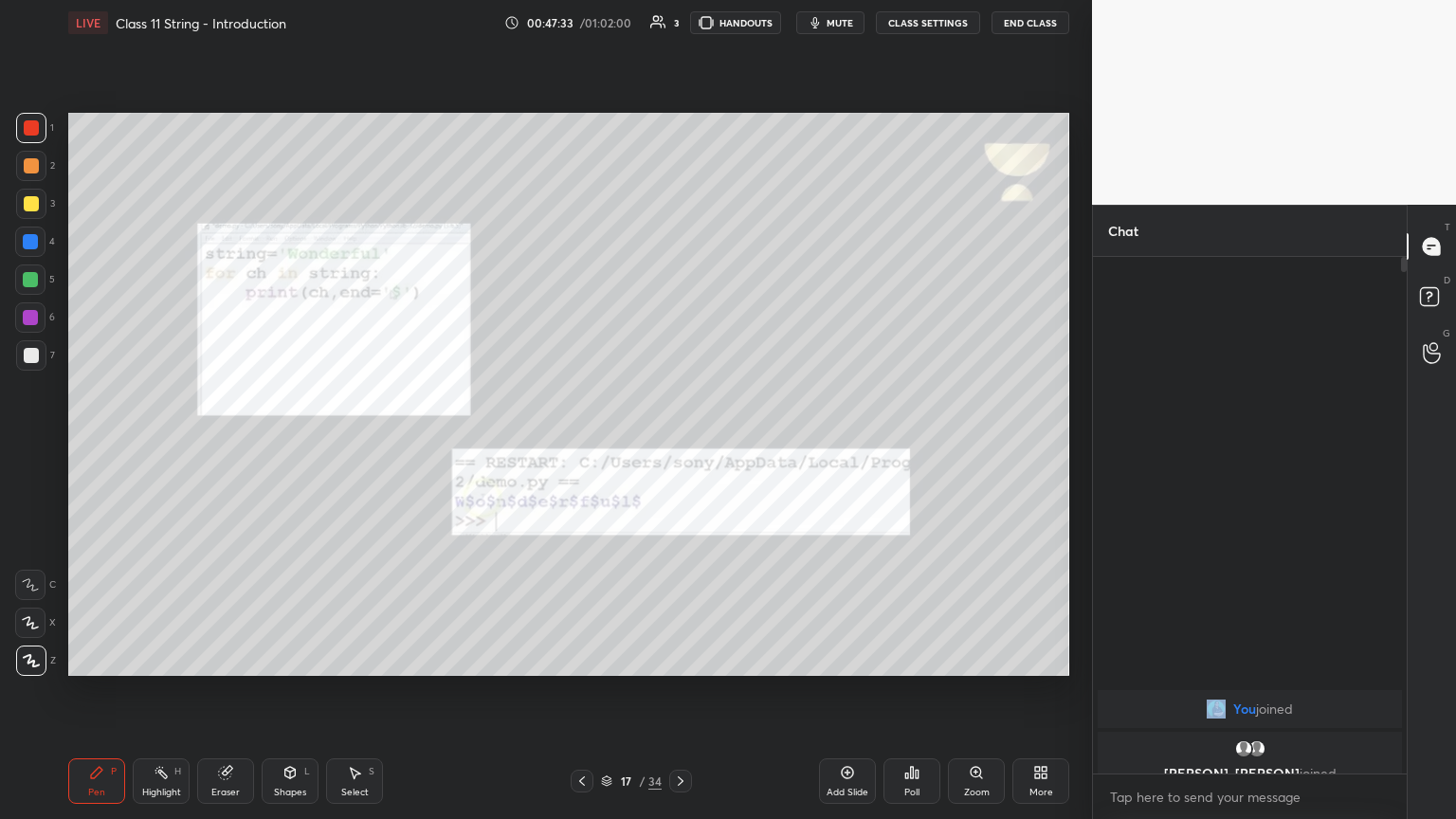 click 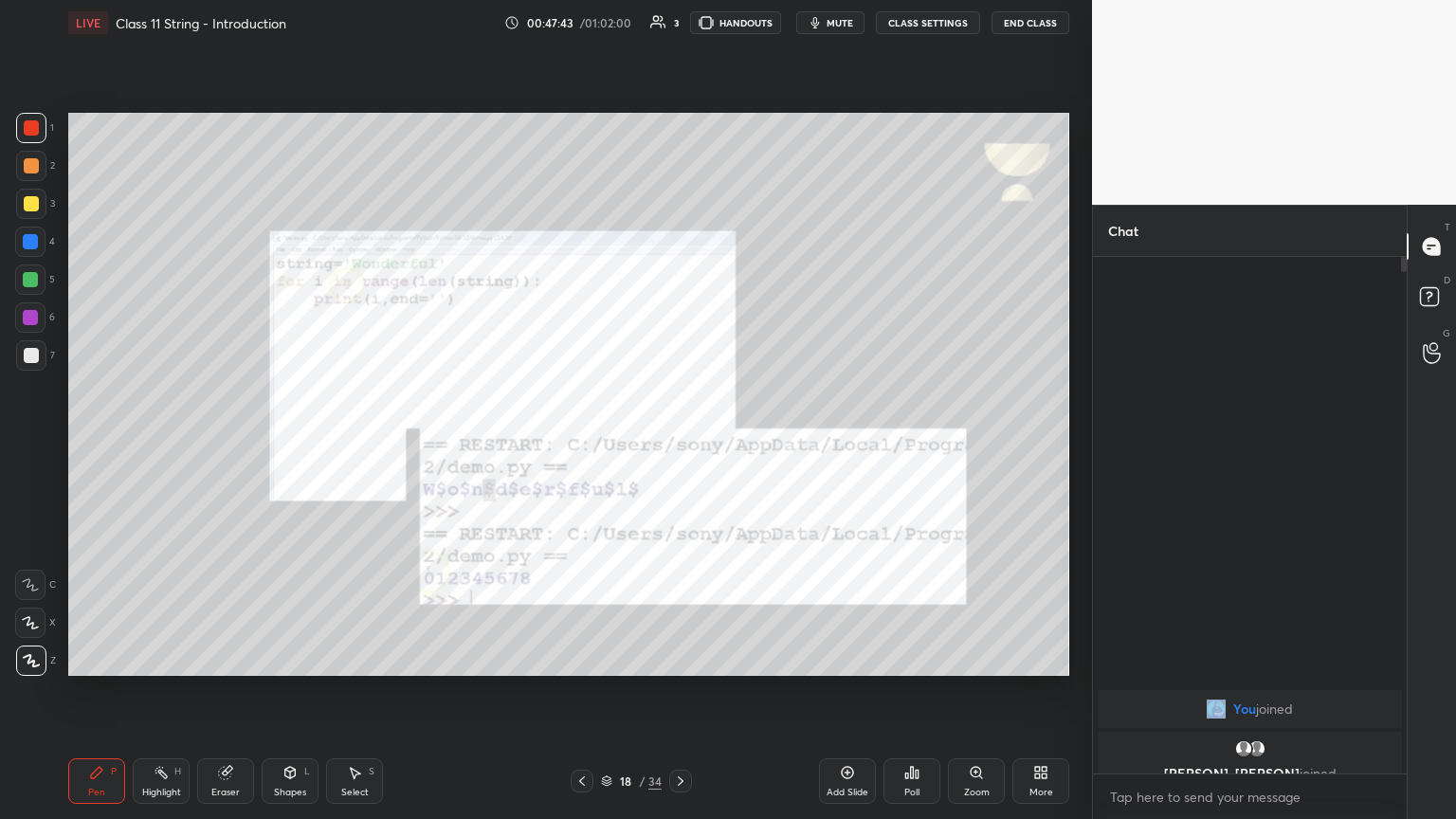 click on "mute" at bounding box center (840, 23) 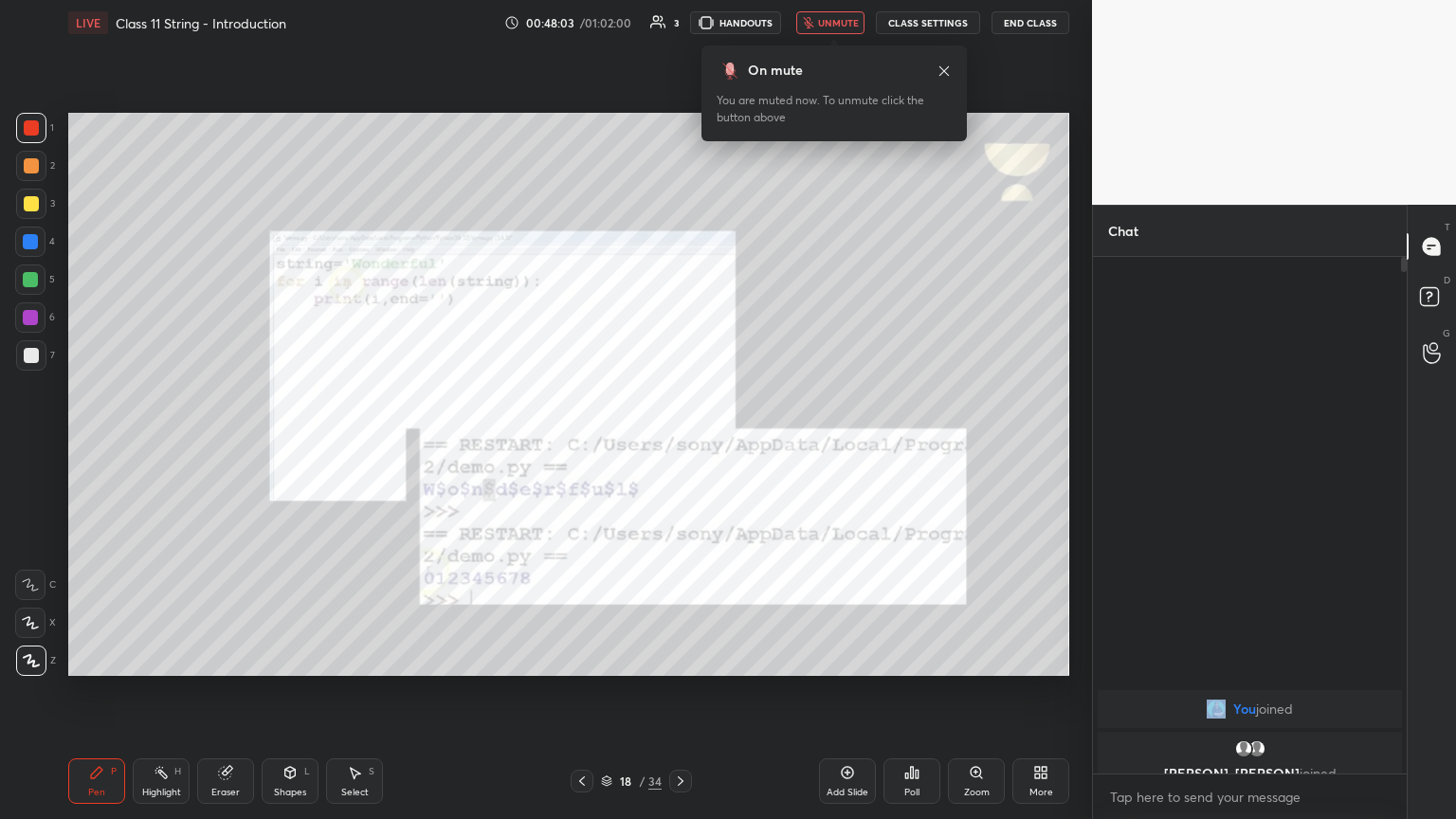 drag, startPoint x: 830, startPoint y: 27, endPoint x: 811, endPoint y: 35, distance: 20.615528 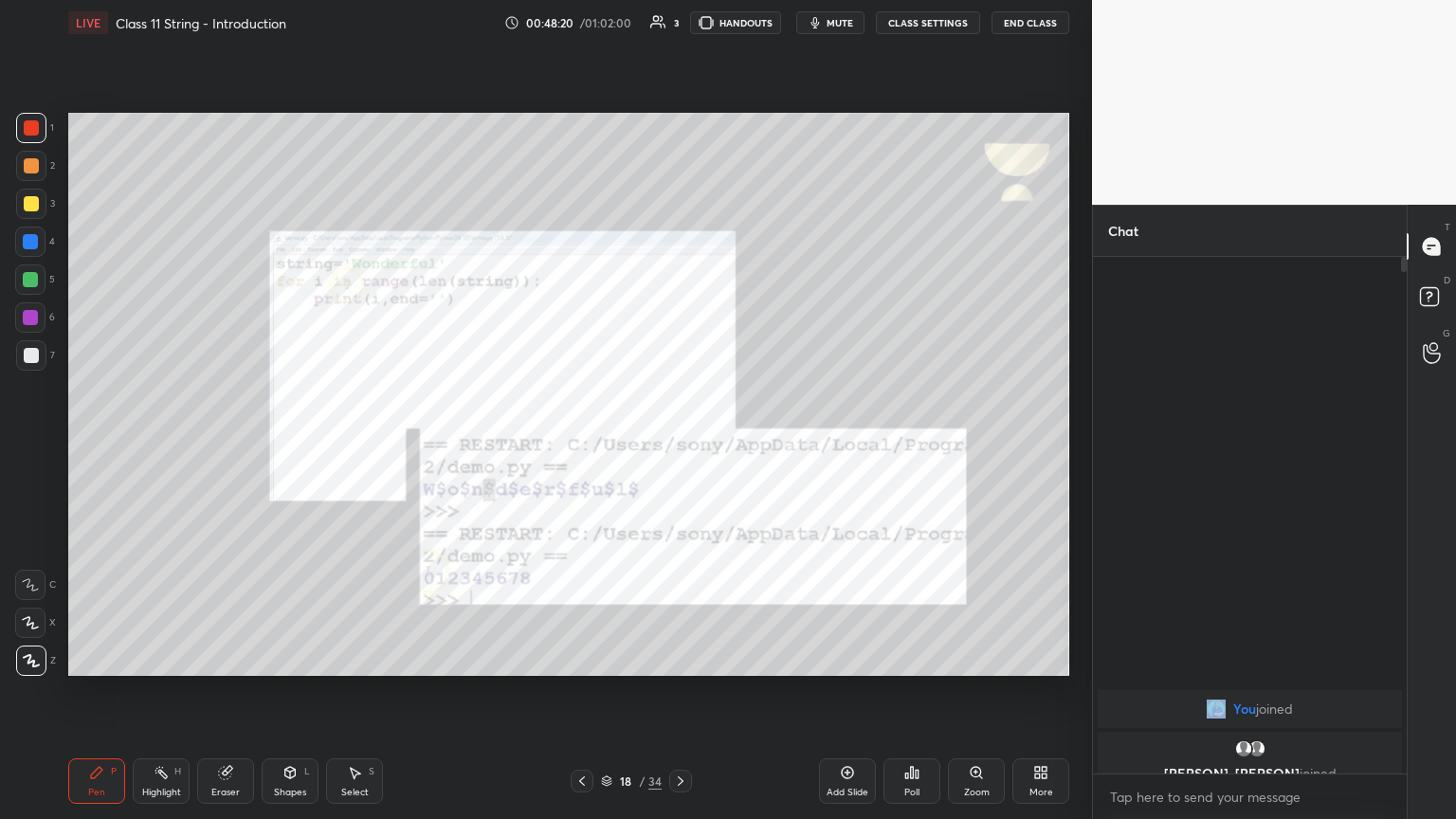 click 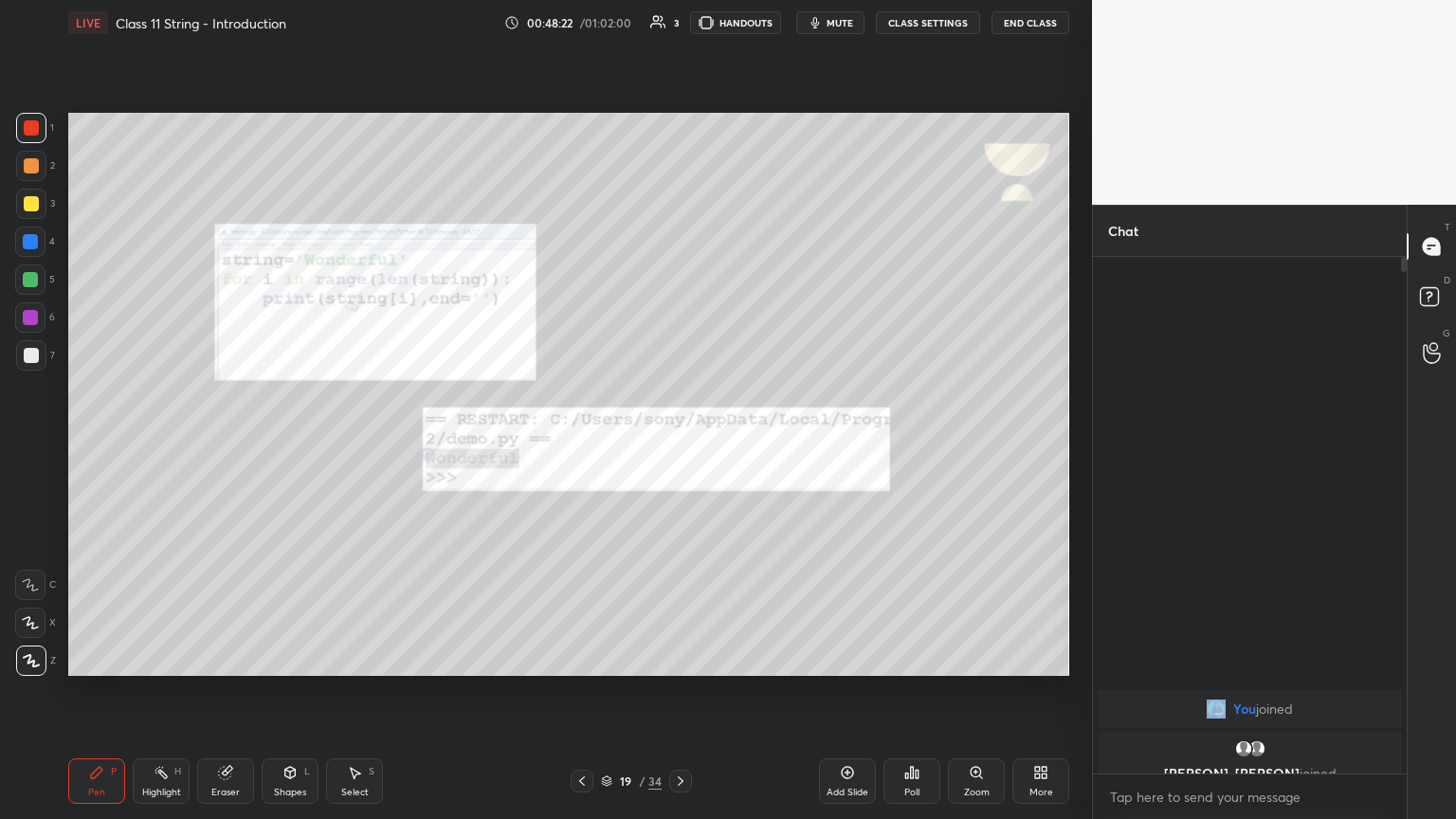 click 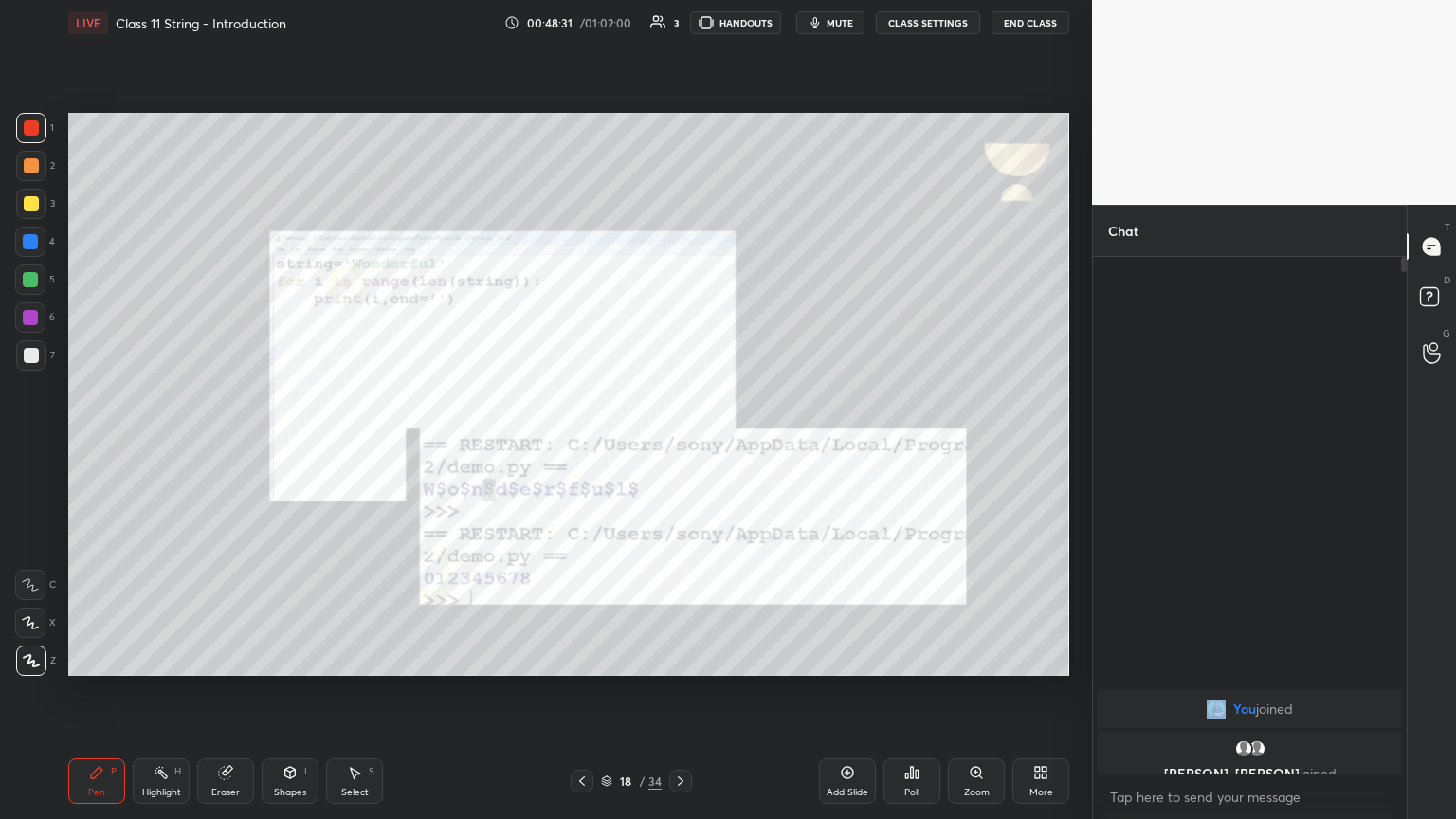 click at bounding box center [681, 781] 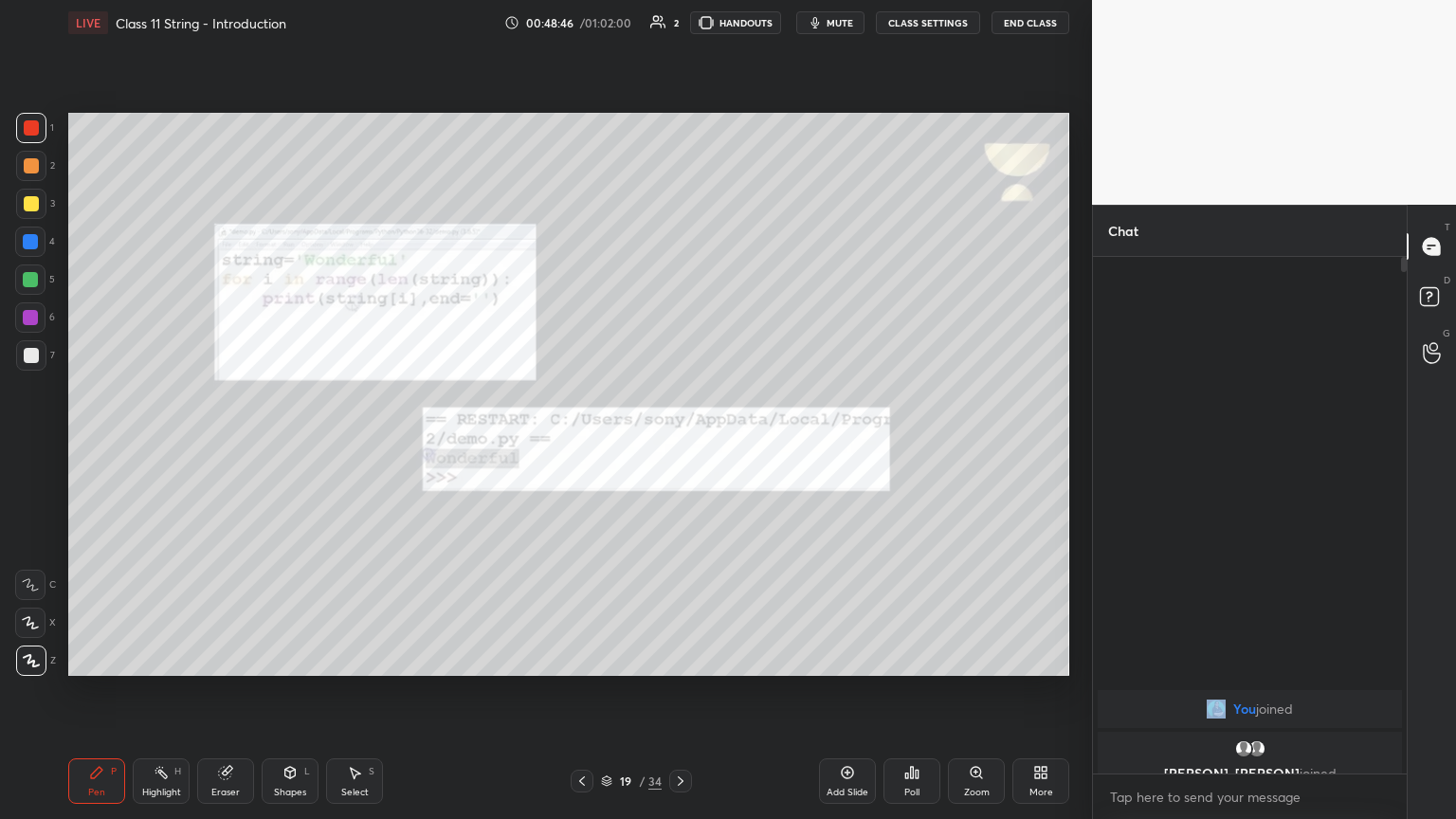 click on "Eraser" at bounding box center (226, 781) 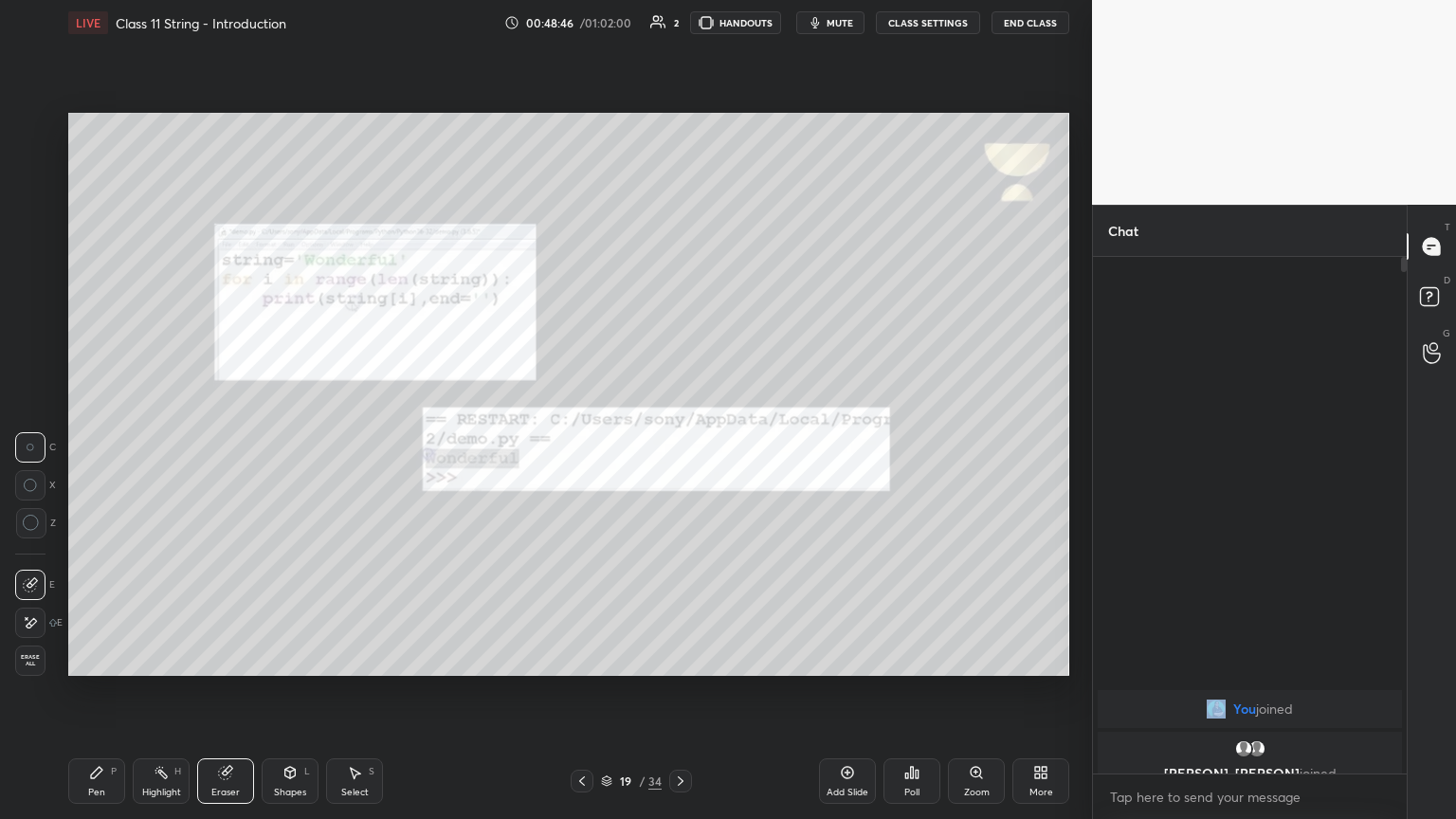 click at bounding box center (30, 623) 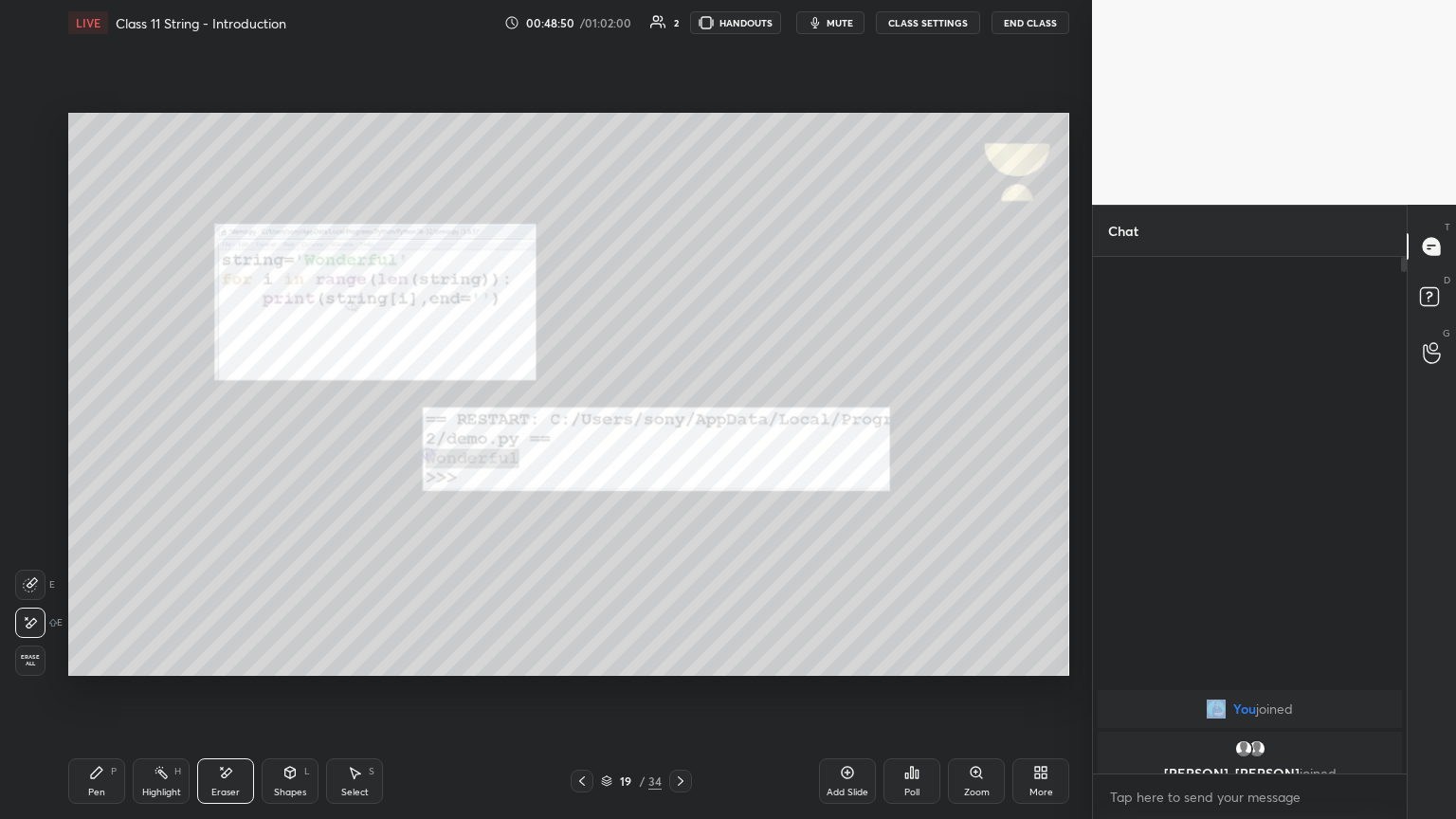 drag, startPoint x: 99, startPoint y: 782, endPoint x: 113, endPoint y: 764, distance: 22.803509 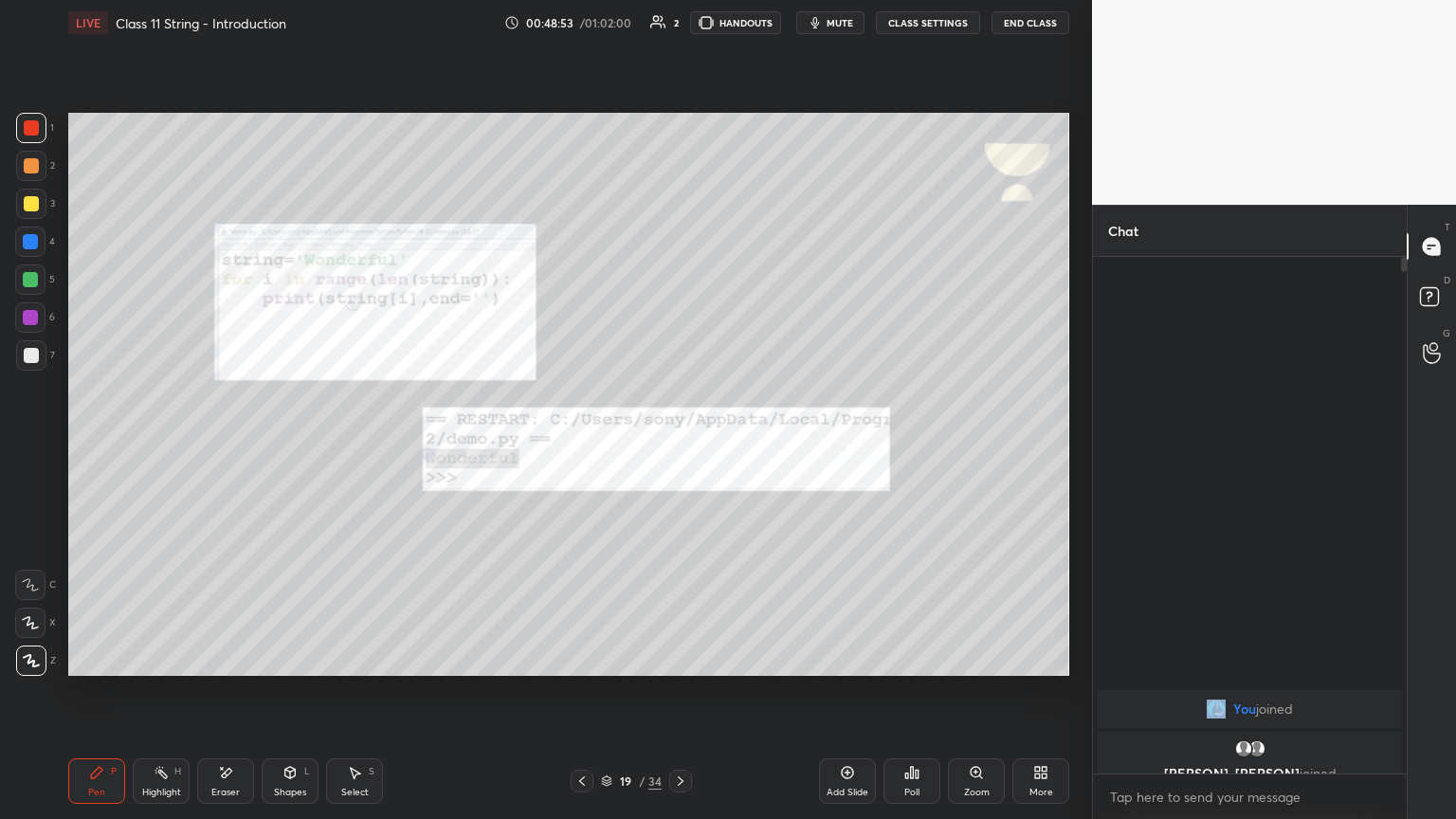 click 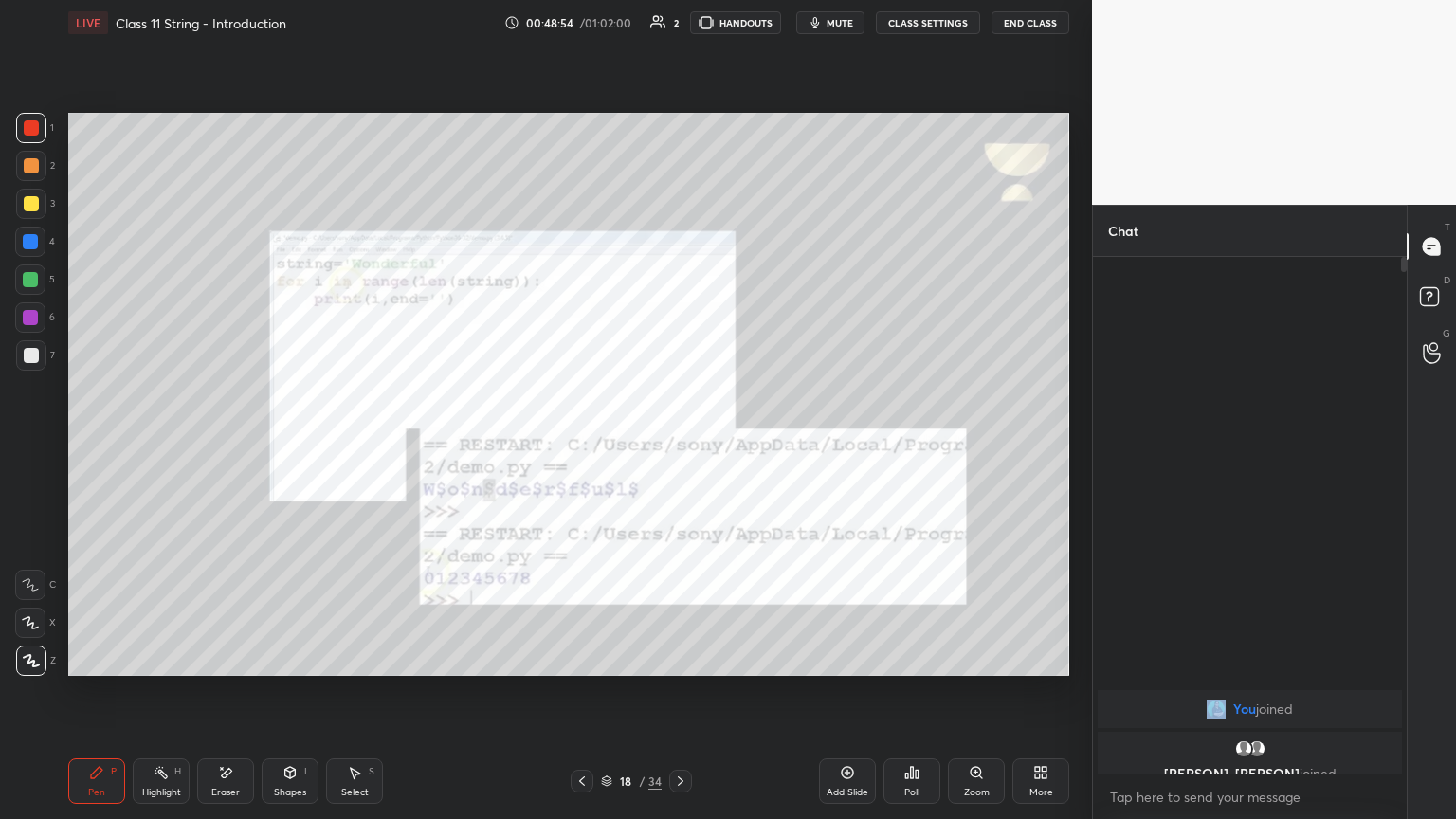 click on "Setting up your live class Poll for   secs No correct answer Start poll" at bounding box center (569, 394) 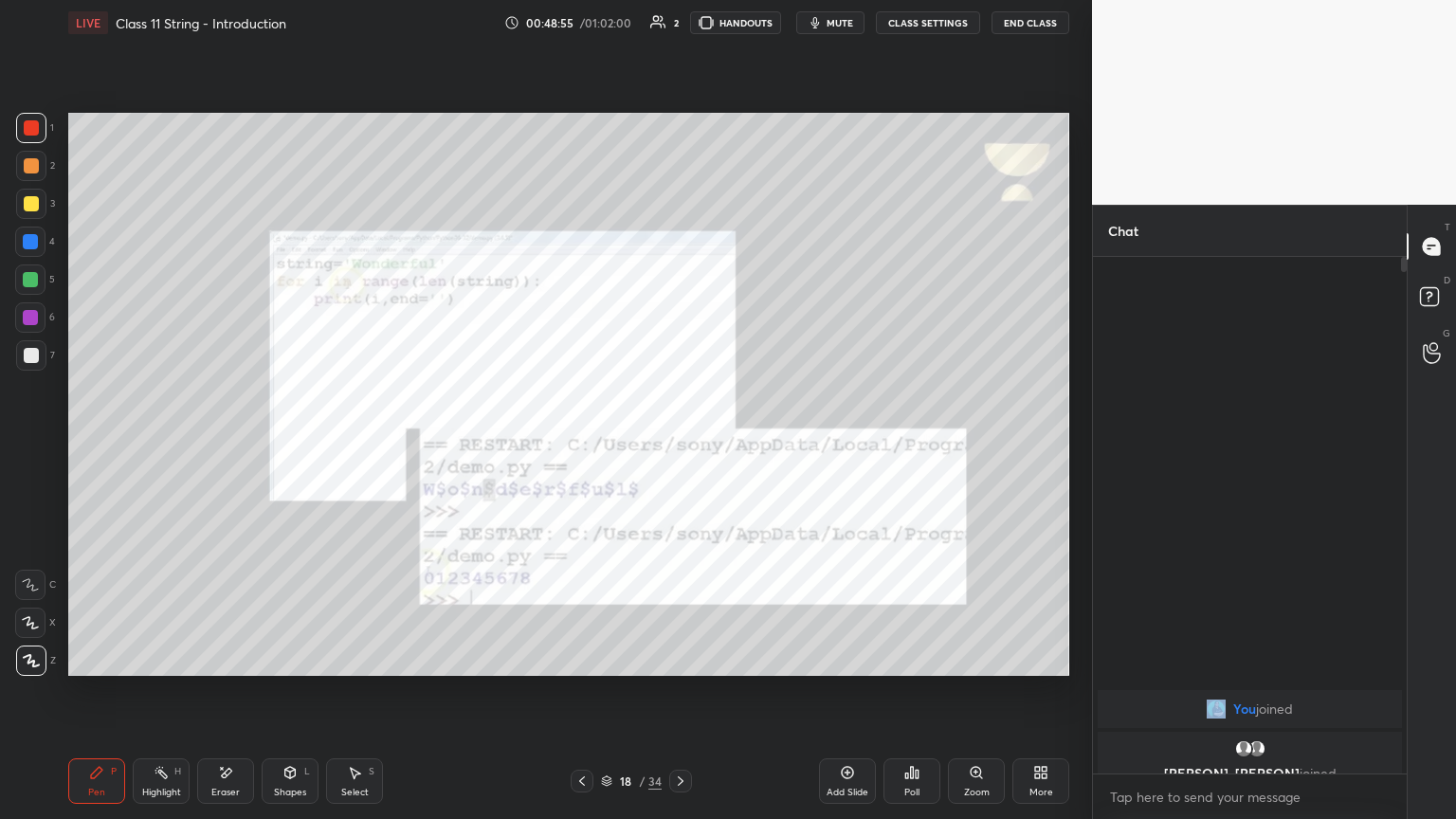 click on "mute" at bounding box center (830, 23) 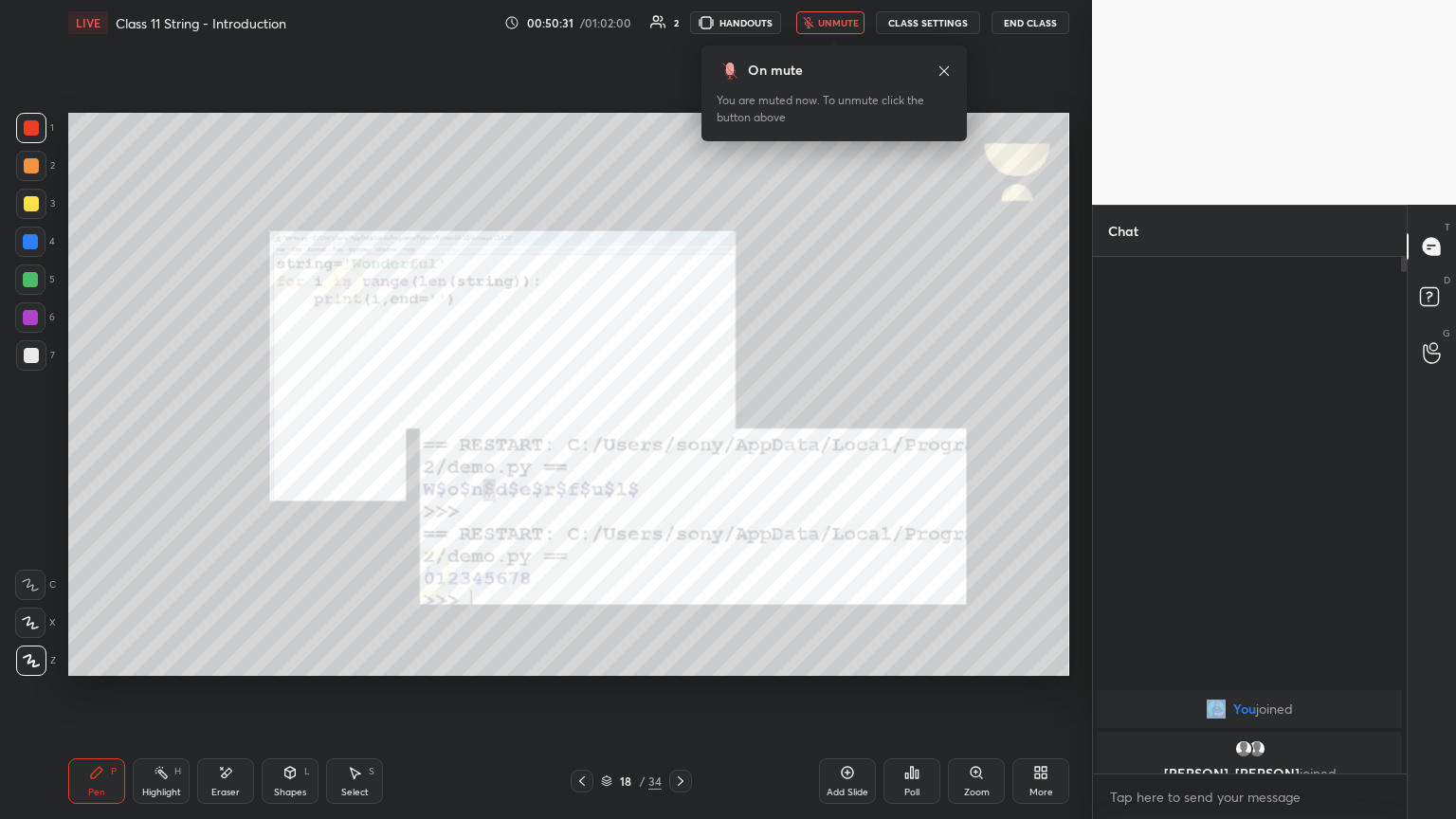 drag, startPoint x: 679, startPoint y: 818, endPoint x: 700, endPoint y: 785, distance: 39.115214 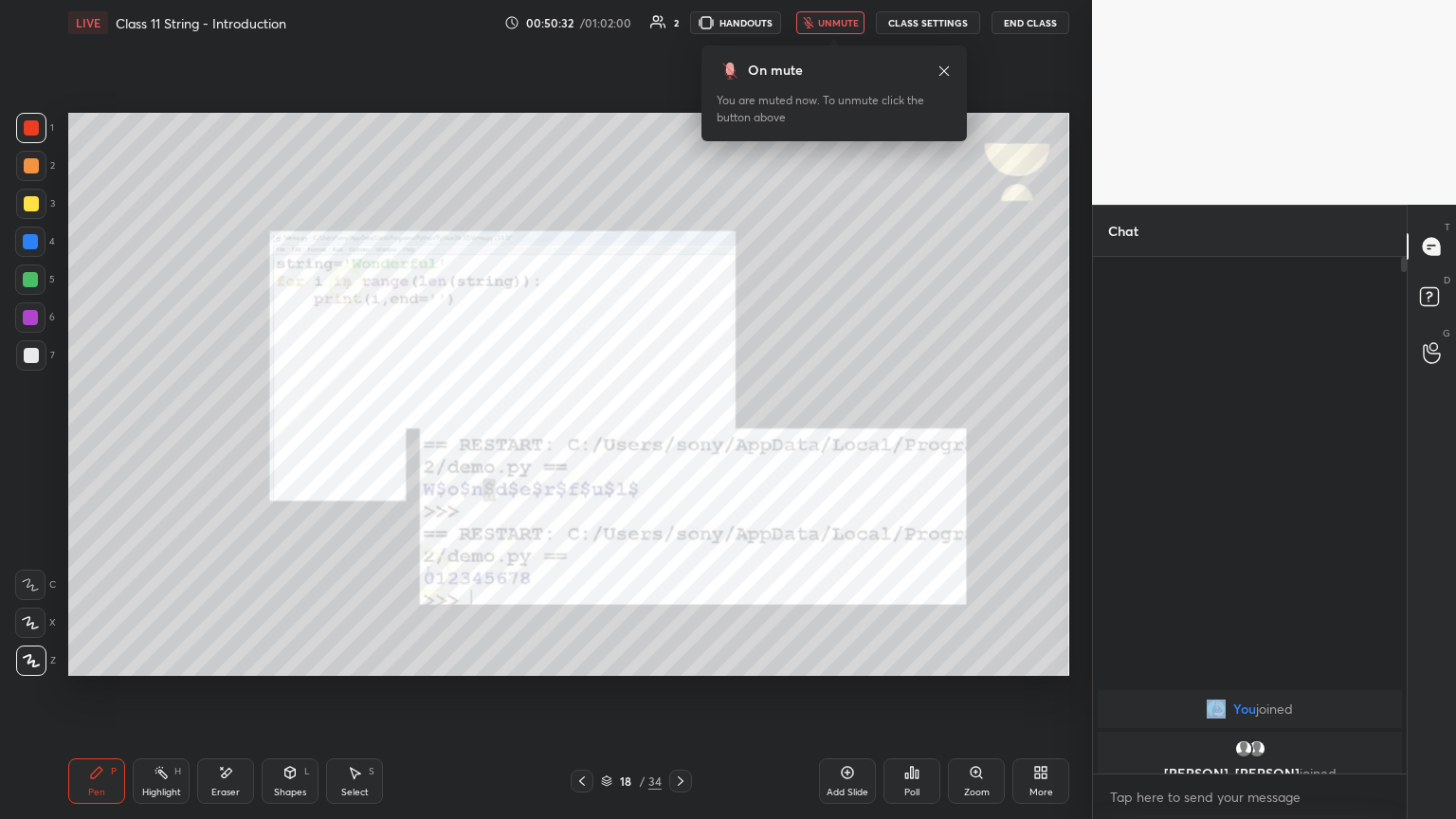 click 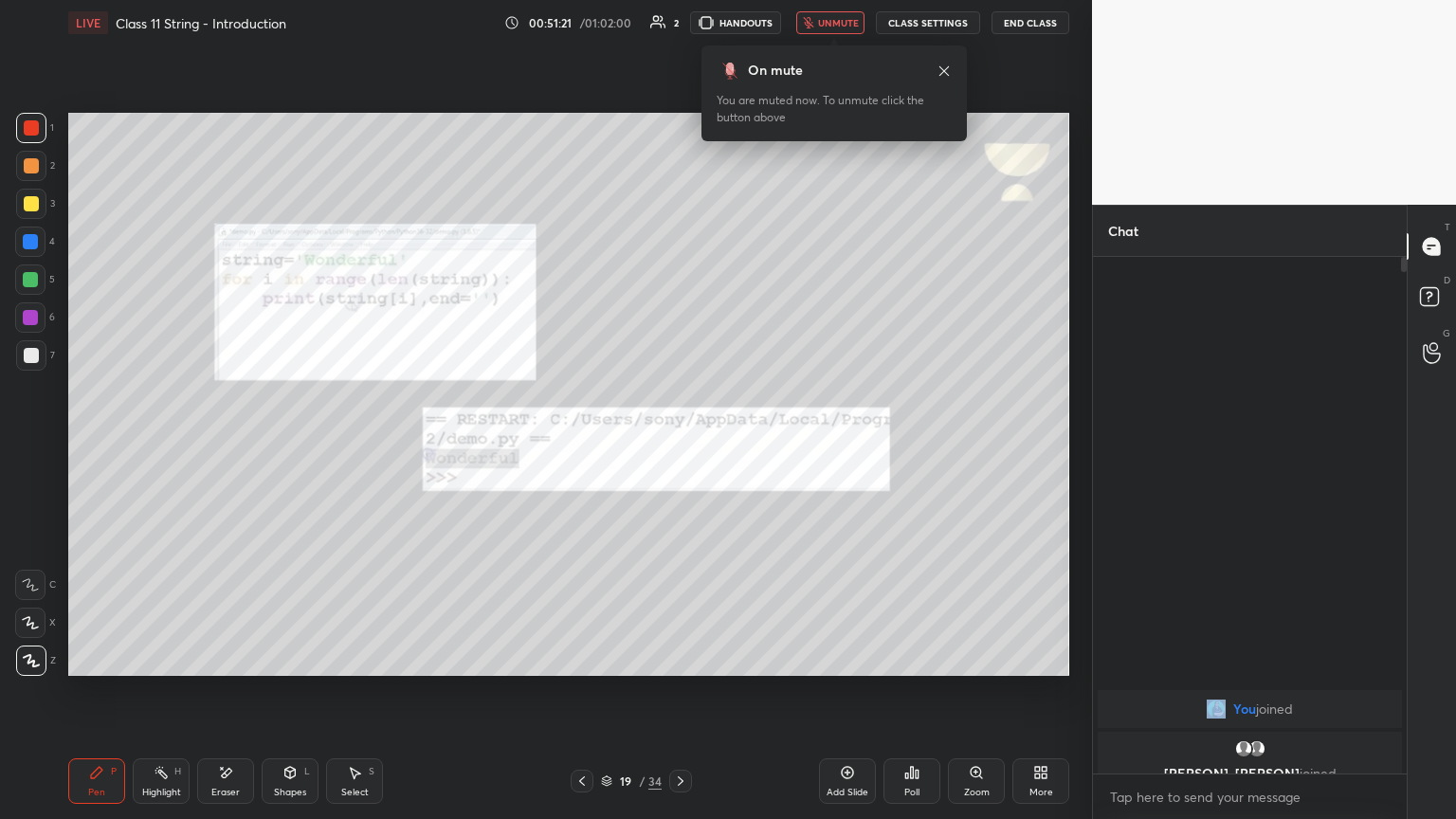 click on "unmute" at bounding box center (838, 23) 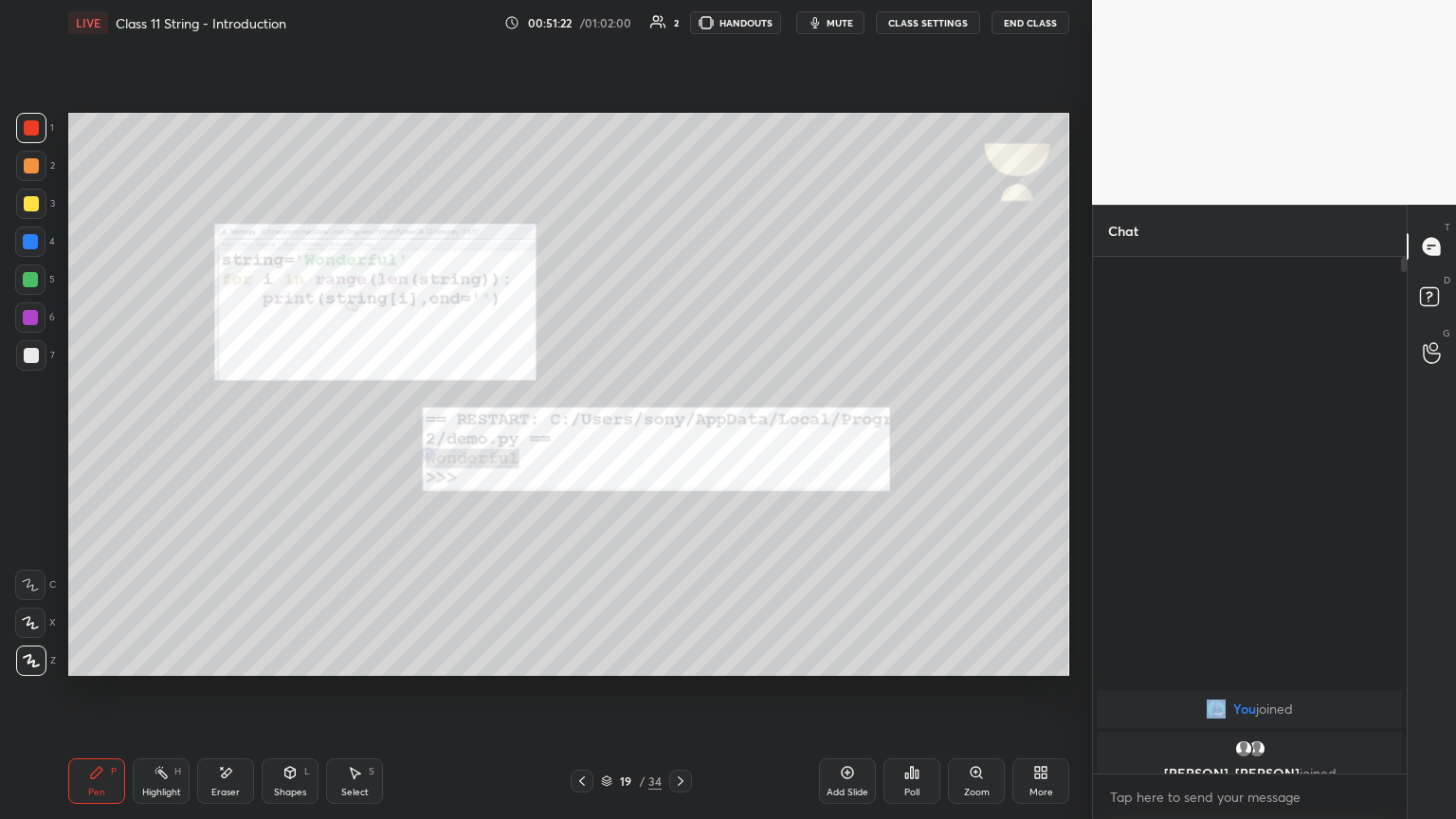 click 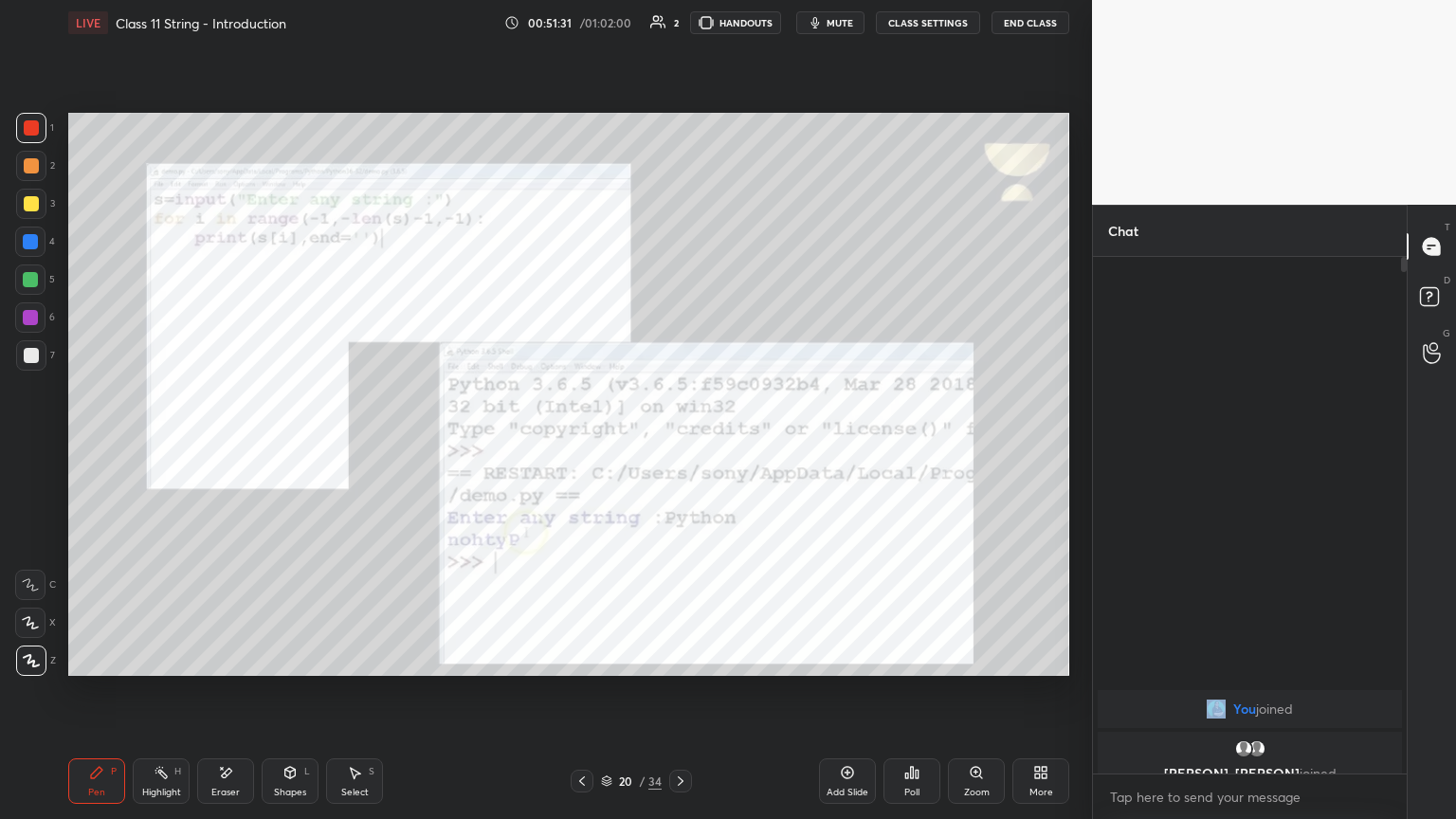 click on "mute" at bounding box center [840, 23] 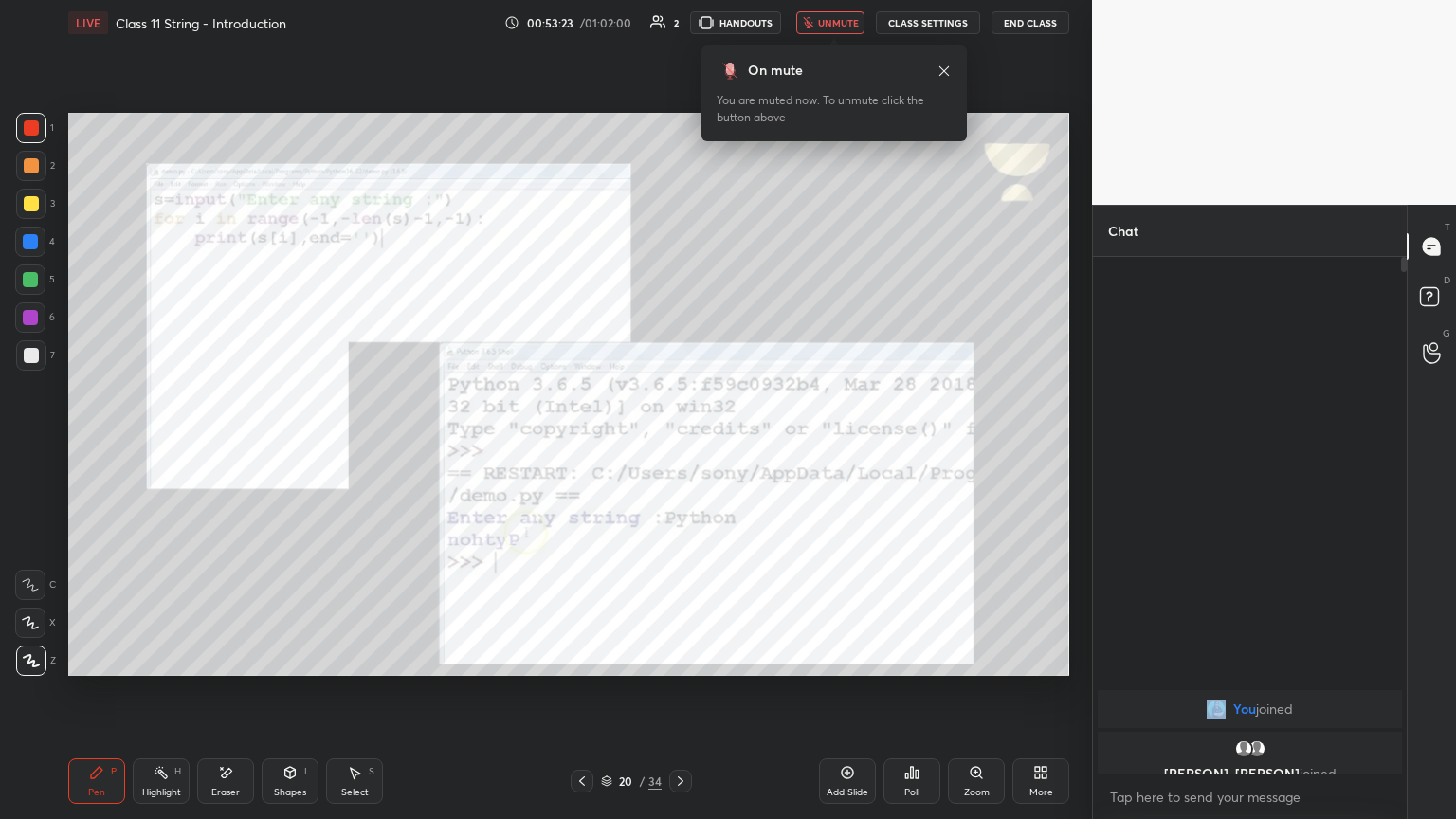 click on "unmute" at bounding box center (838, 23) 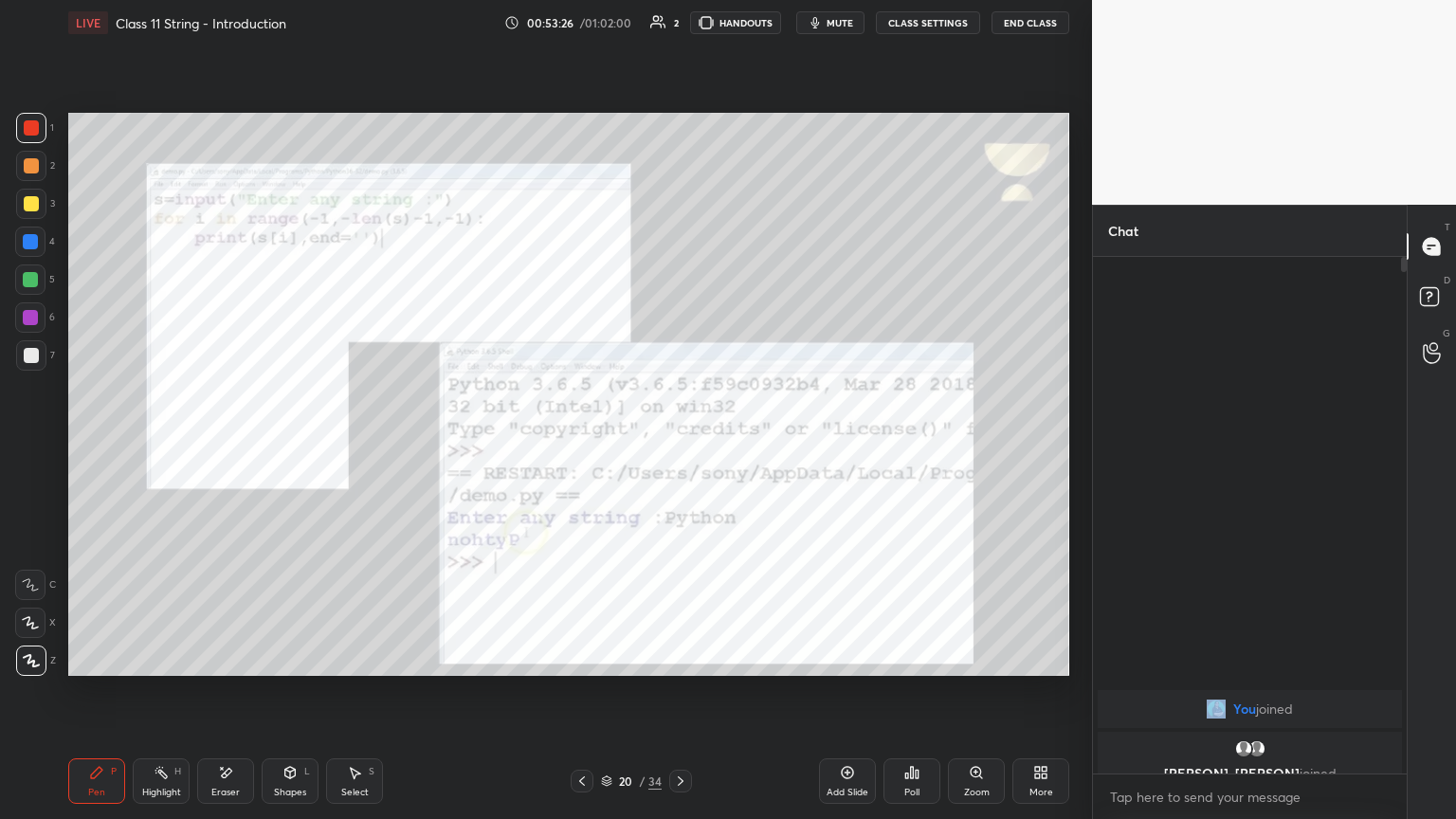 click 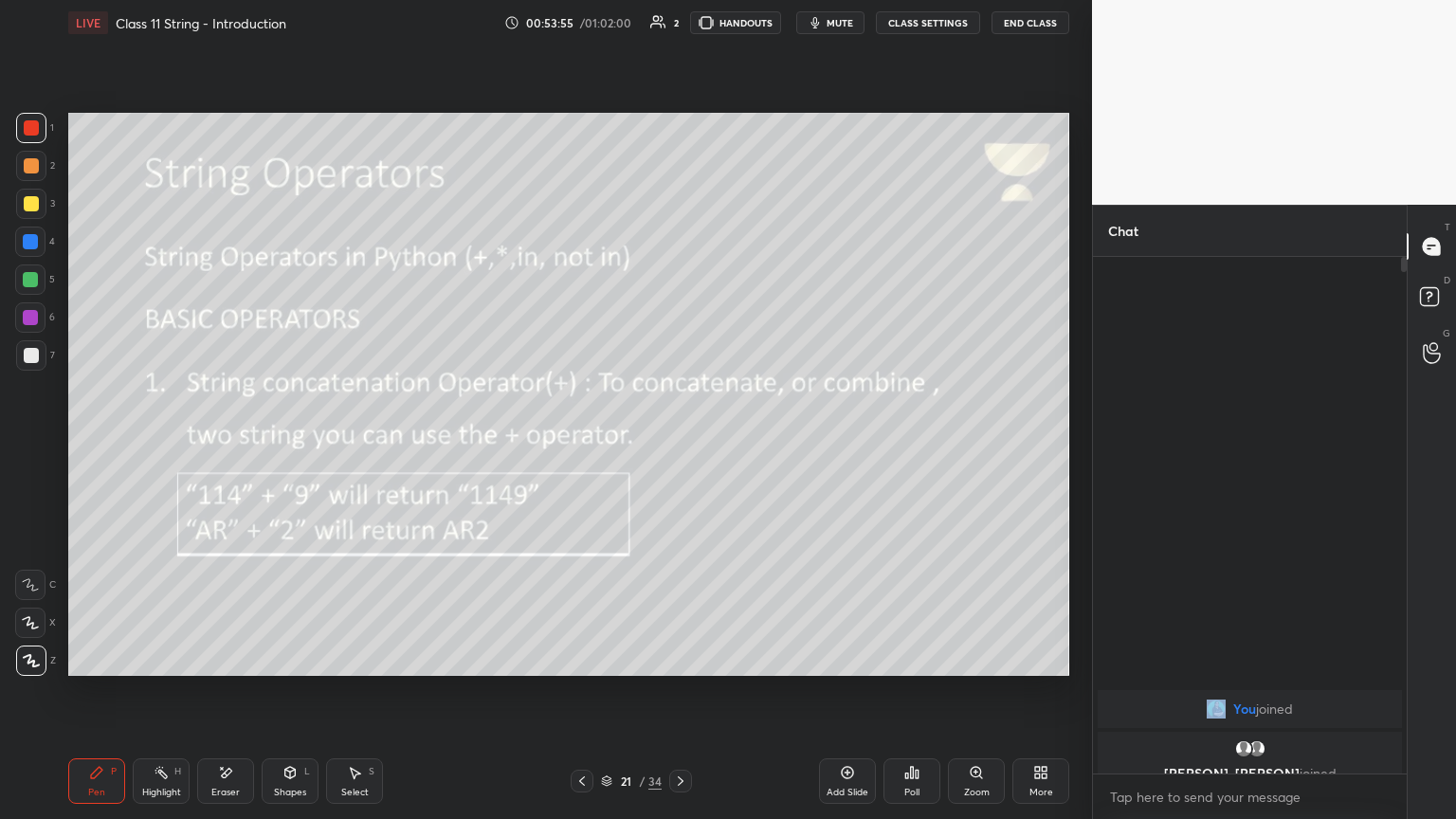 click on "mute" at bounding box center (840, 23) 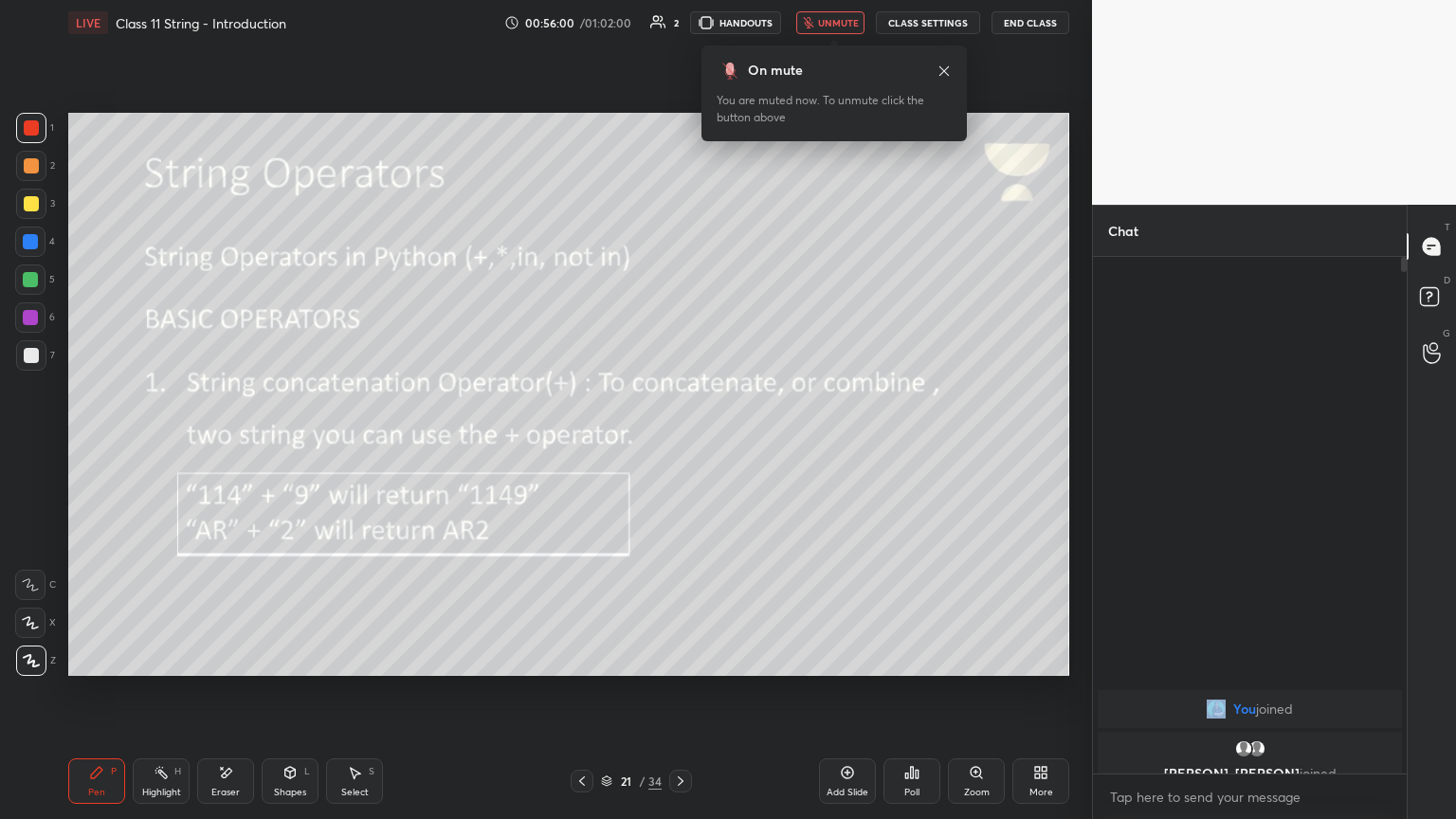 click 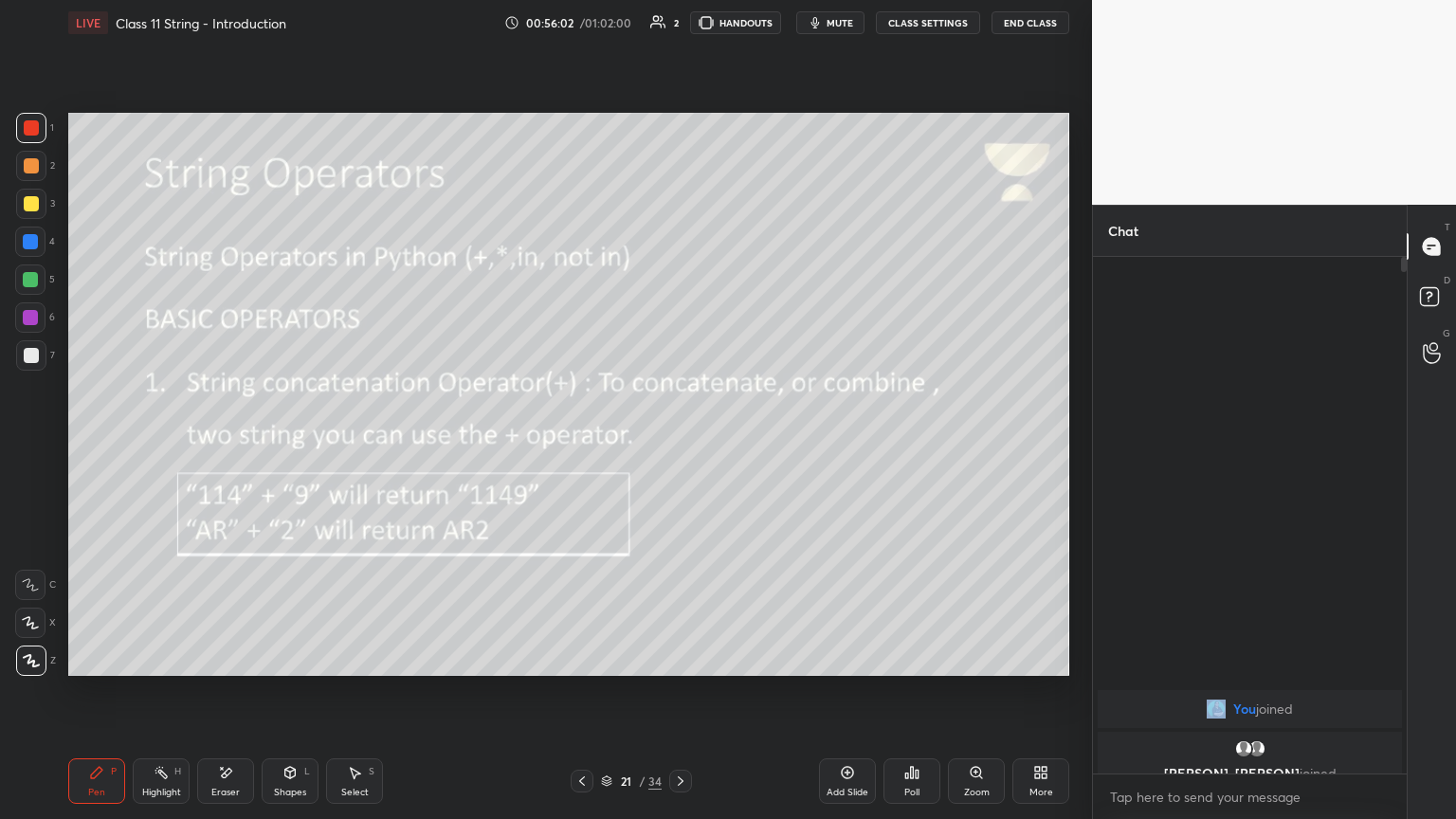 click 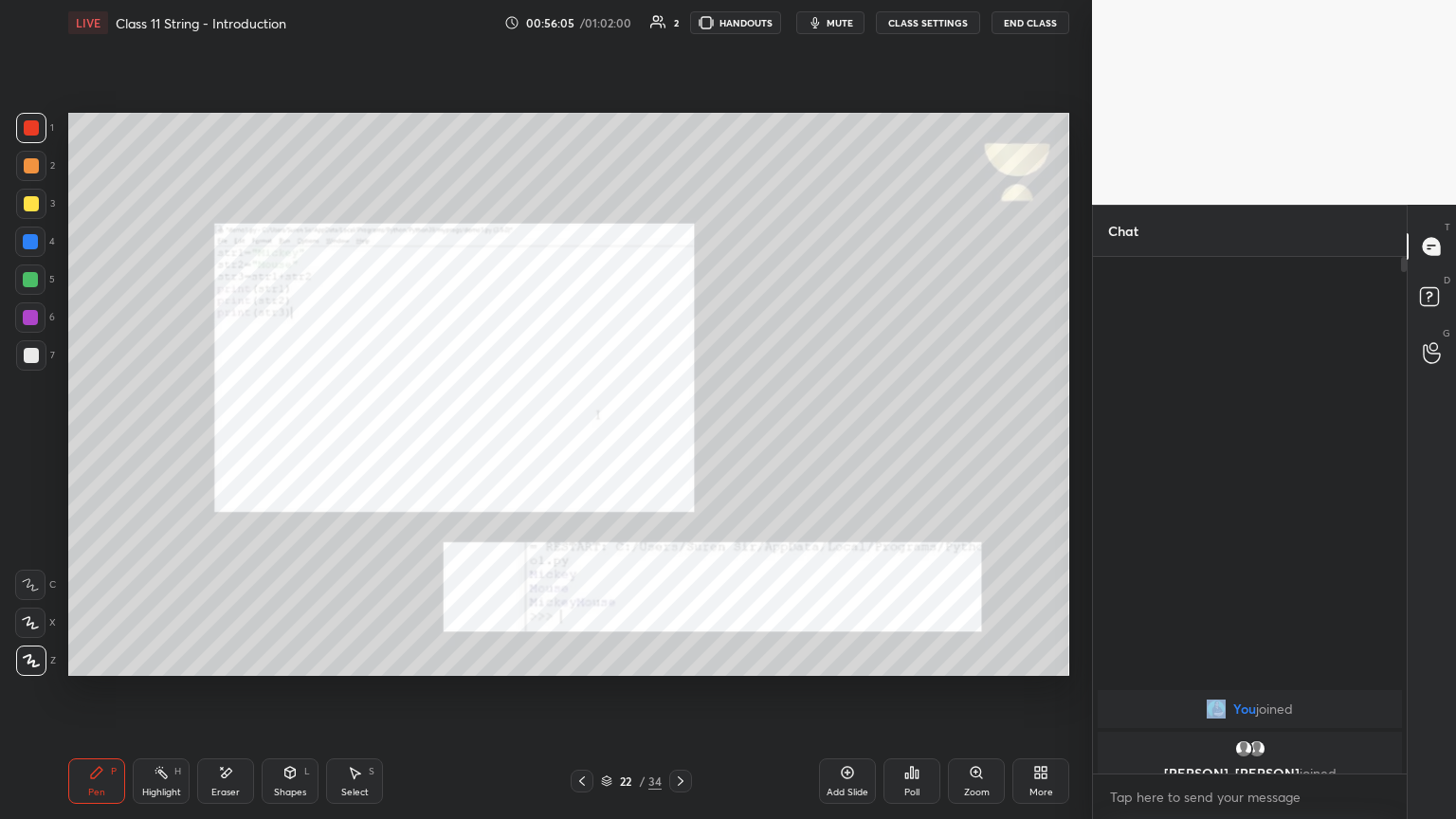 click on "Zoom" at bounding box center (976, 781) 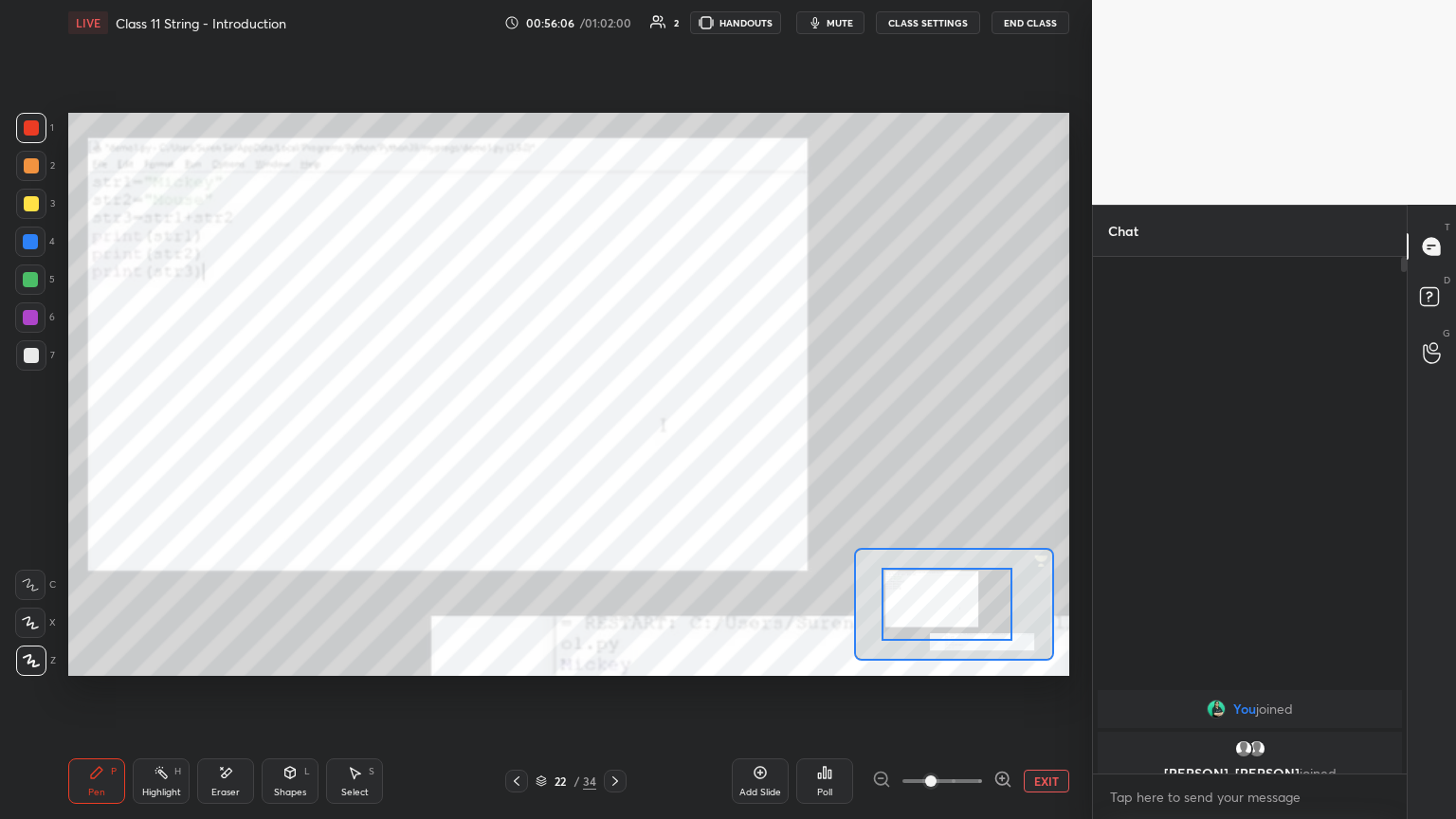 drag, startPoint x: 961, startPoint y: 603, endPoint x: 919, endPoint y: 612, distance: 42.95346 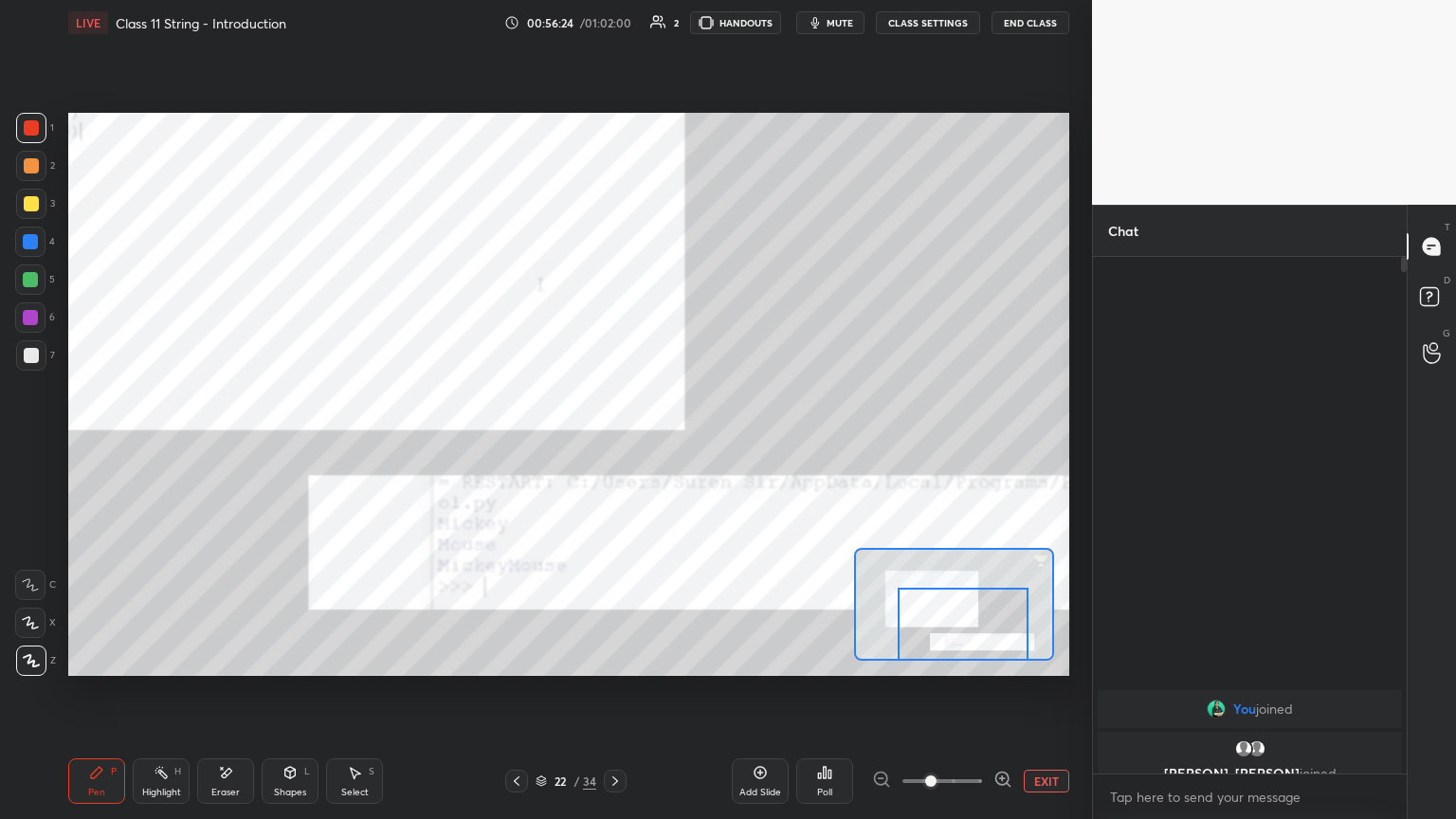drag, startPoint x: 995, startPoint y: 626, endPoint x: 981, endPoint y: 630, distance: 14.56022 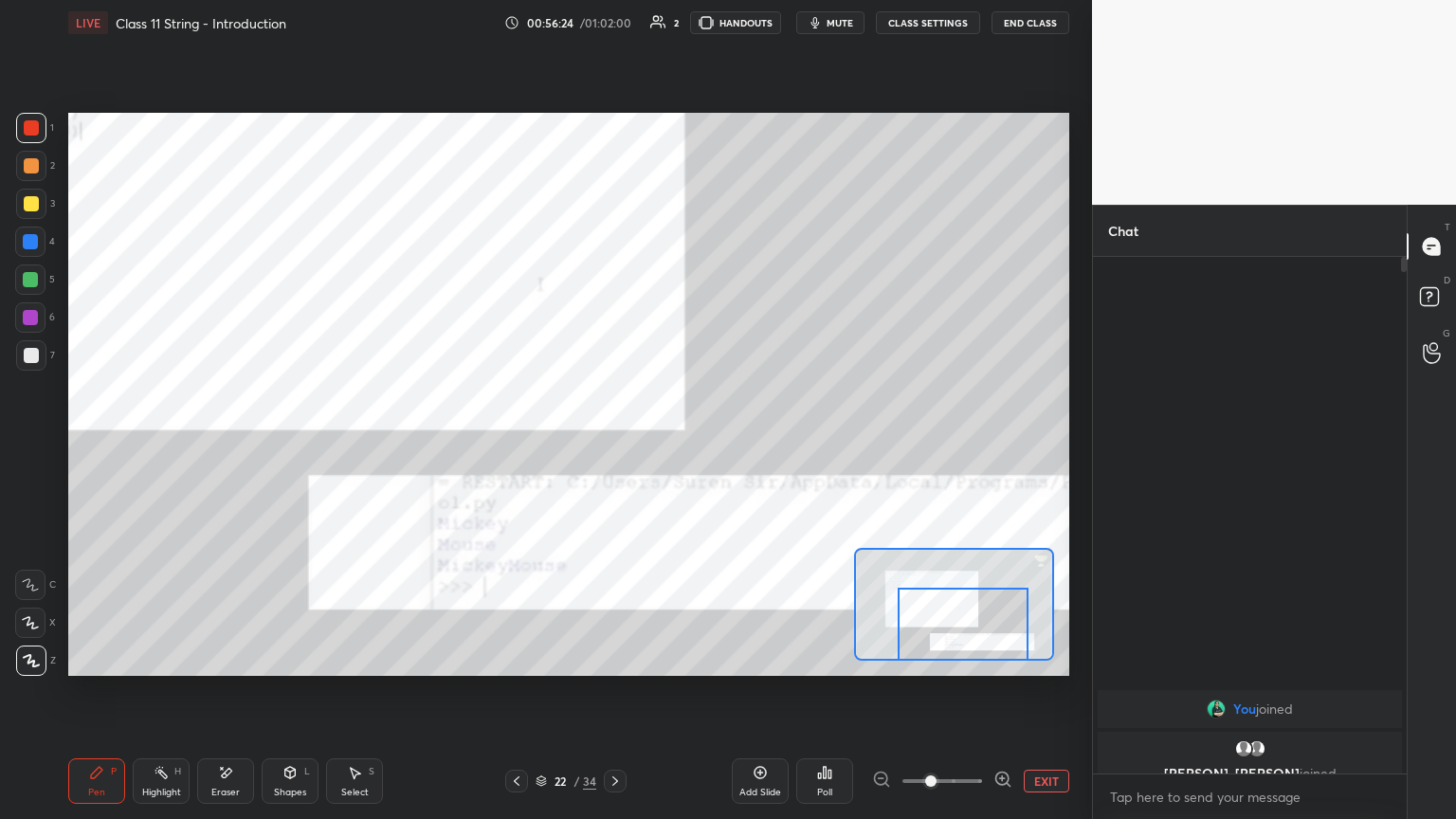 click at bounding box center [963, 624] 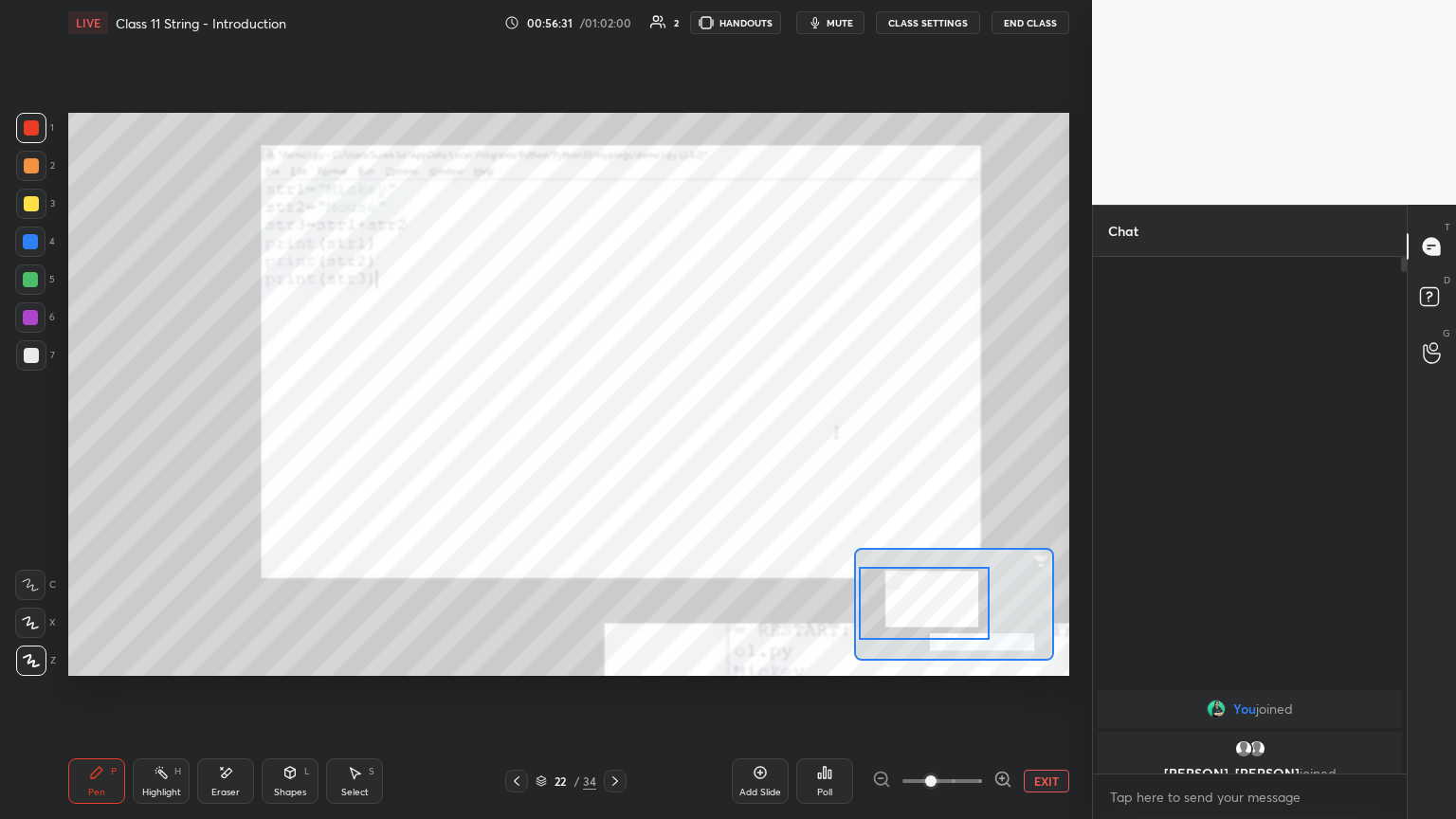 drag, startPoint x: 1016, startPoint y: 618, endPoint x: 978, endPoint y: 602, distance: 41.231056 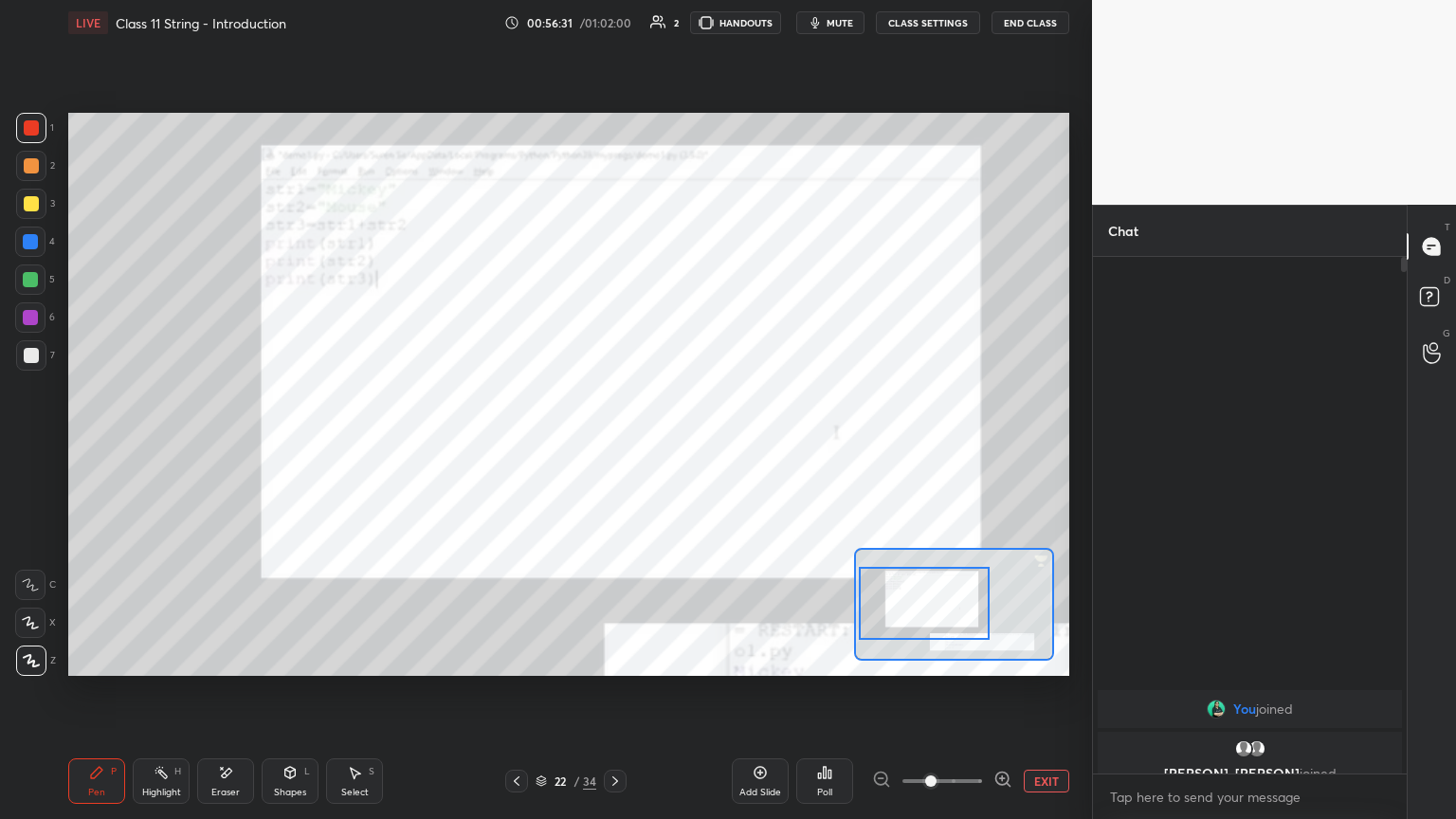 click at bounding box center [924, 603] 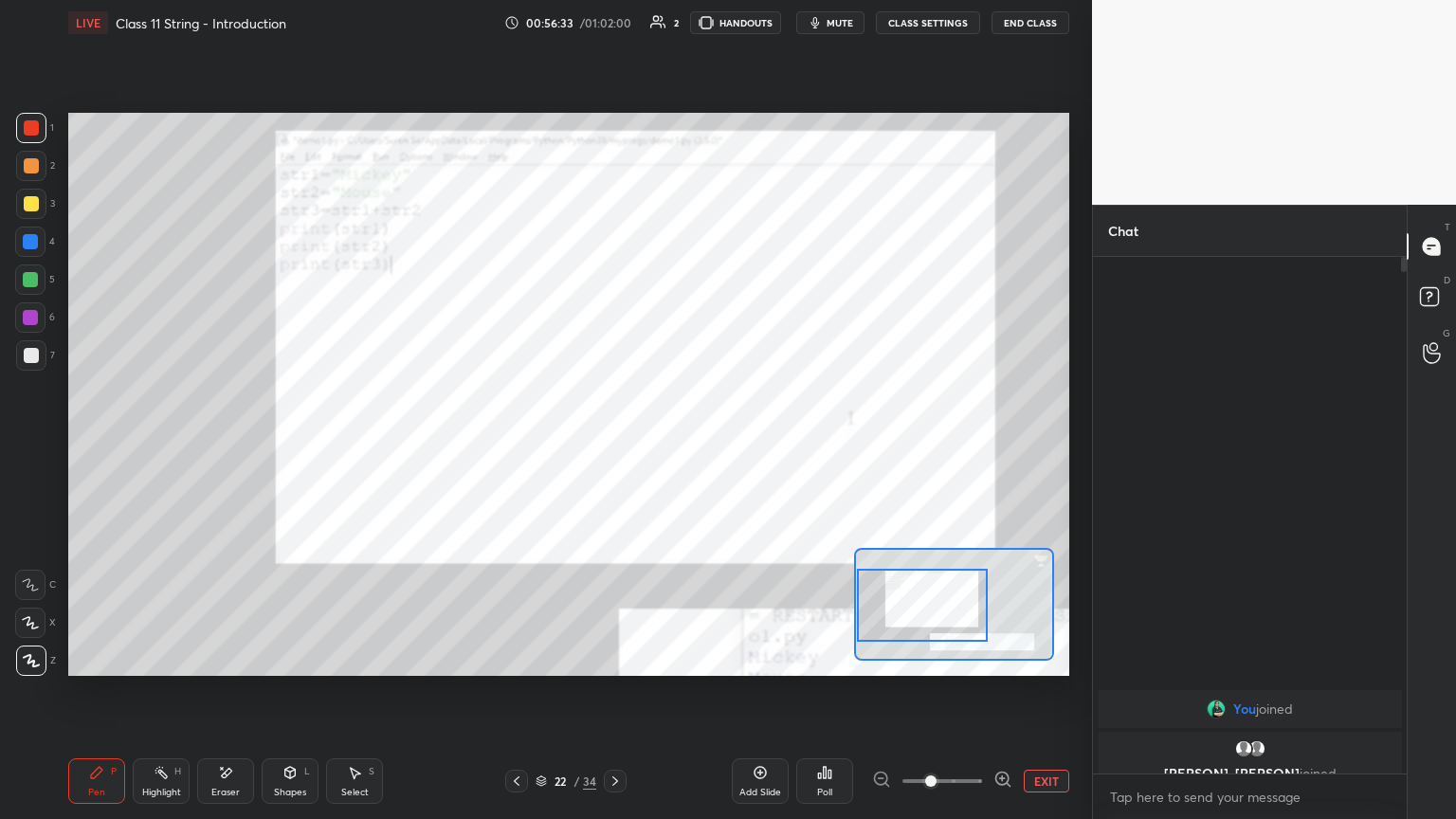 click on "mute" at bounding box center [840, 23] 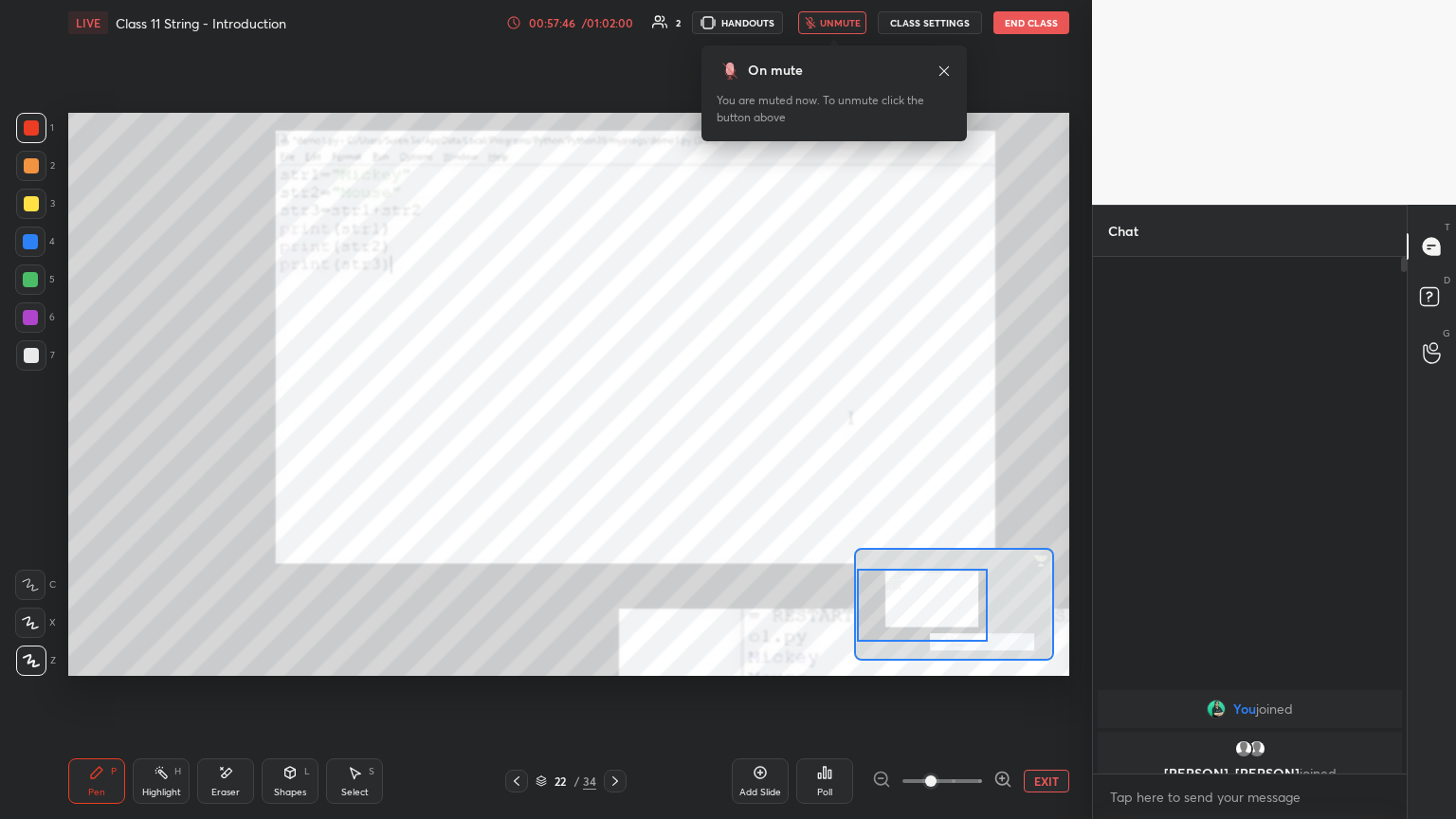 drag, startPoint x: 954, startPoint y: 592, endPoint x: 962, endPoint y: 602, distance: 12.806248 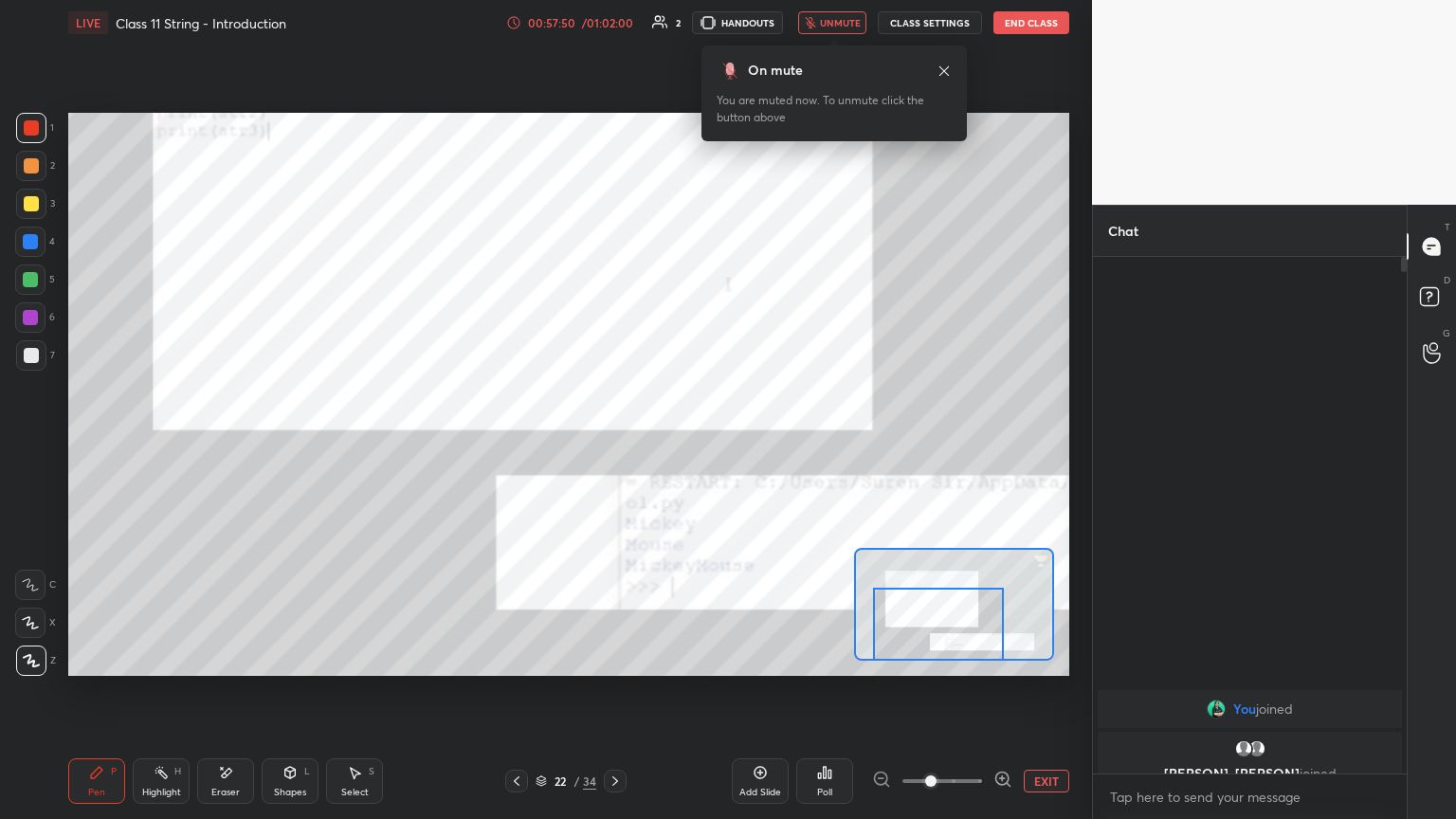 drag, startPoint x: 822, startPoint y: 26, endPoint x: 825, endPoint y: 66, distance: 40.112342 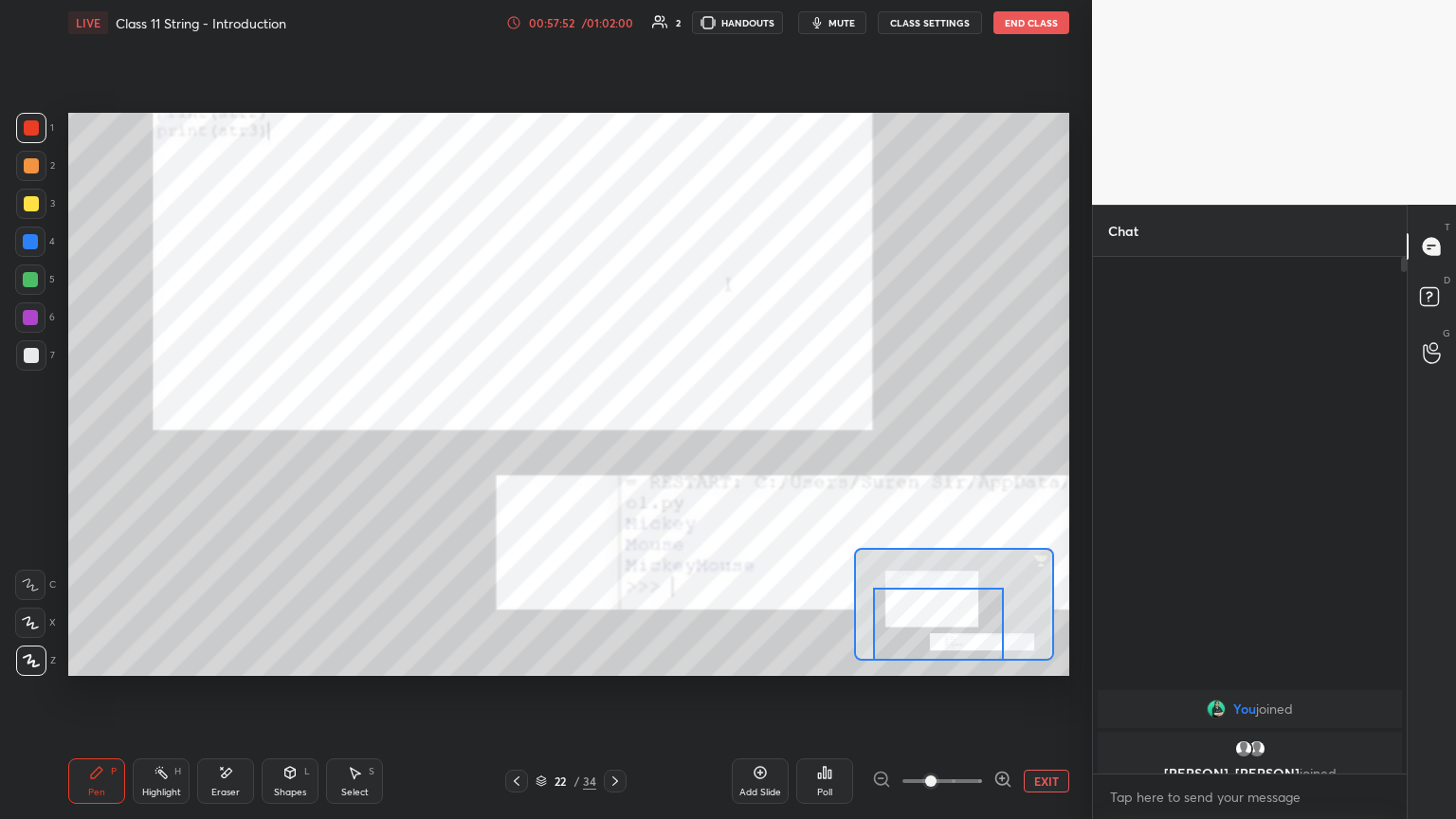 click on "EXIT" at bounding box center (1046, 781) 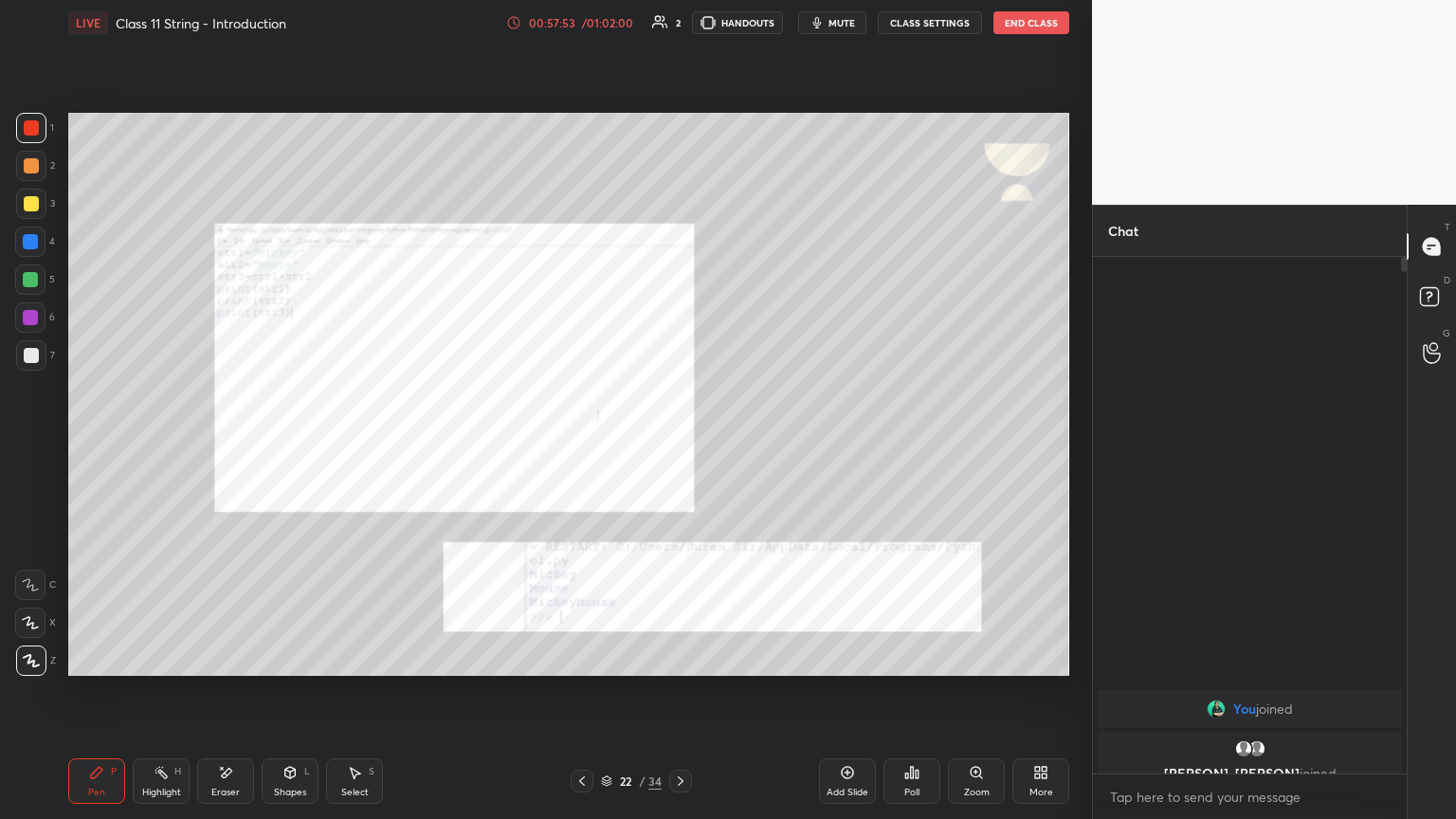 click on "22 / 34" at bounding box center [631, 781] 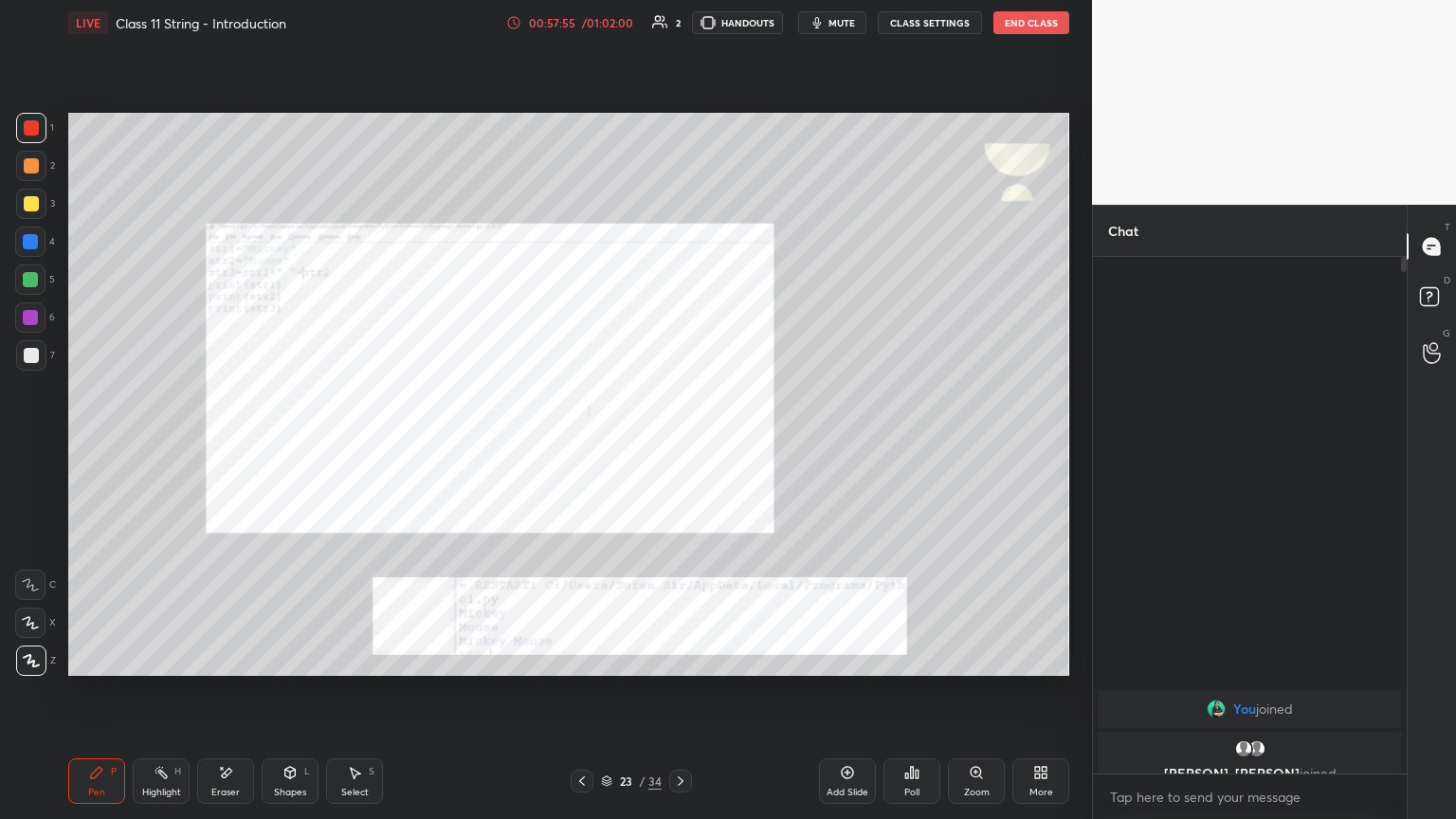 click on "Zoom" at bounding box center [976, 781] 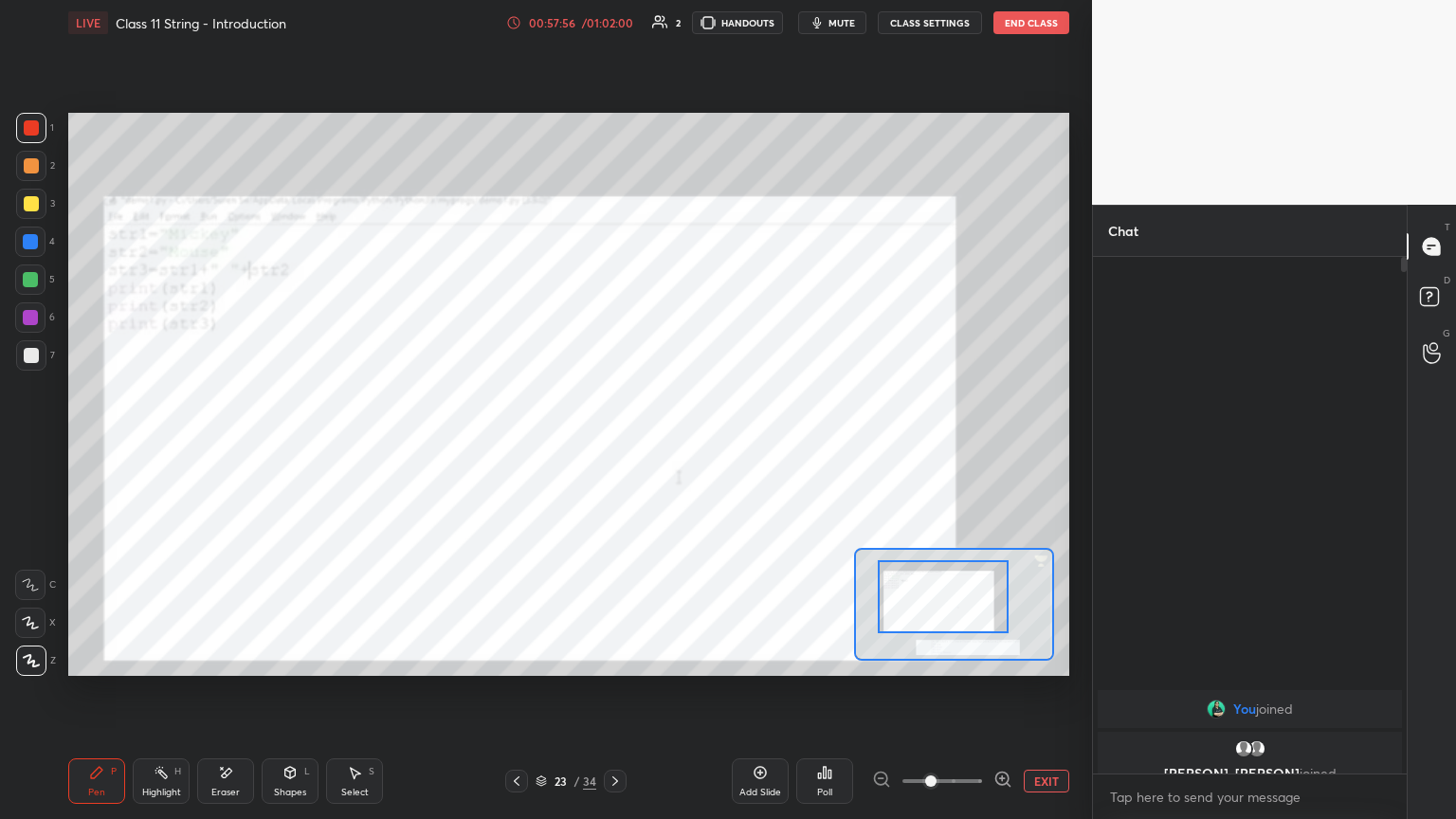 drag, startPoint x: 942, startPoint y: 614, endPoint x: 896, endPoint y: 602, distance: 47.539457 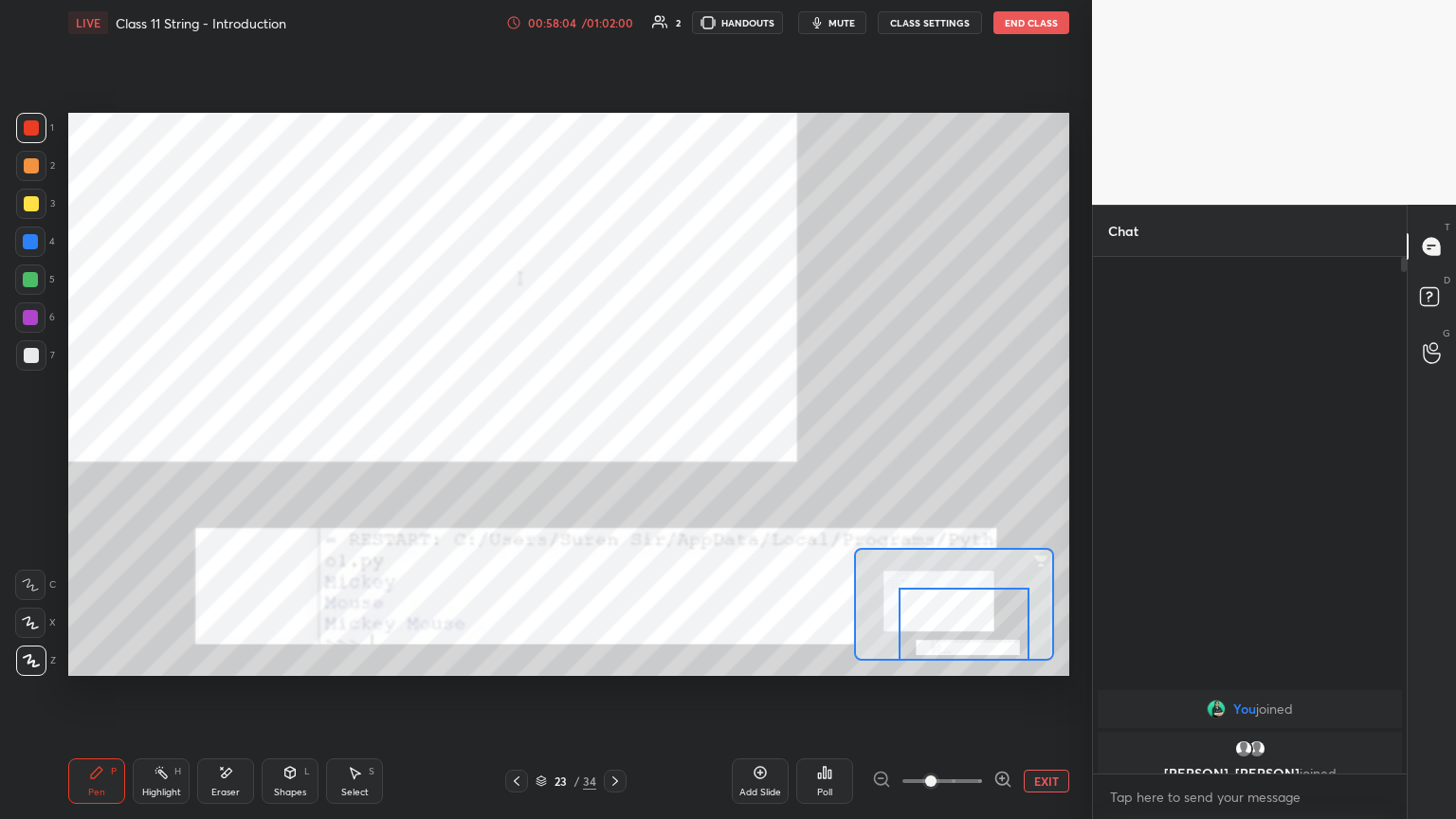 drag, startPoint x: 943, startPoint y: 614, endPoint x: 891, endPoint y: 615, distance: 52.00961 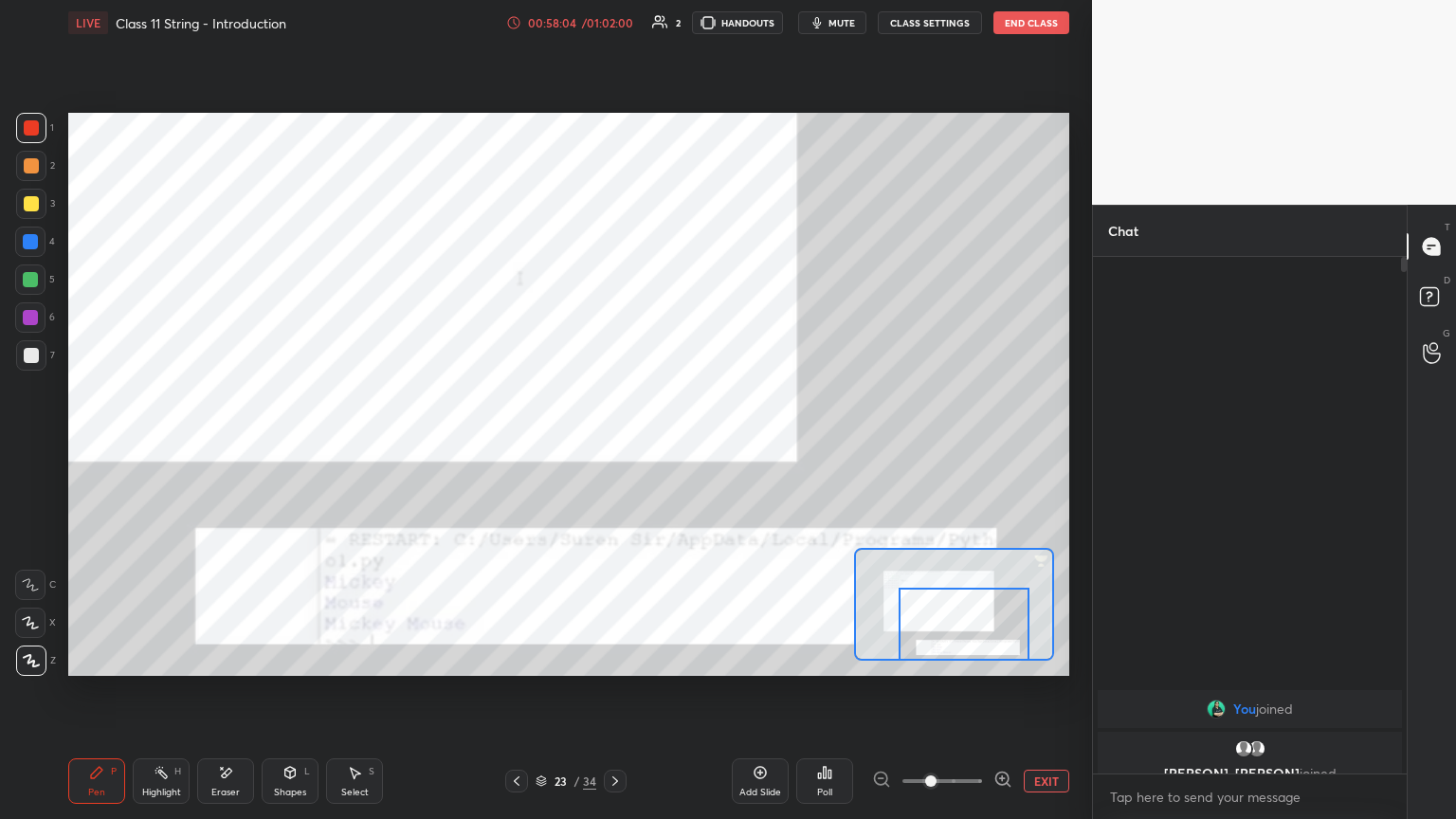 click at bounding box center (964, 624) 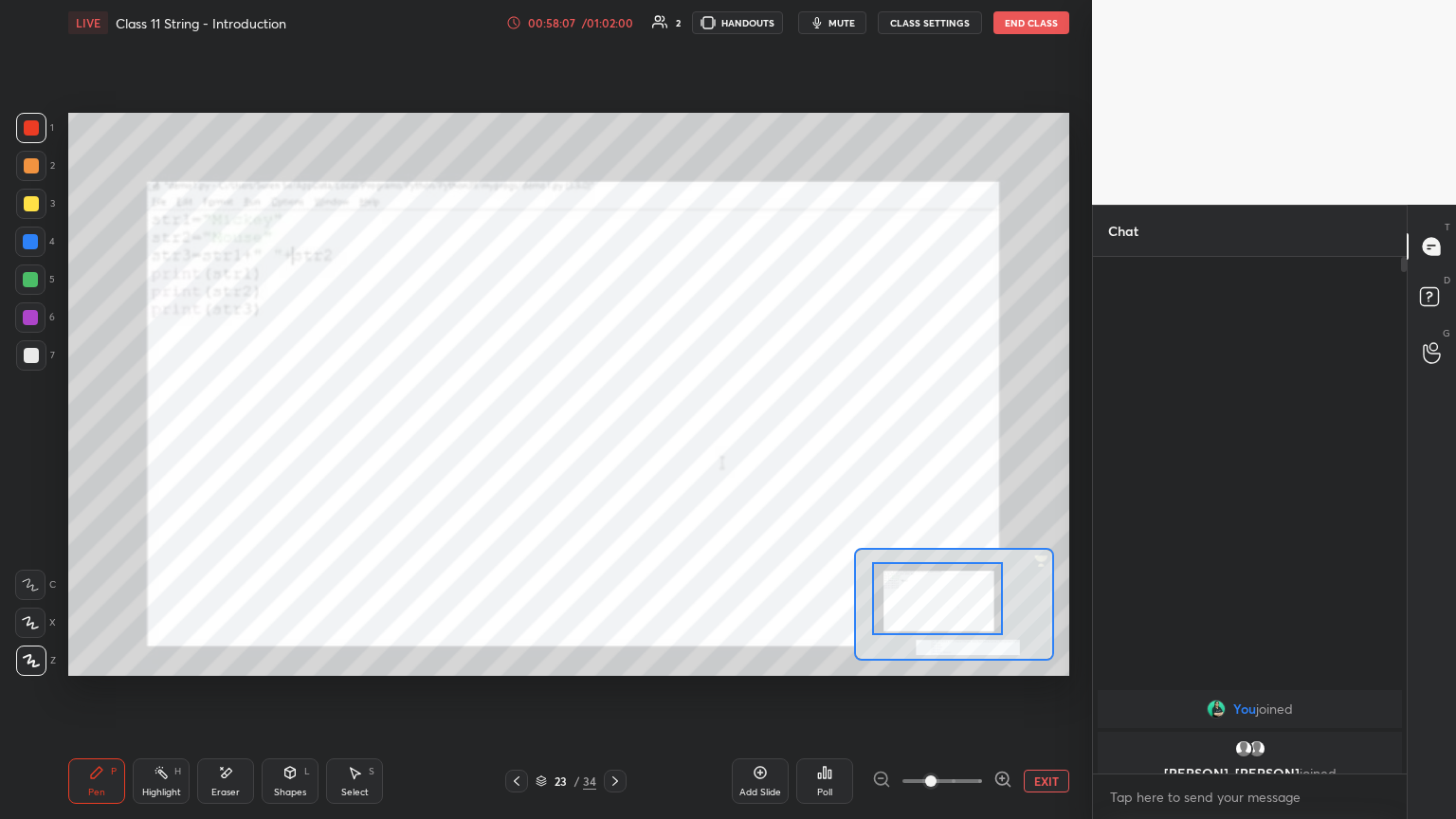 drag, startPoint x: 914, startPoint y: 623, endPoint x: 904, endPoint y: 610, distance: 16.40122 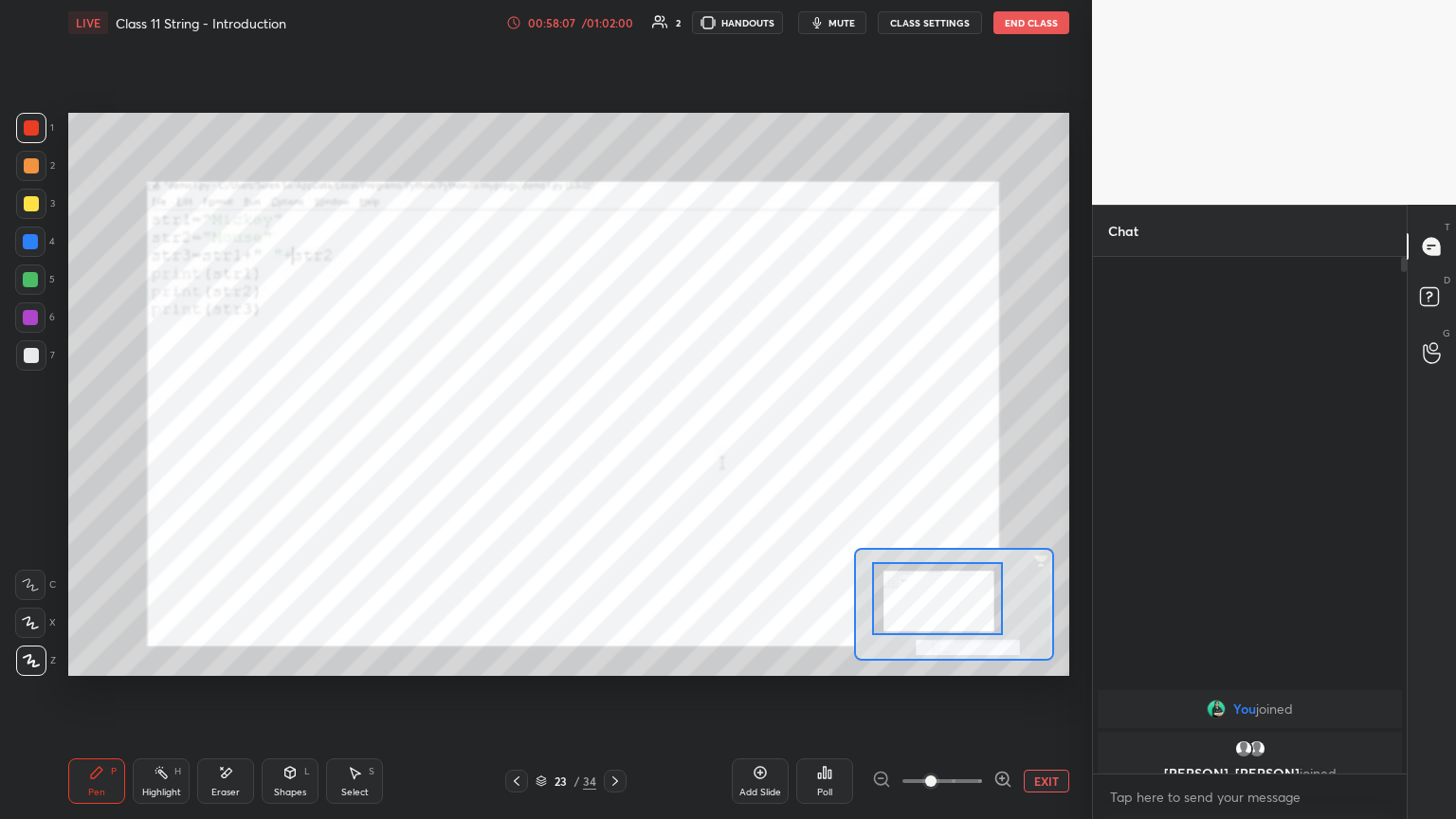 click at bounding box center [937, 598] 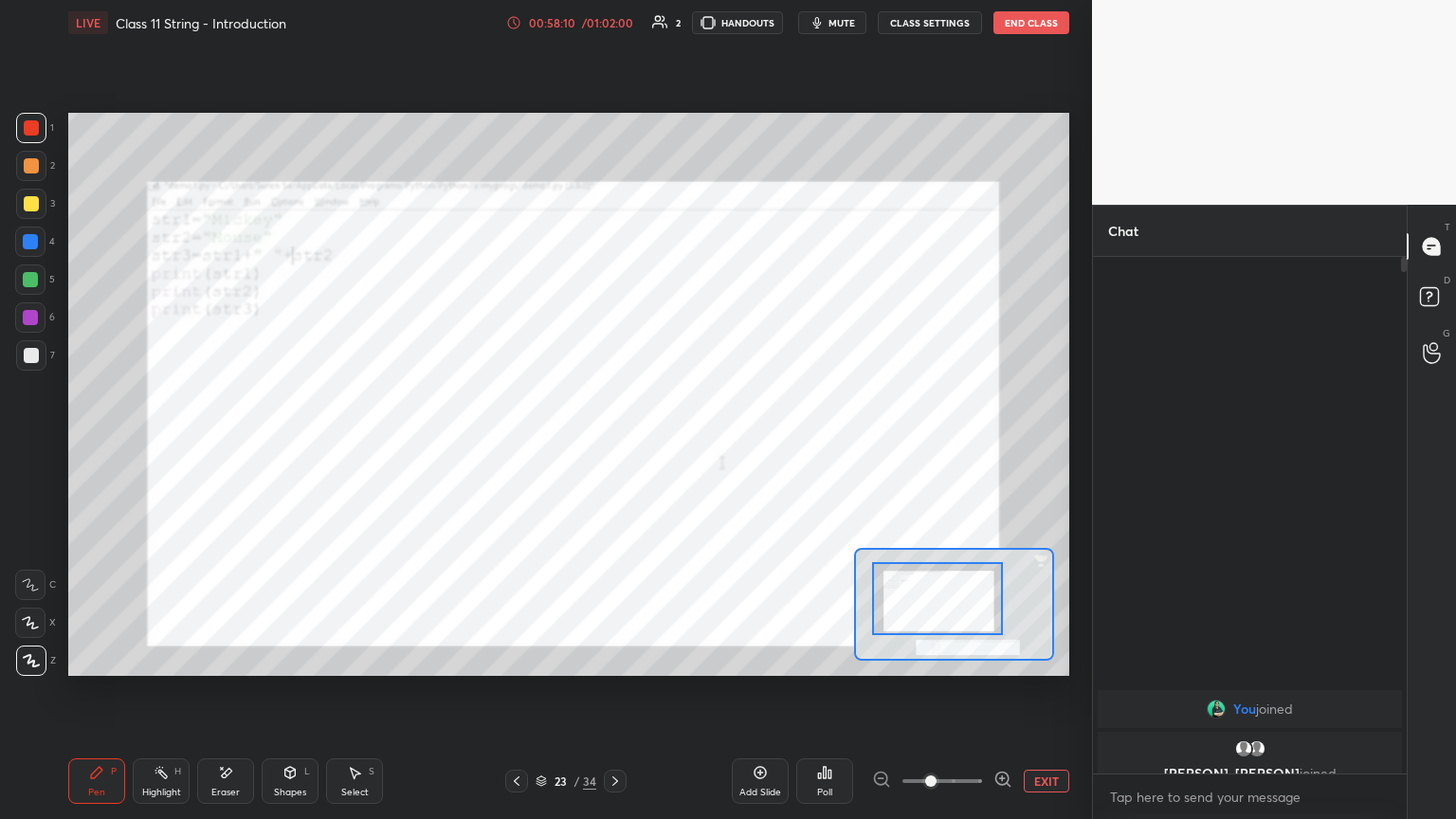 click on "mute" at bounding box center [842, 23] 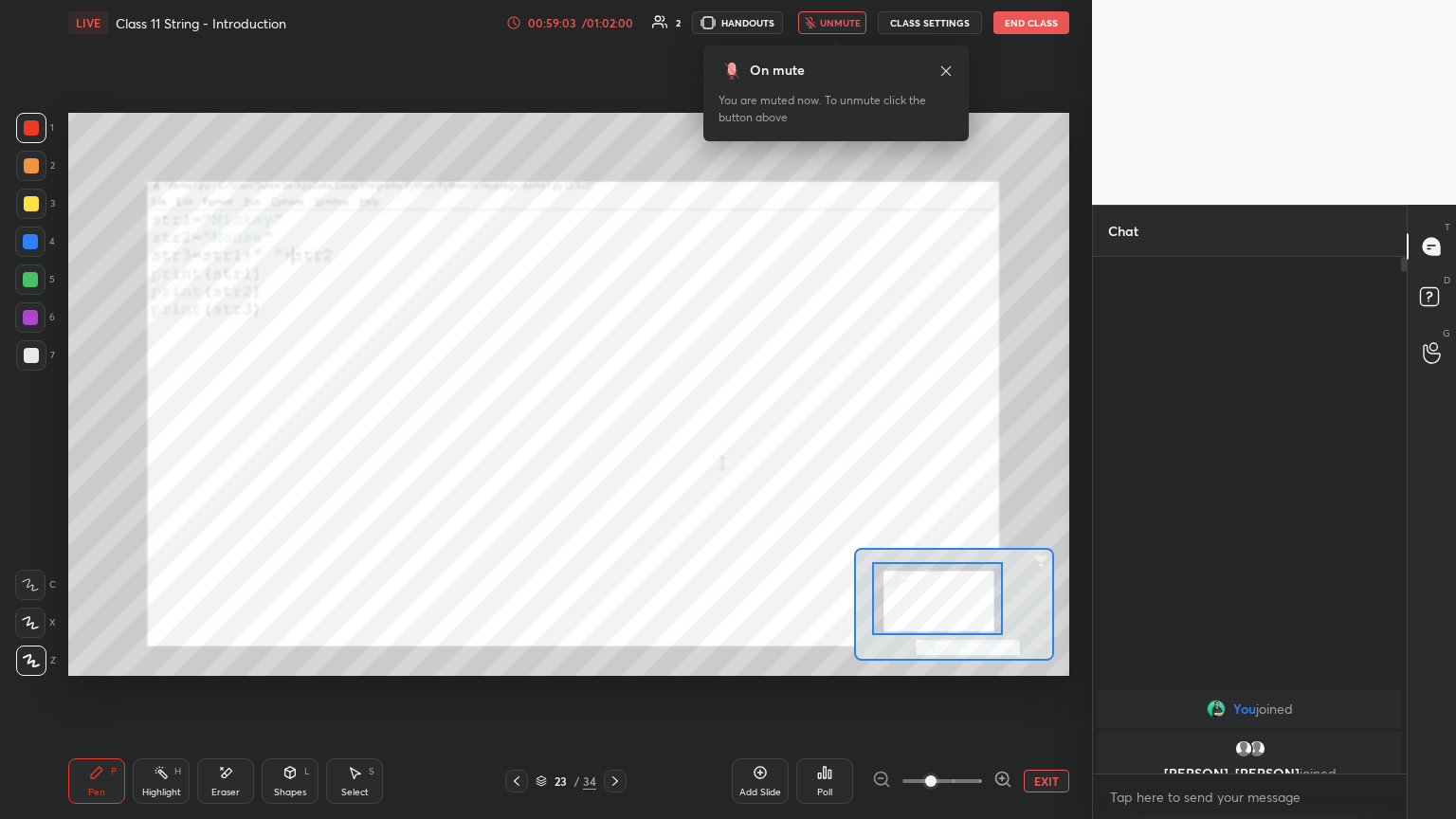 drag, startPoint x: 842, startPoint y: 31, endPoint x: 832, endPoint y: 43, distance: 15.6205 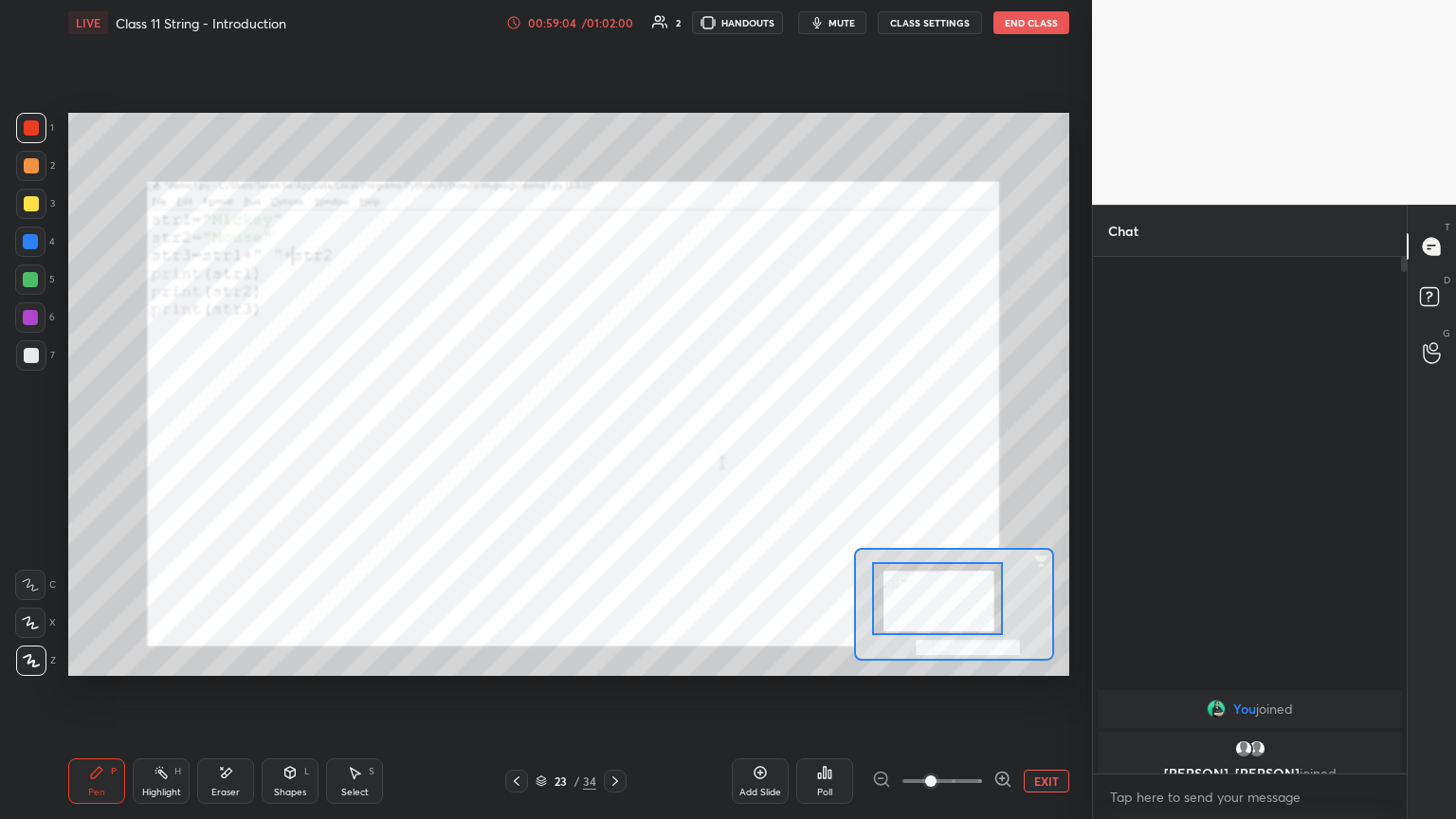 click on "EXIT" at bounding box center [1046, 781] 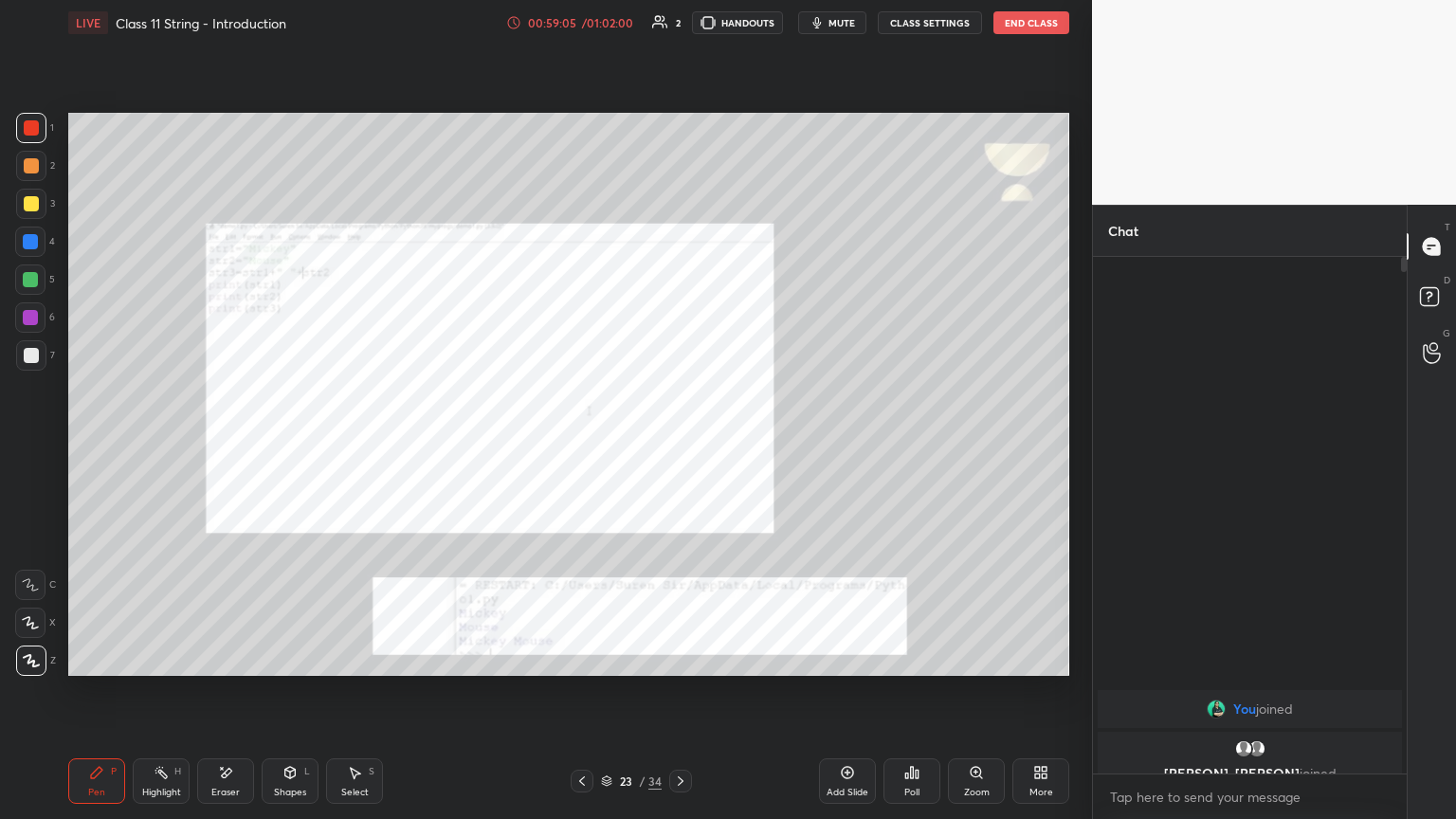 click 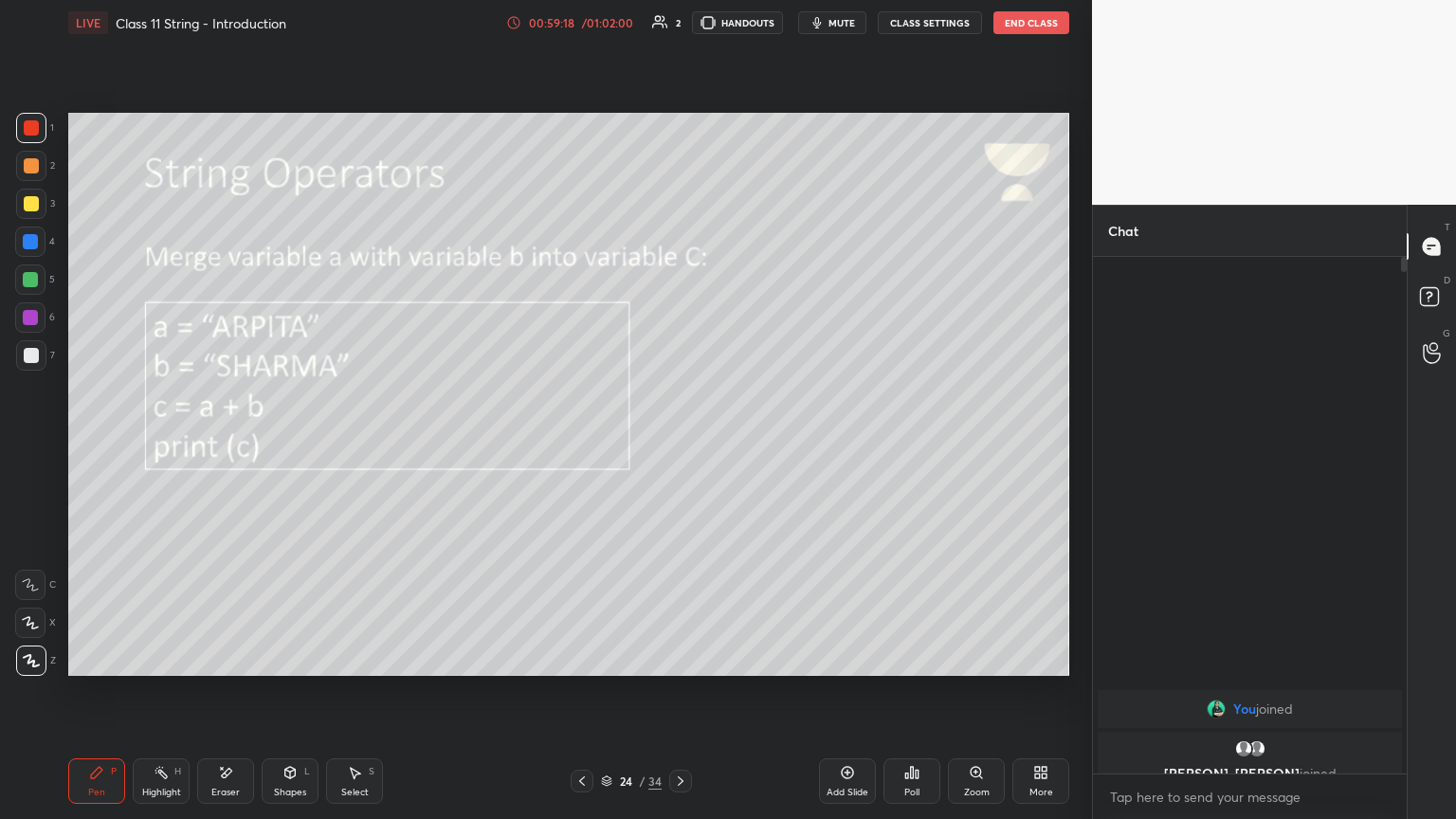 click at bounding box center [31, 204] 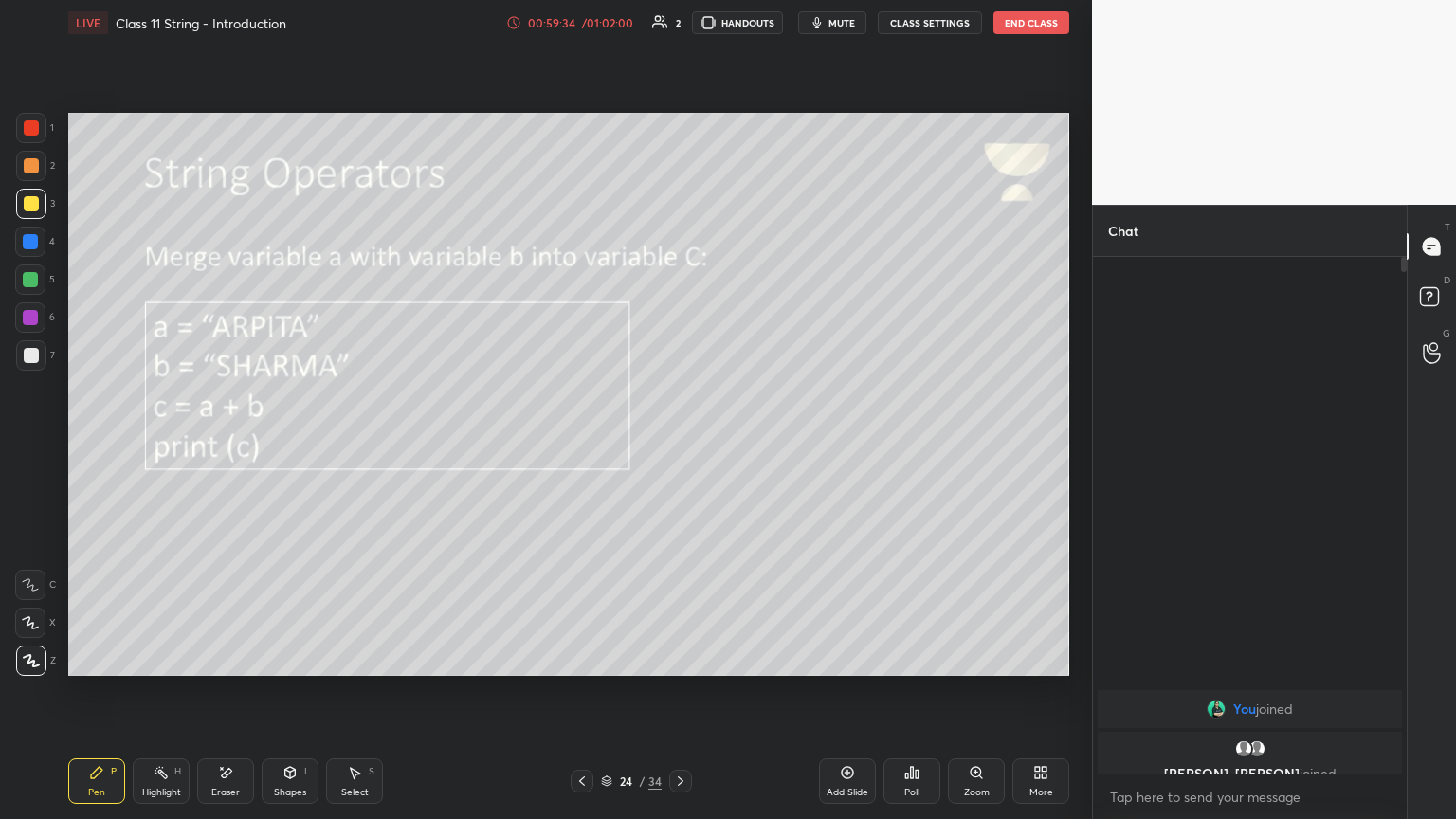 click on "mute" at bounding box center [842, 23] 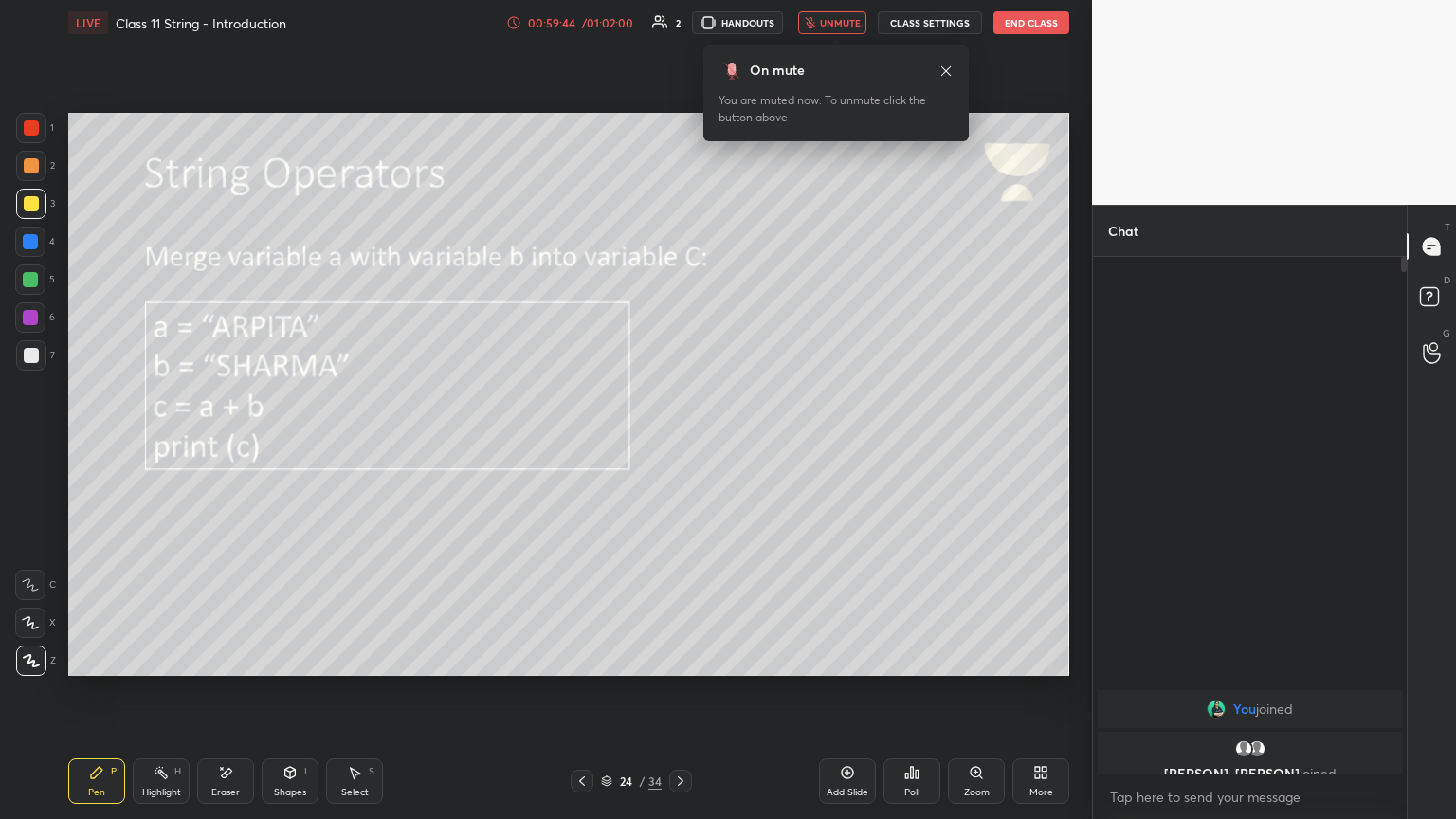 click 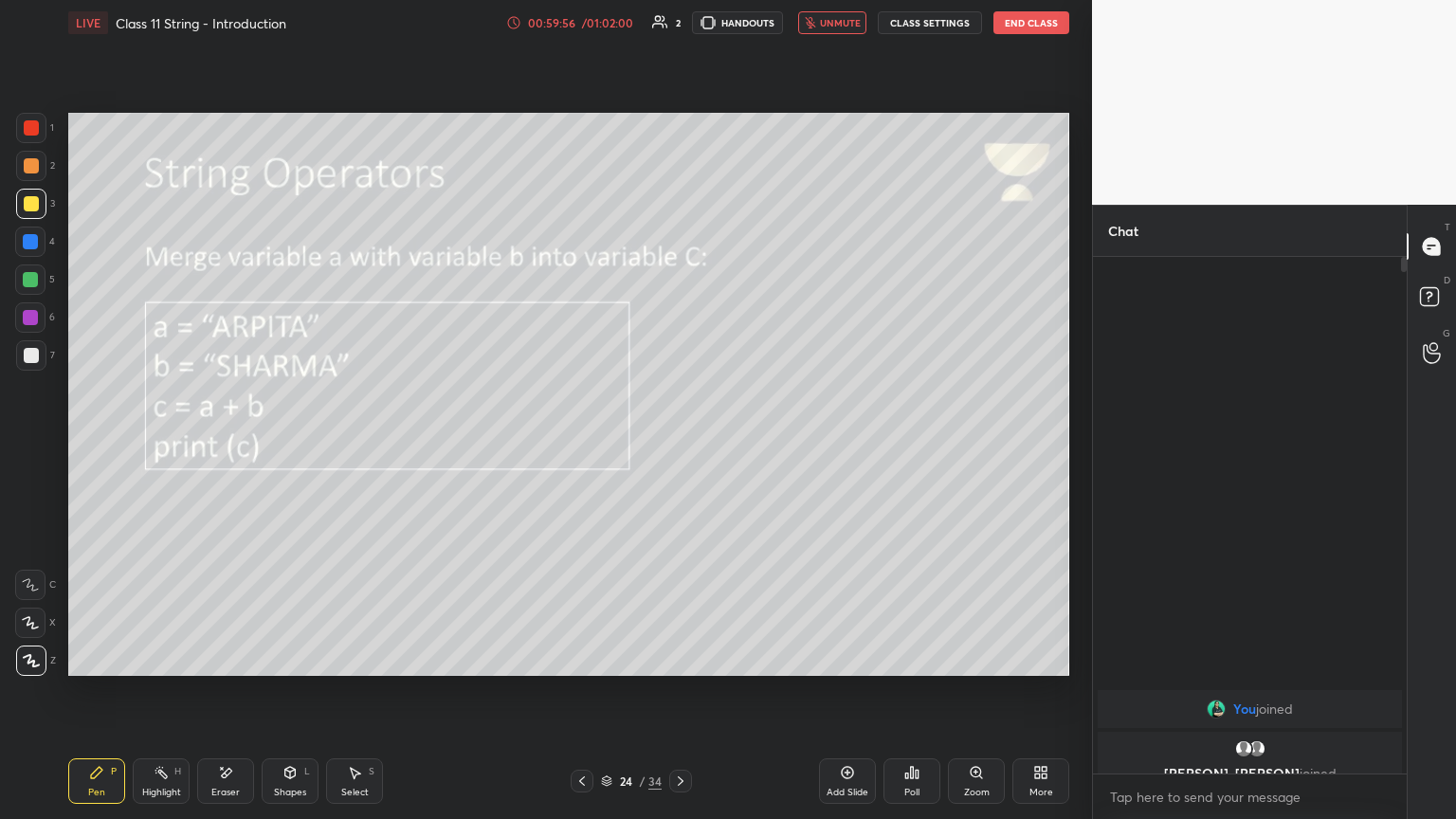 click on "LIVE Class 11 String - Introduction 00:59:56 /  01:02:00 2 HANDOUTS unmute CLASS SETTINGS End Class" at bounding box center (569, 23) 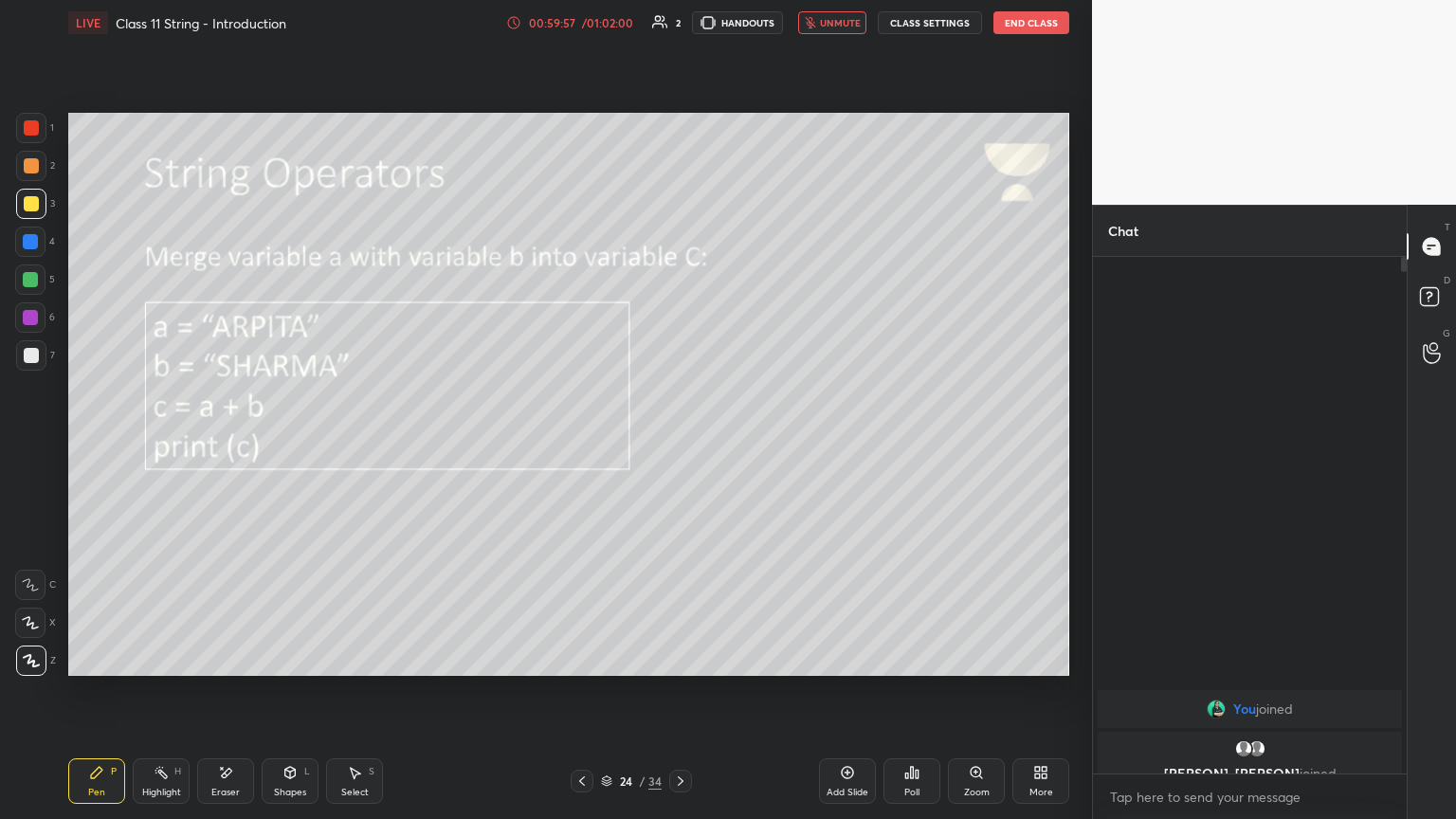 click on "unmute" at bounding box center (840, 23) 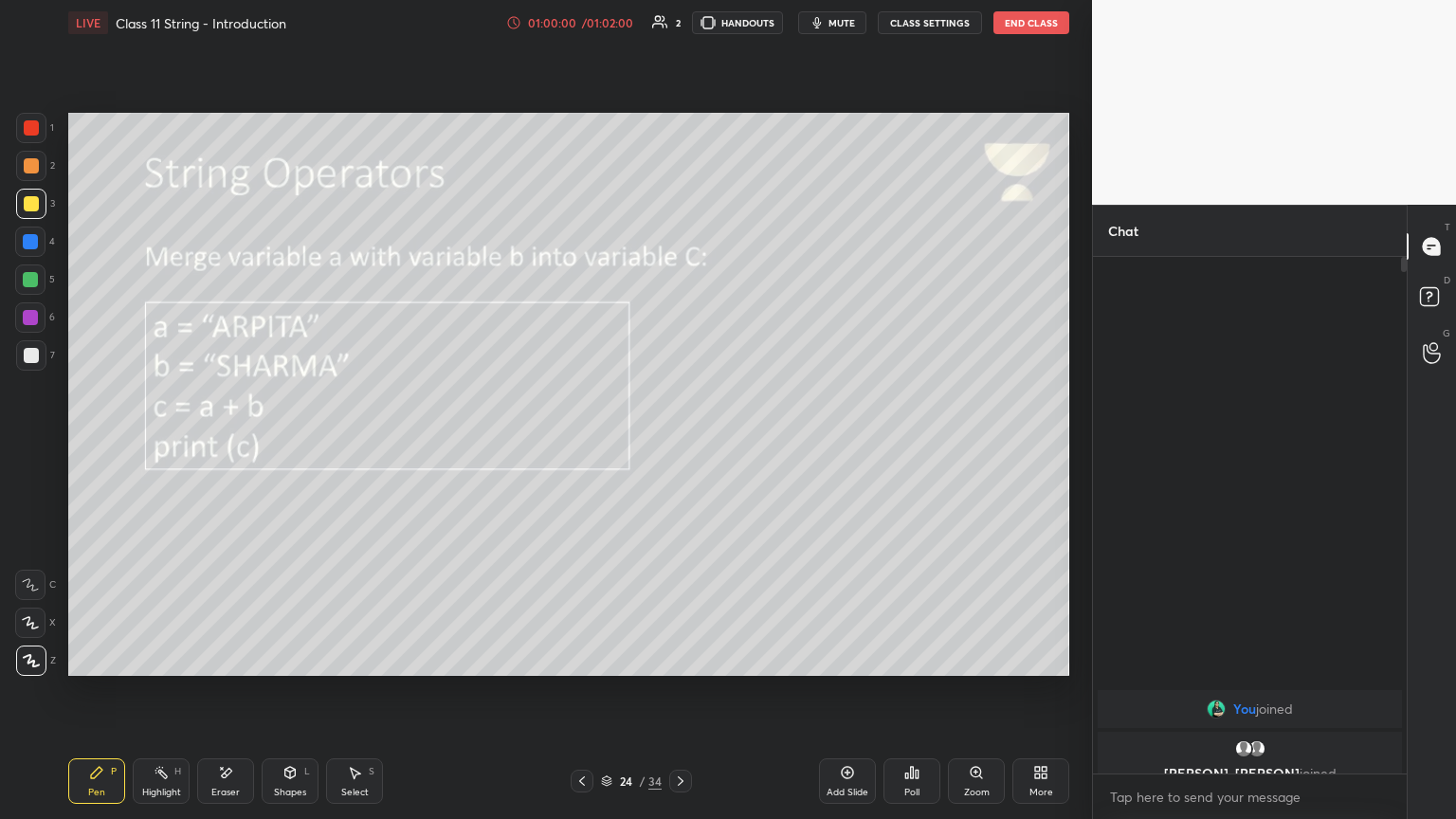 click on "End Class" at bounding box center (1031, 23) 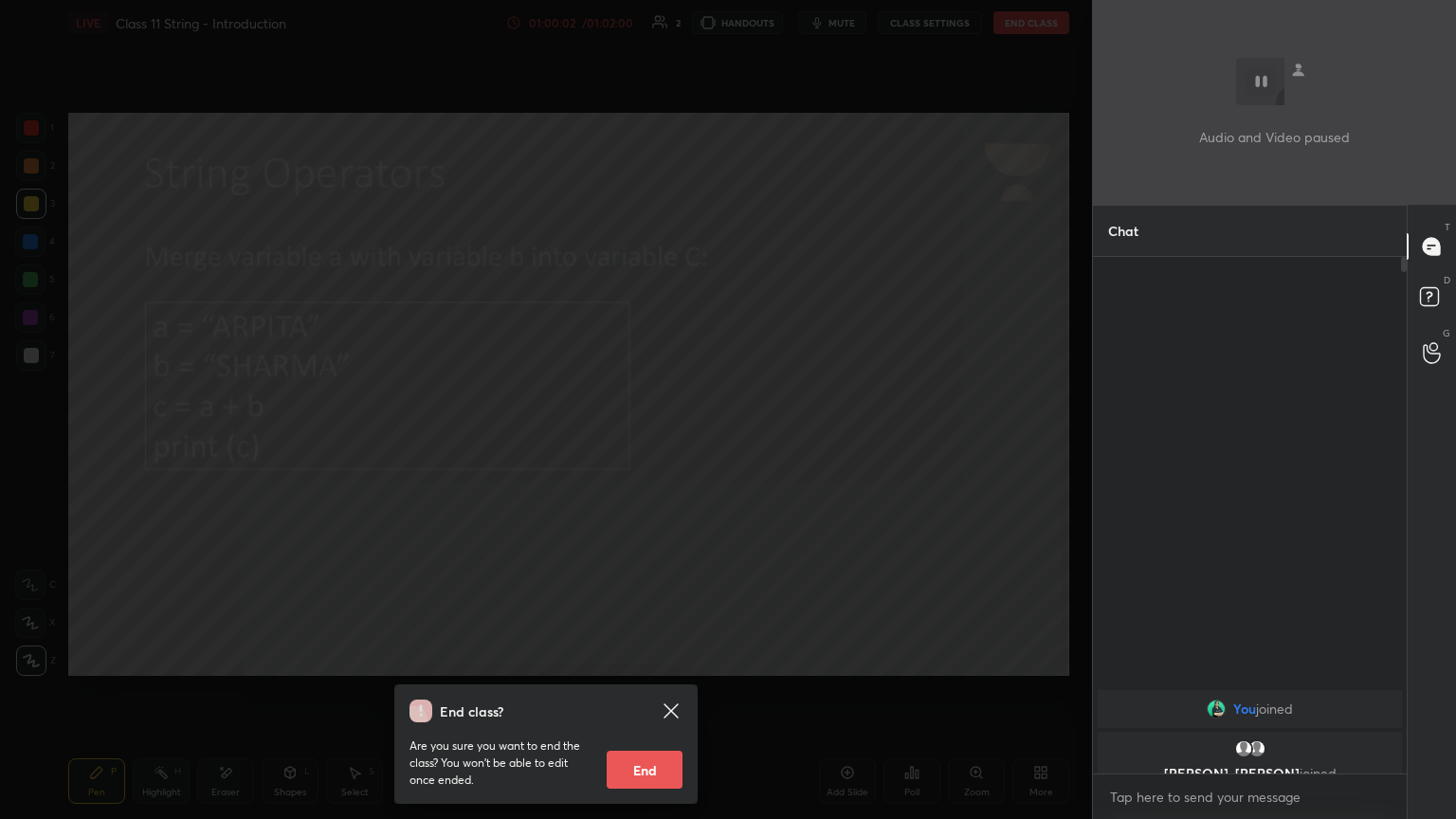 click on "End" at bounding box center (645, 770) 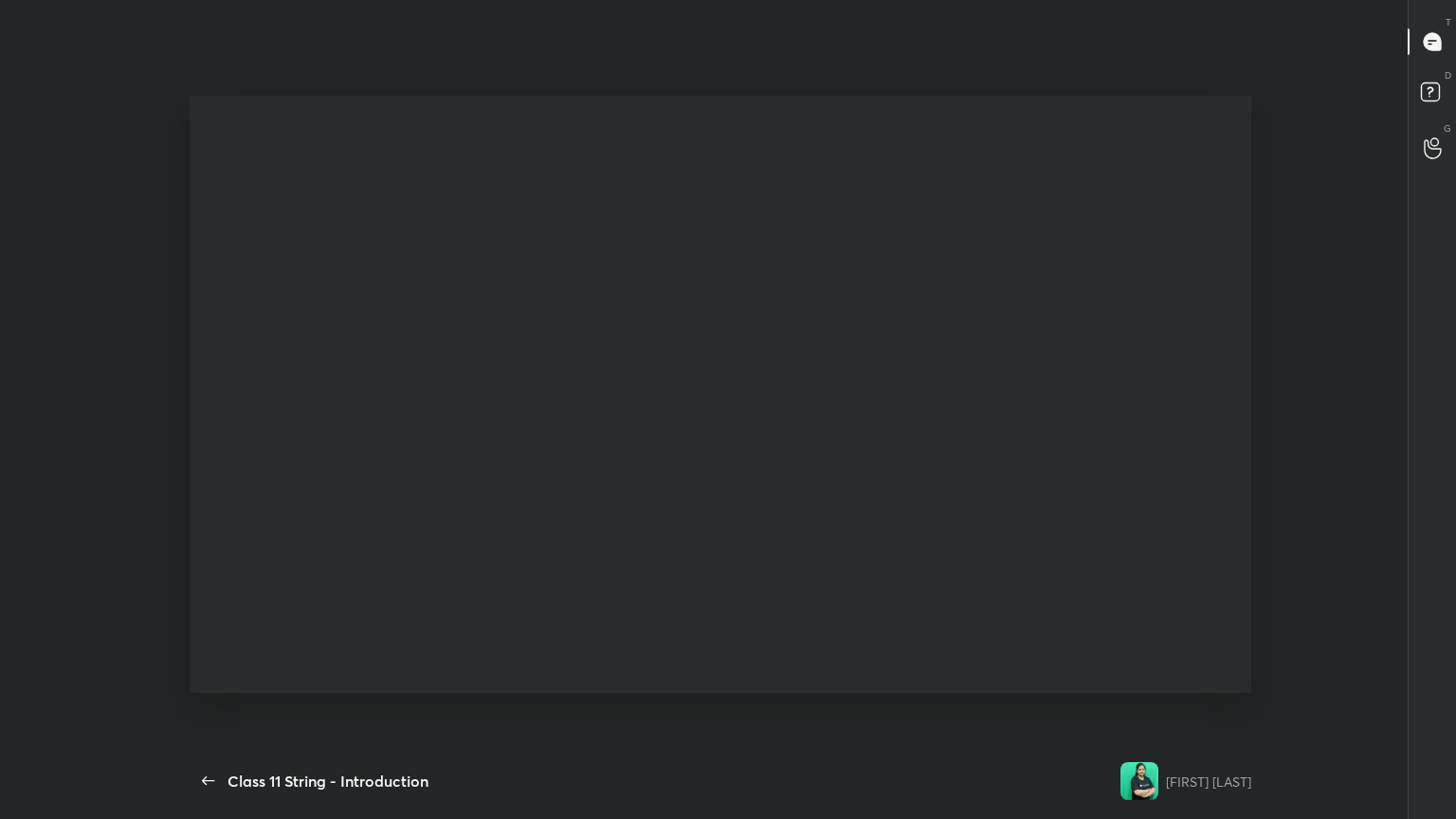 type on "x" 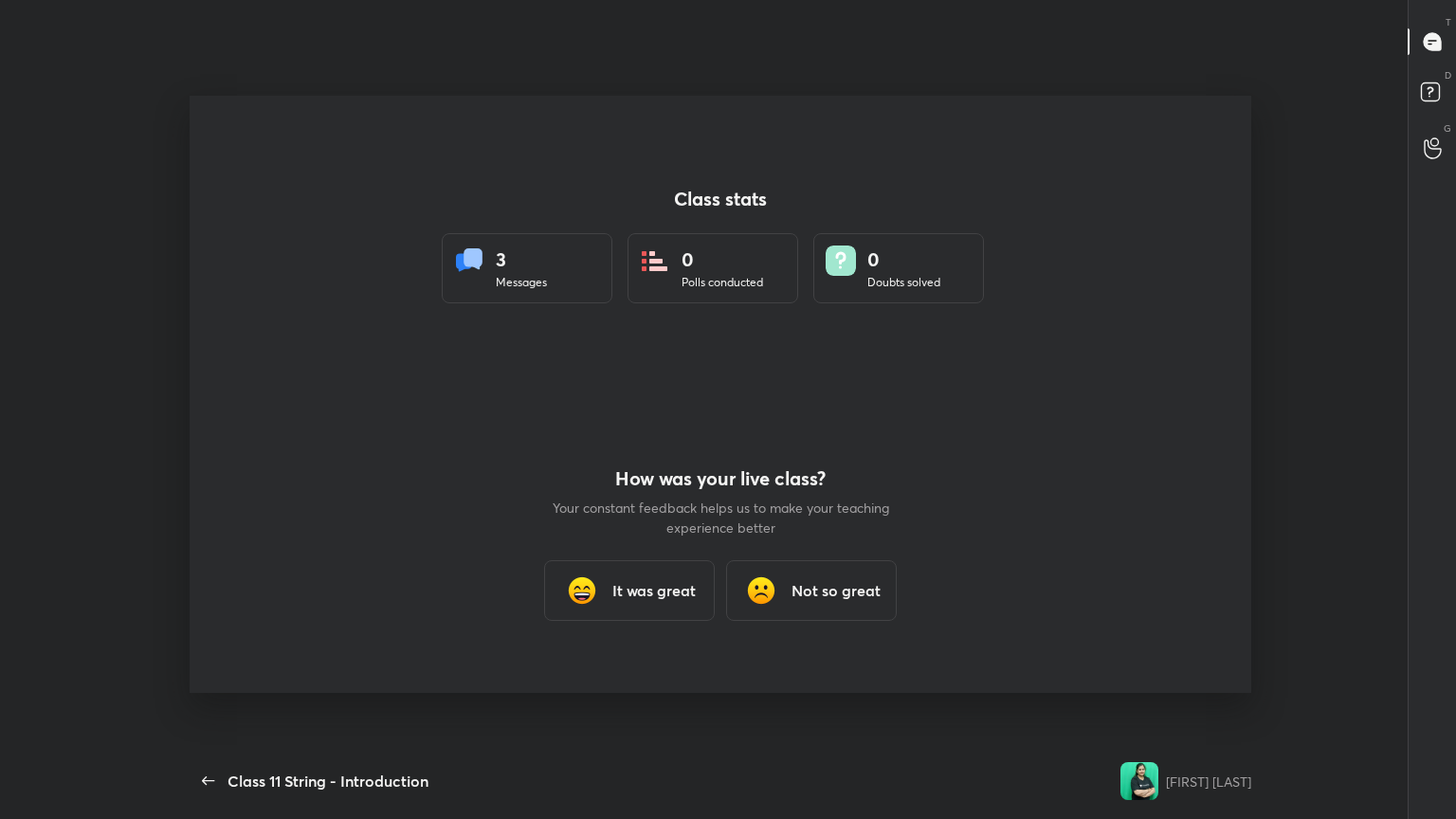scroll, scrollTop: 94094, scrollLeft: 93715, axis: both 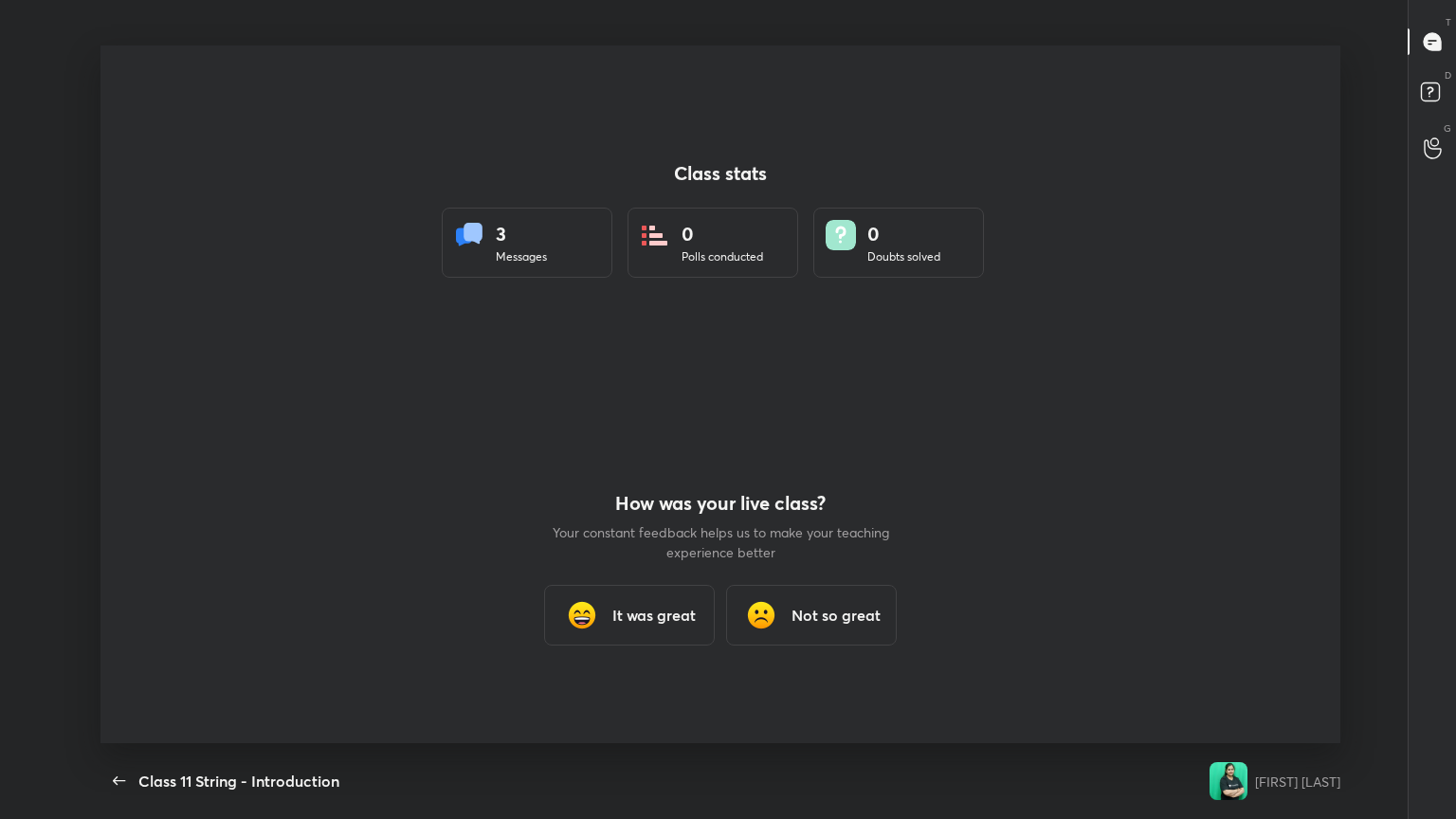 click on "It was great" at bounding box center (654, 615) 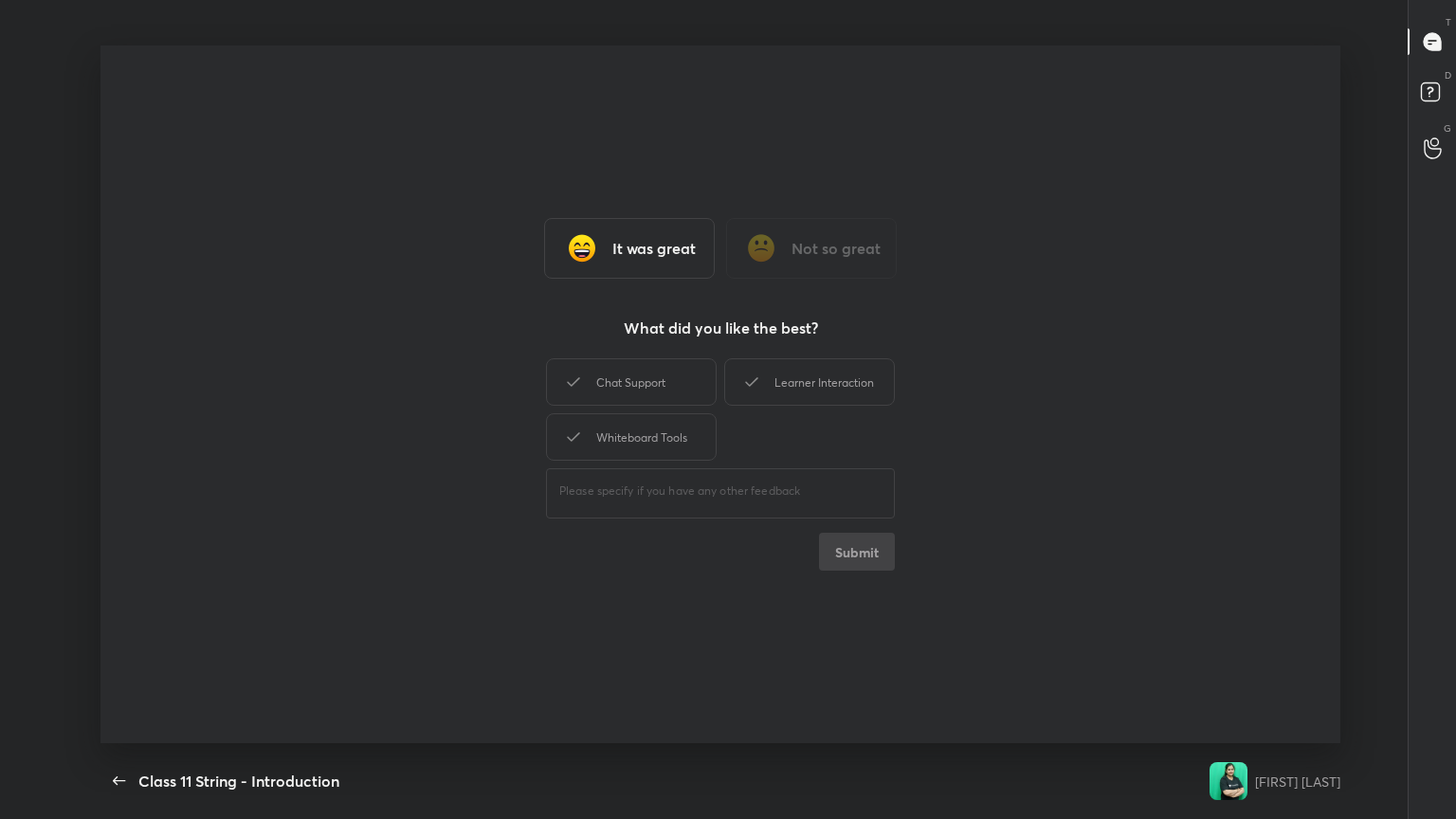 click on "Class stats 3 Messages 0 Polls conducted 0 Doubts solved How was your live class? Your constant feedback helps us to make your teaching experience better It was great Not so great It was great Not so great What did you like the best? Chat Support Learner Interaction Whiteboard Tools ​ Submit Thanks for the feedback!" at bounding box center [720, 394] 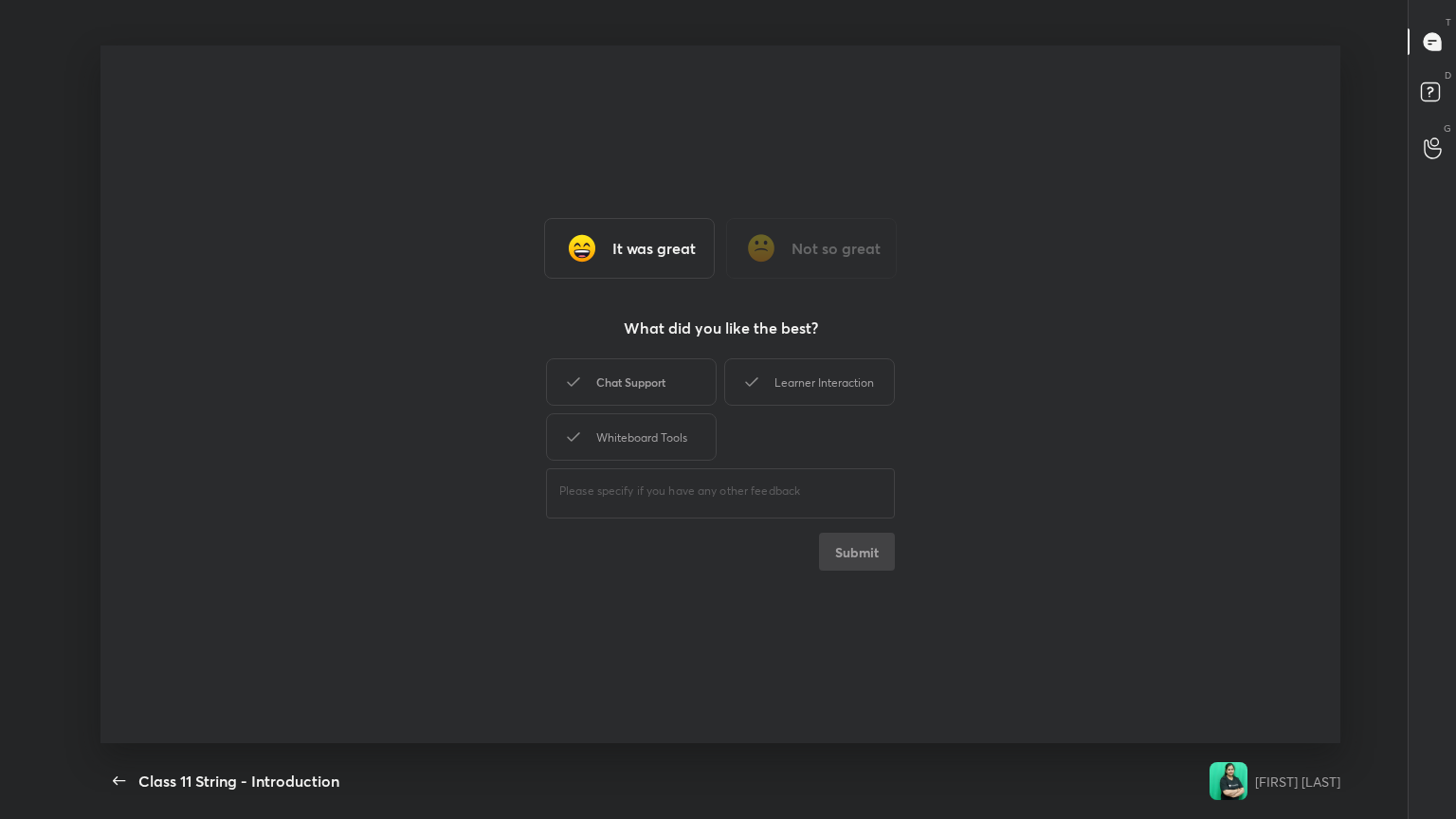click on "Chat Support" at bounding box center [631, 382] 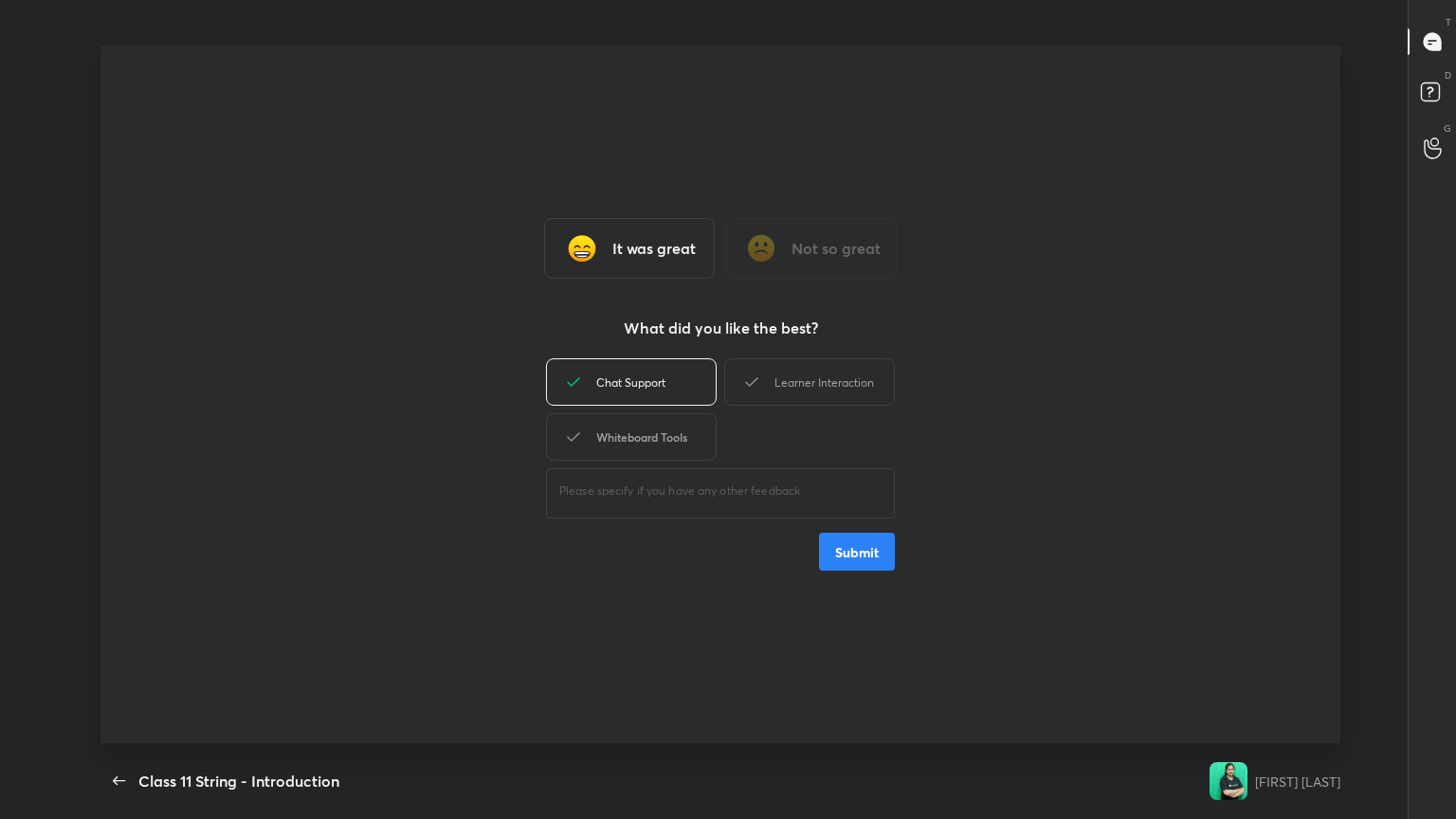 click on "Whiteboard Tools" at bounding box center [631, 437] 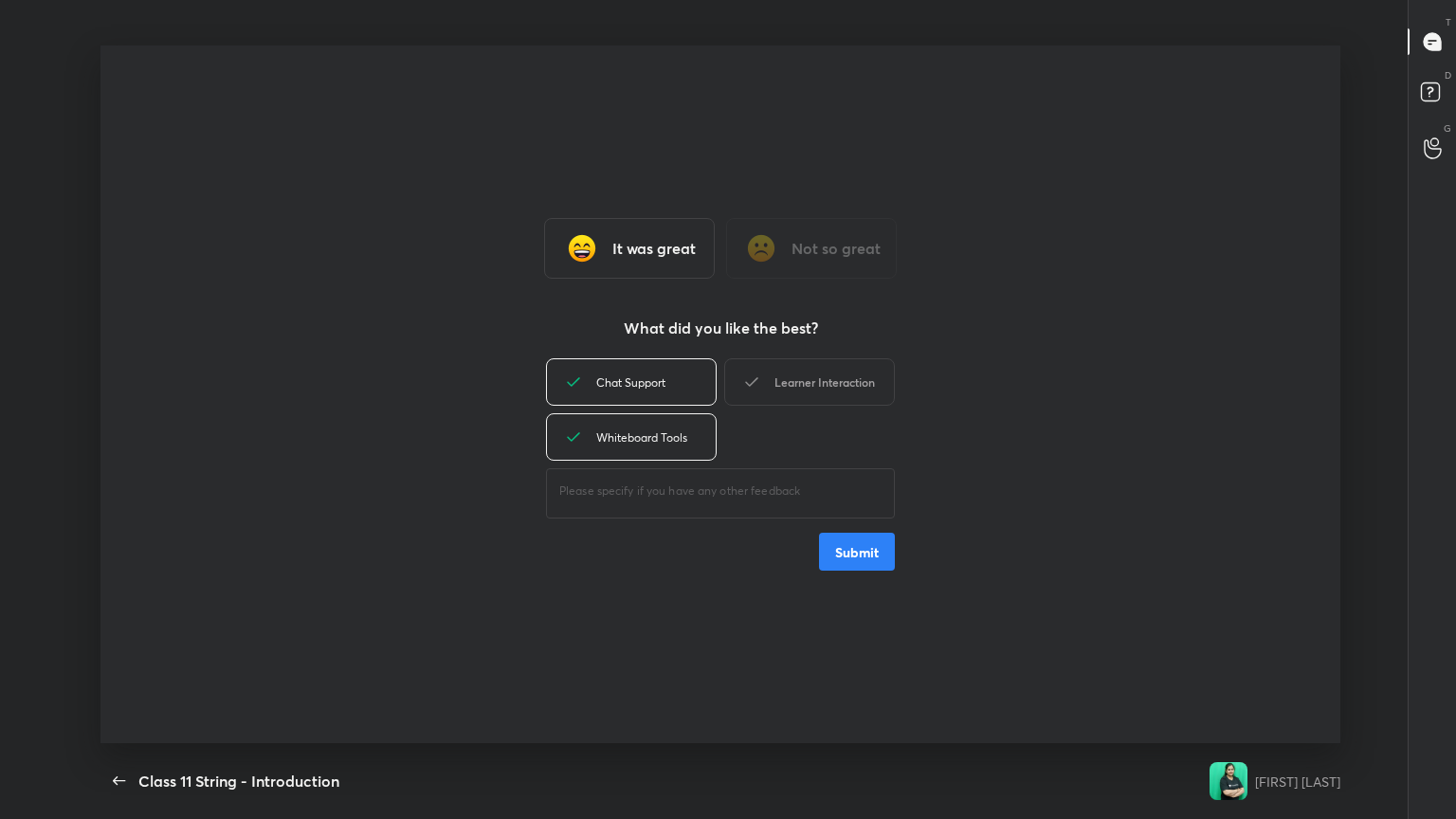 click on "Learner Interaction" at bounding box center [810, 382] 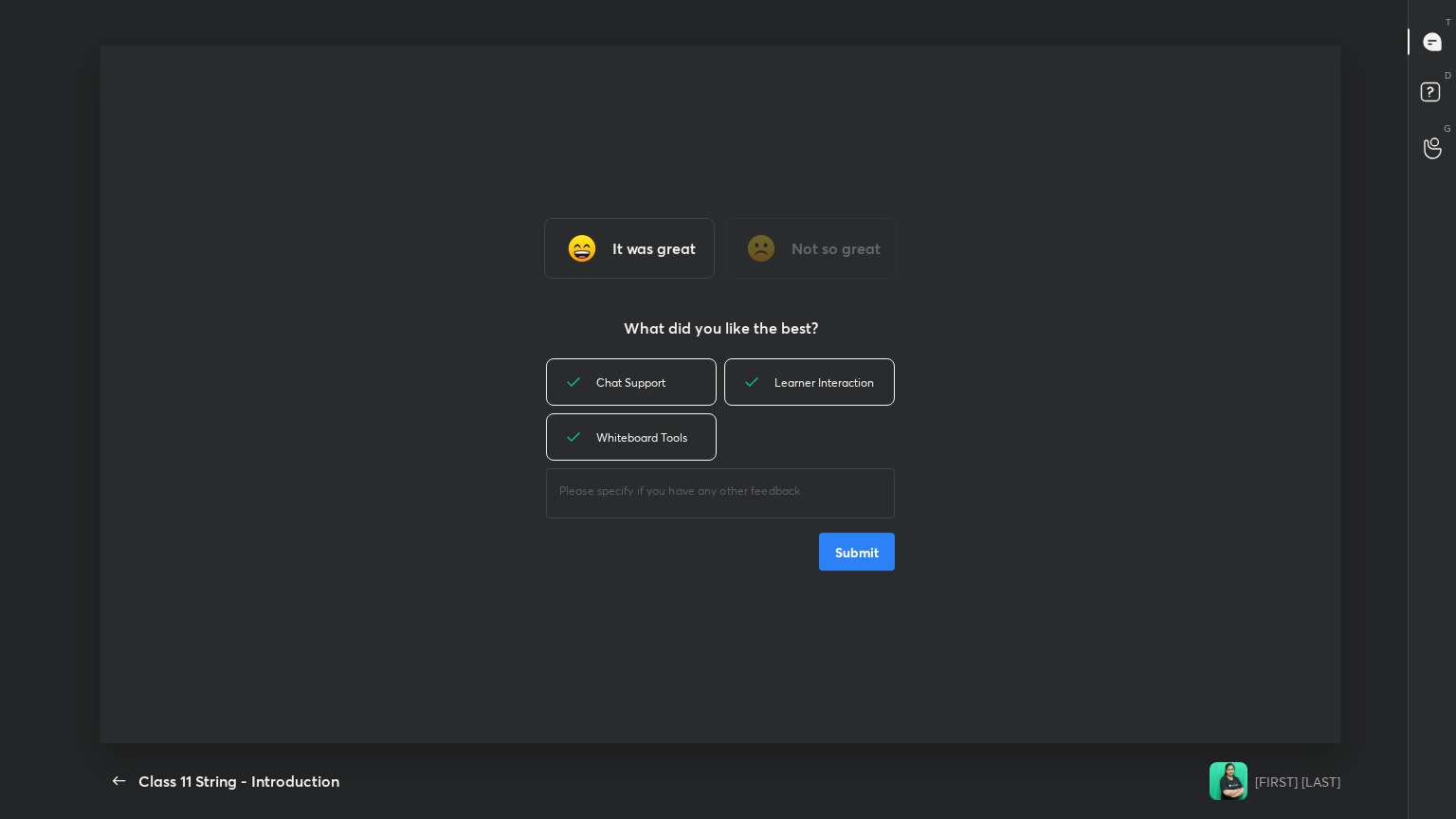 click on "Submit" at bounding box center [857, 552] 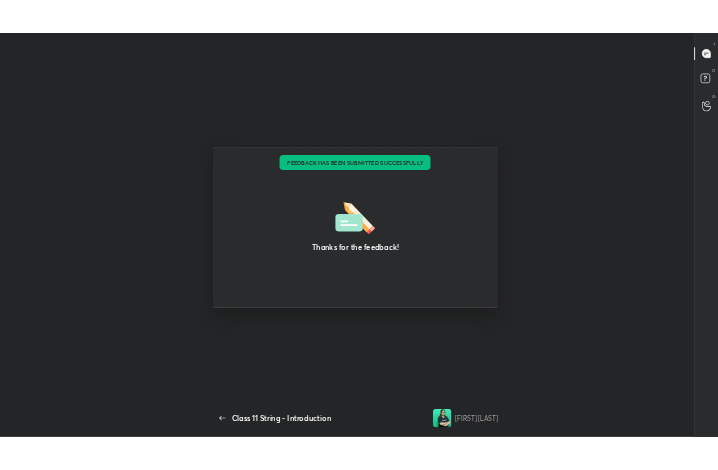 scroll, scrollTop: 342, scrollLeft: 702, axis: both 